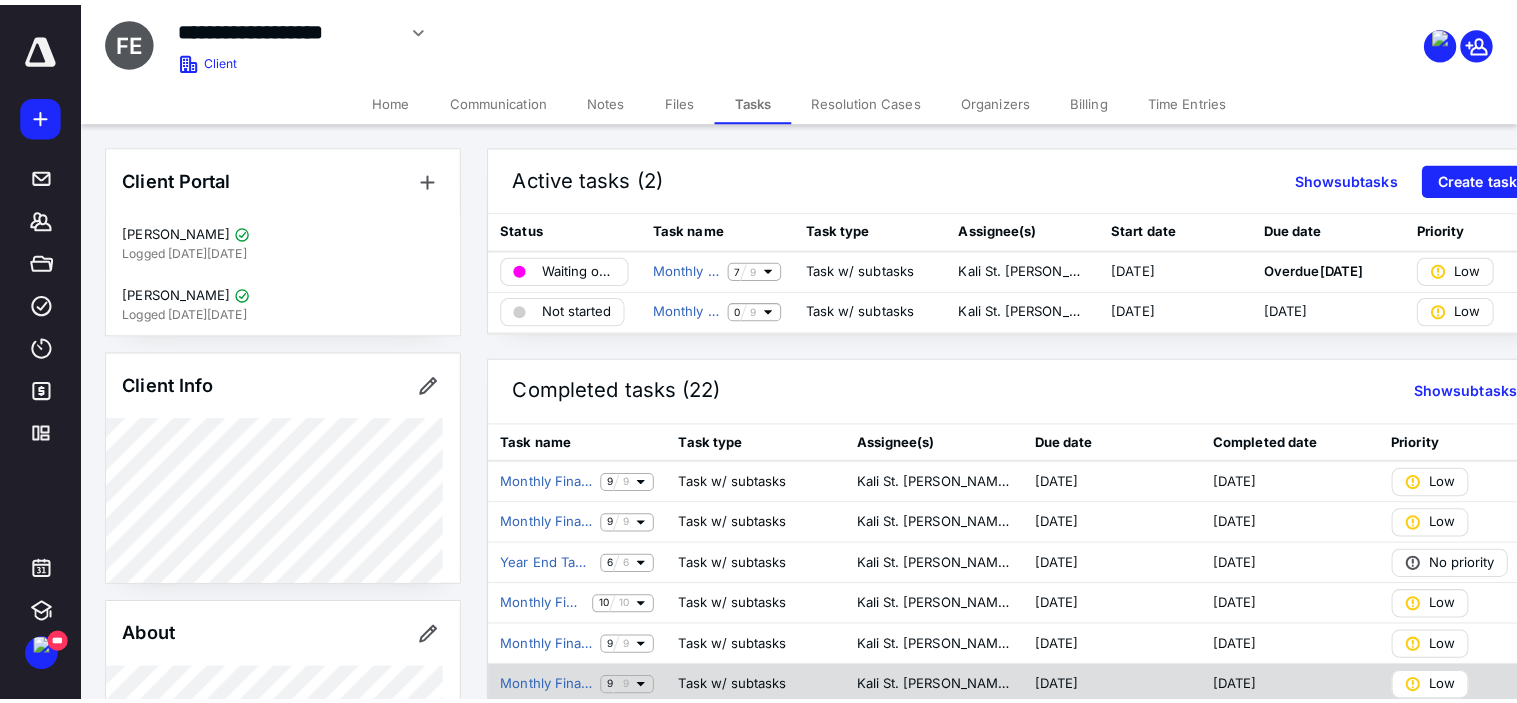 scroll, scrollTop: 0, scrollLeft: 0, axis: both 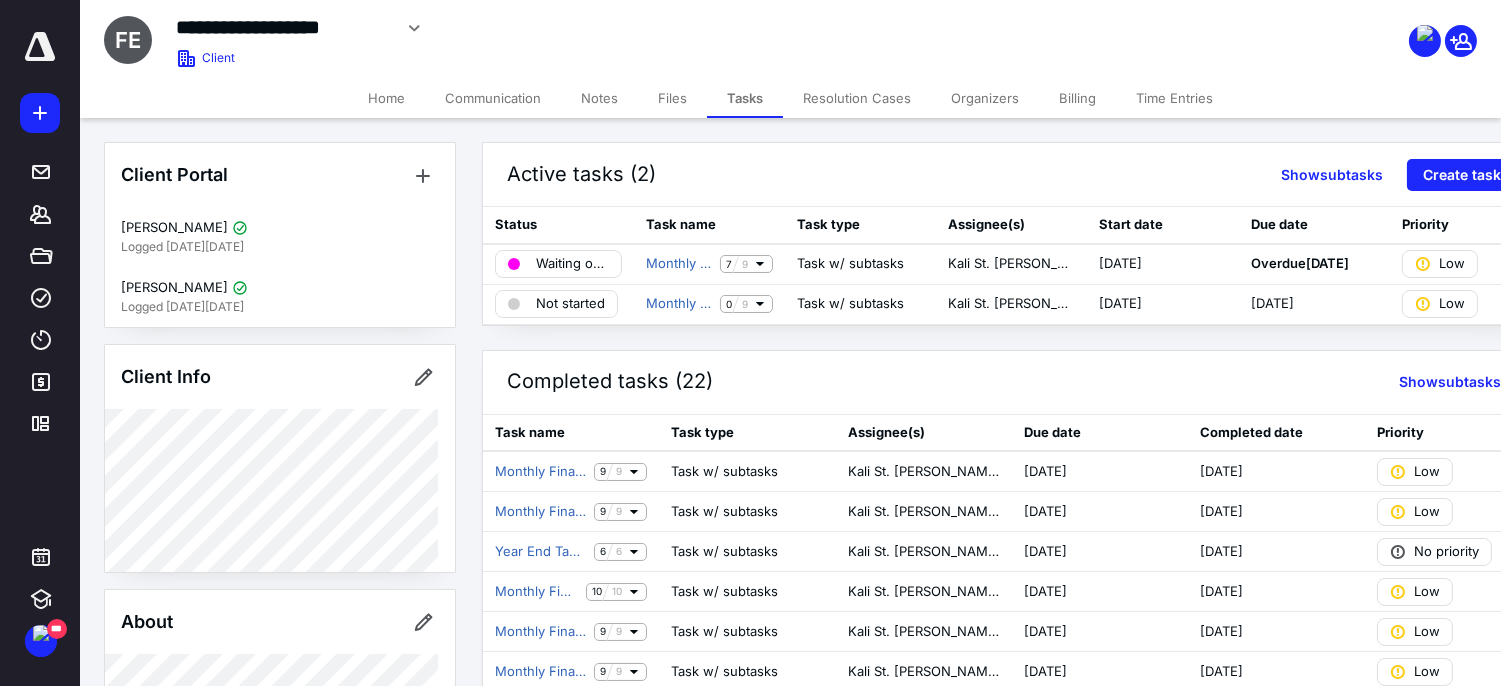 click 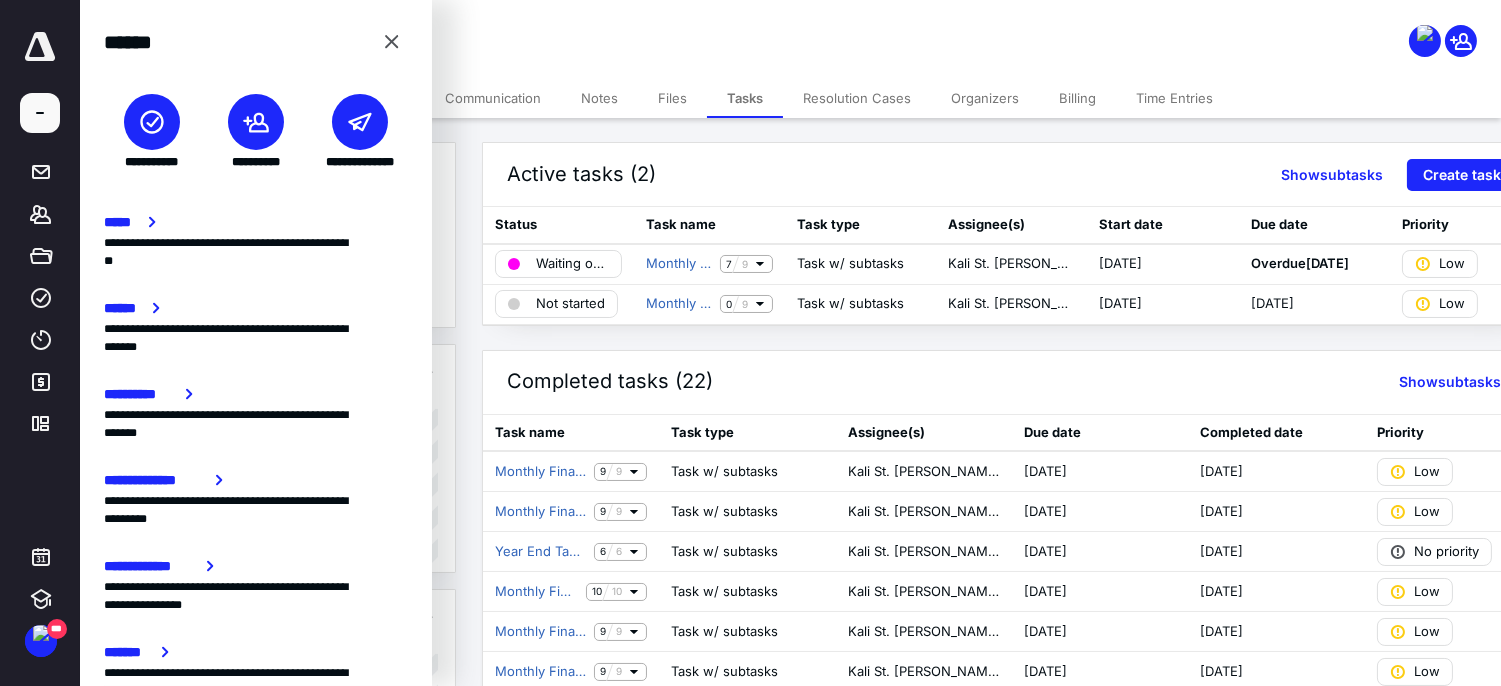 click 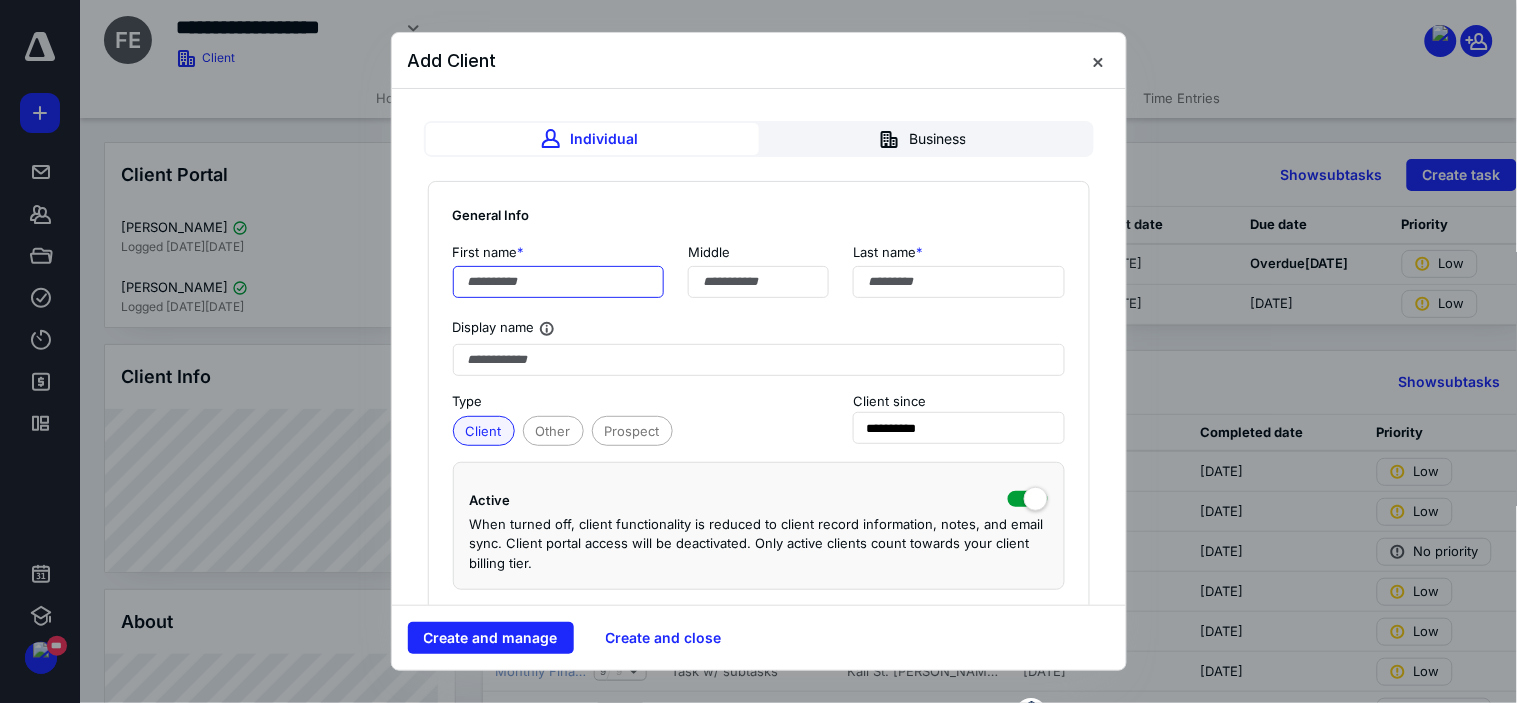 click at bounding box center (559, 282) 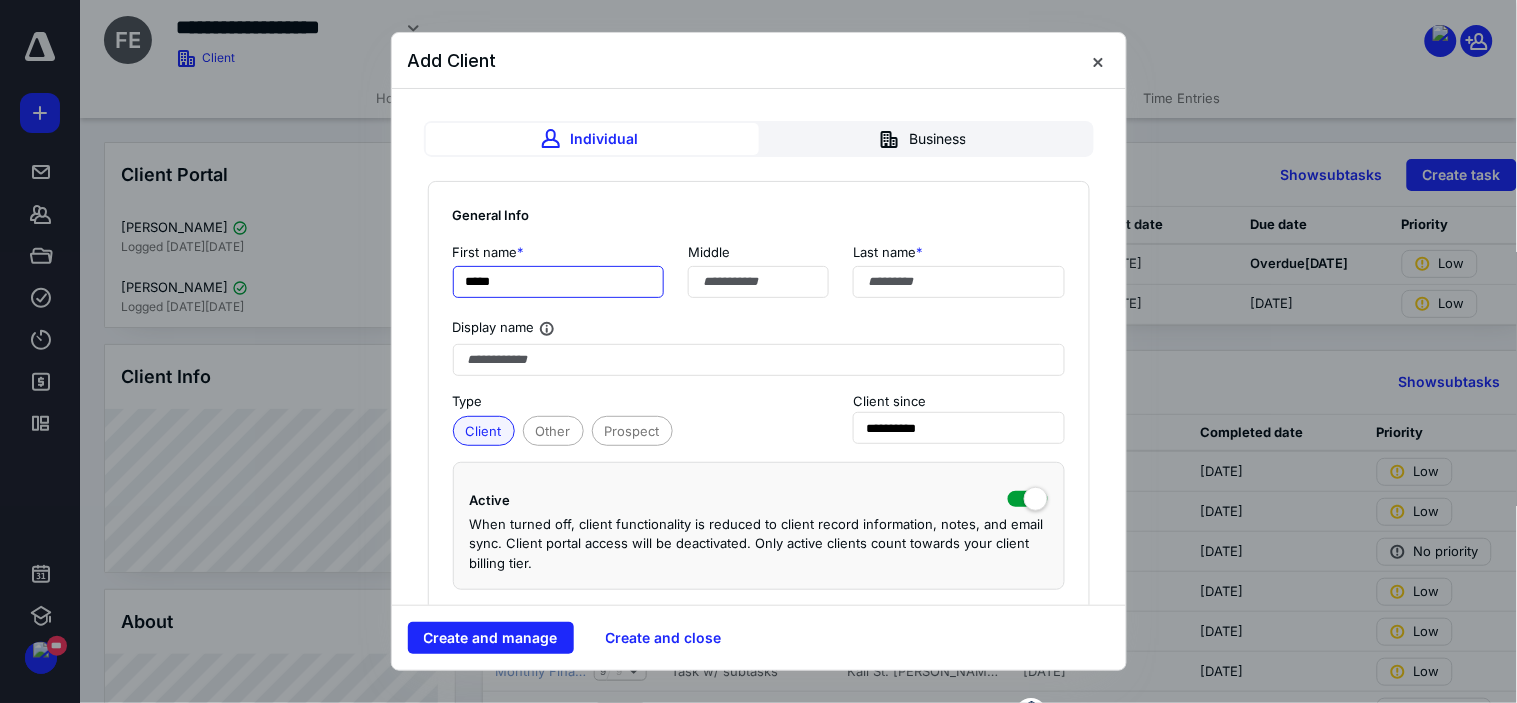 type on "*****" 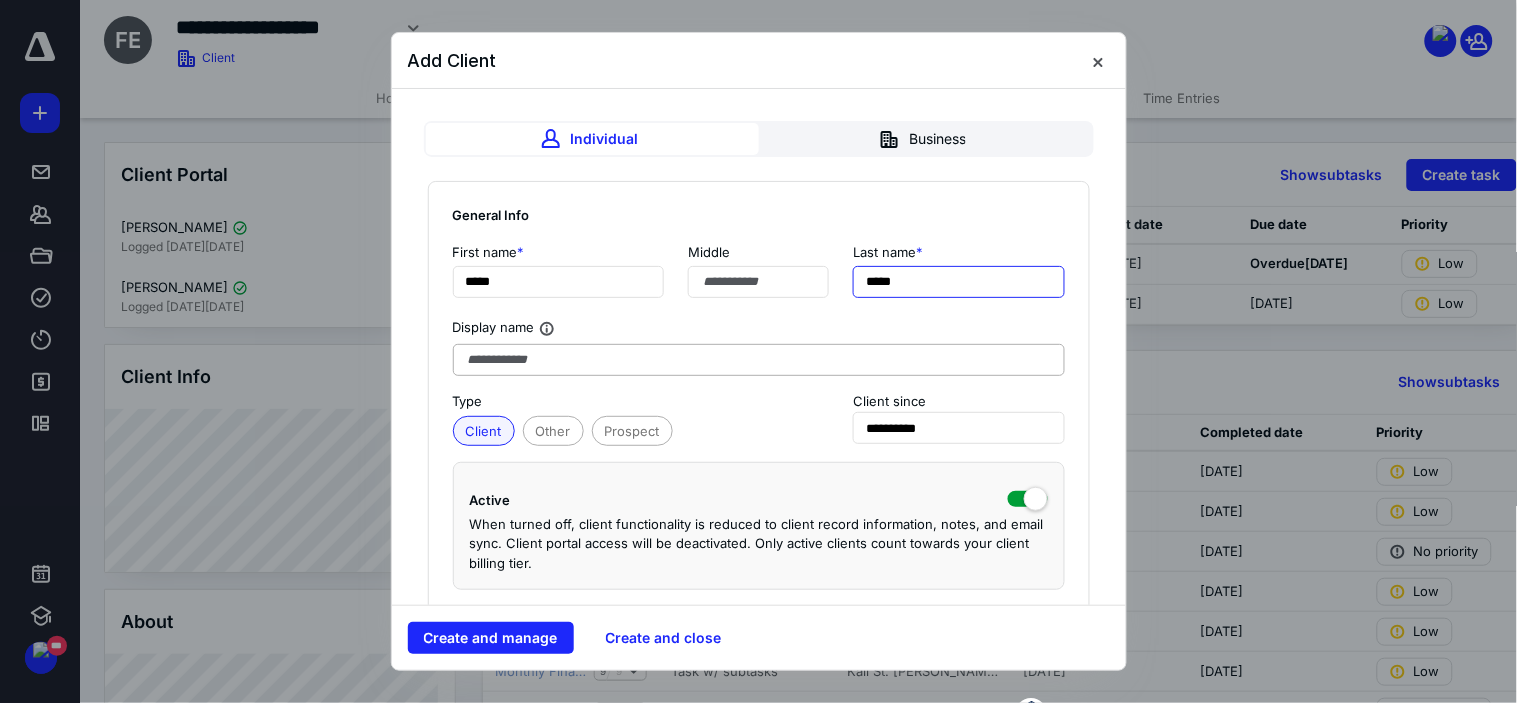 type on "*****" 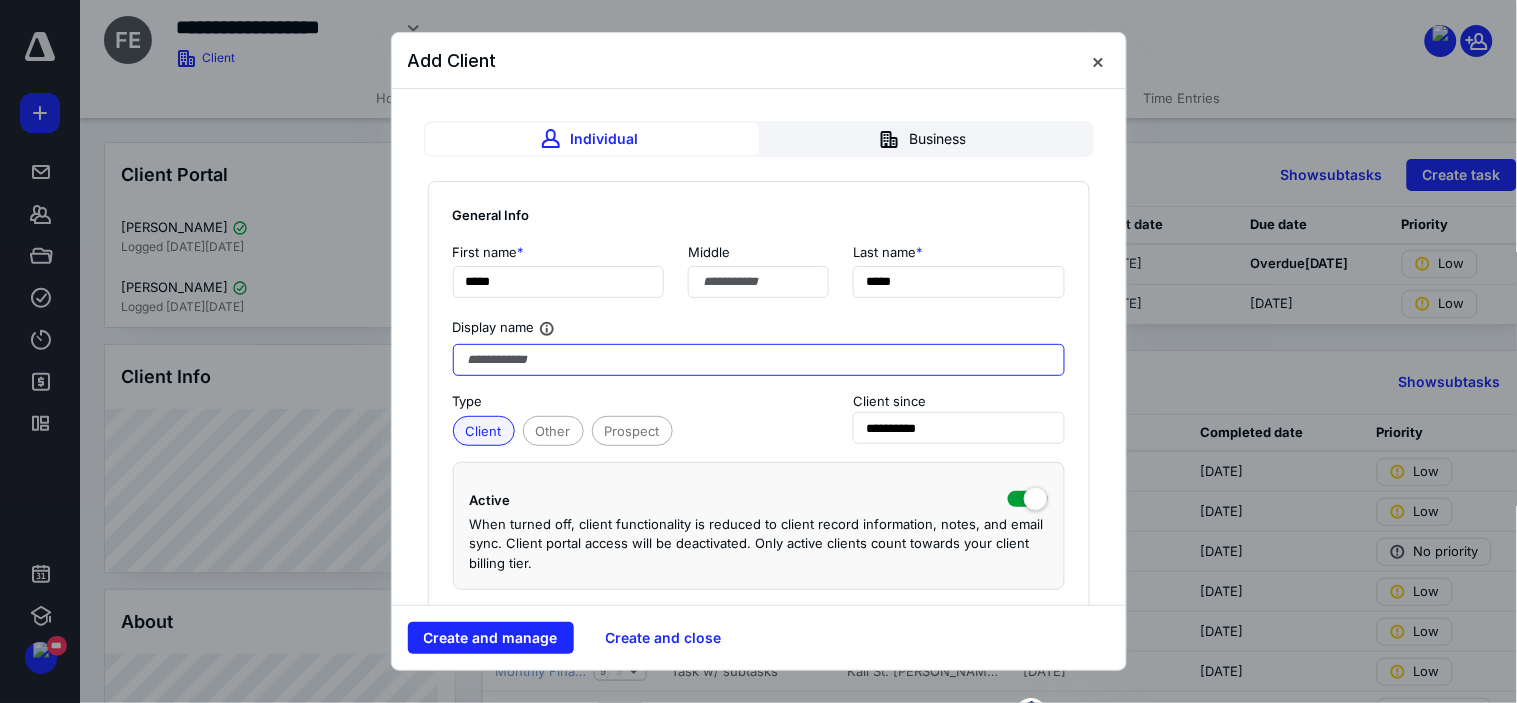 click at bounding box center [759, 360] 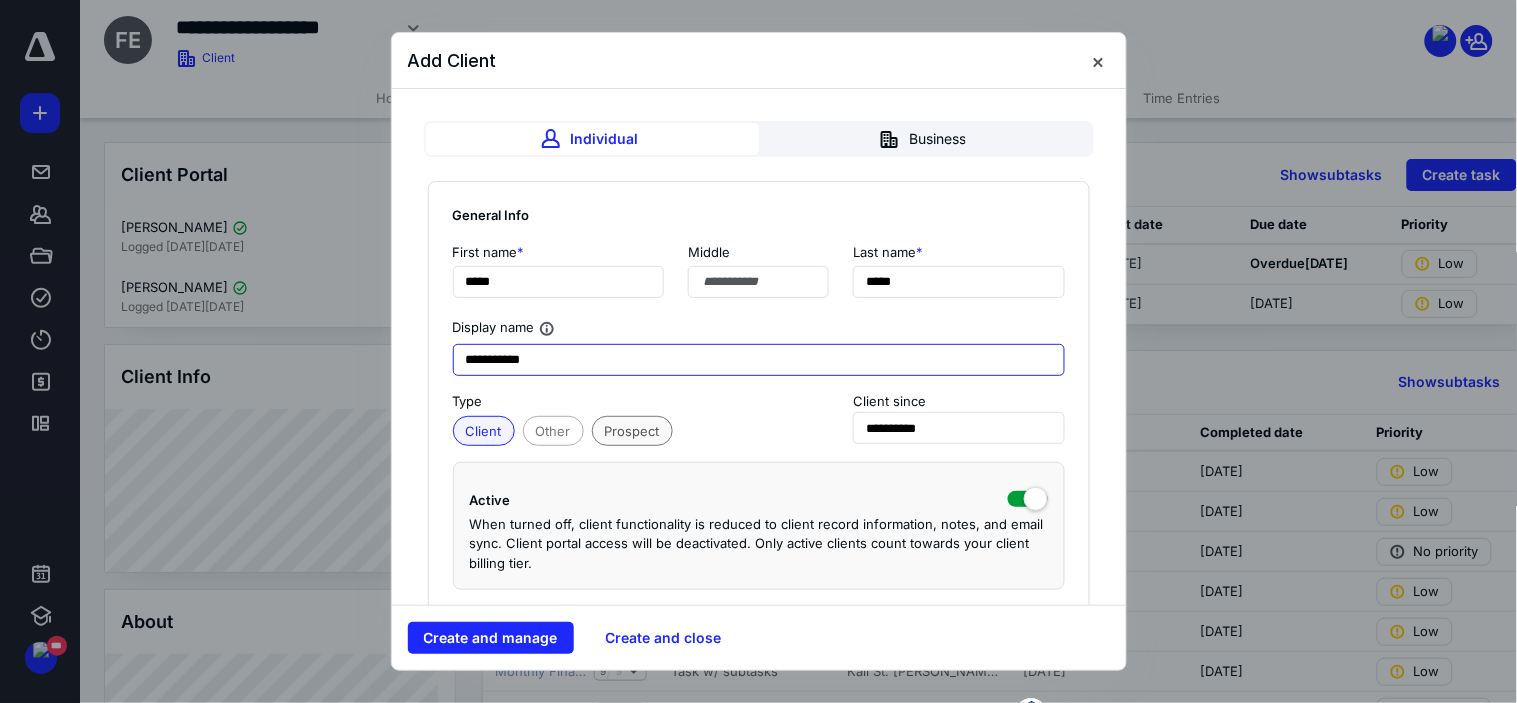 type on "**********" 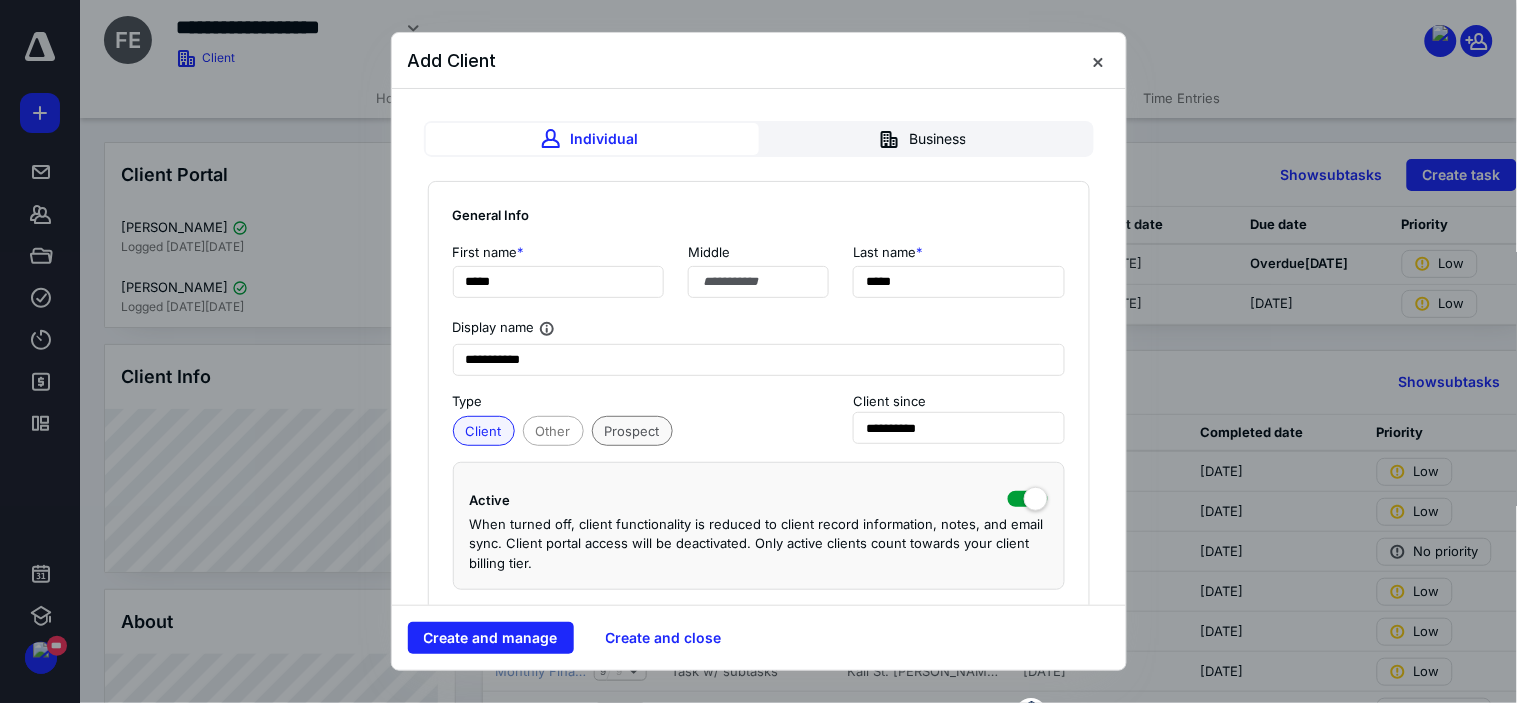 click on "Prospect" at bounding box center (632, 431) 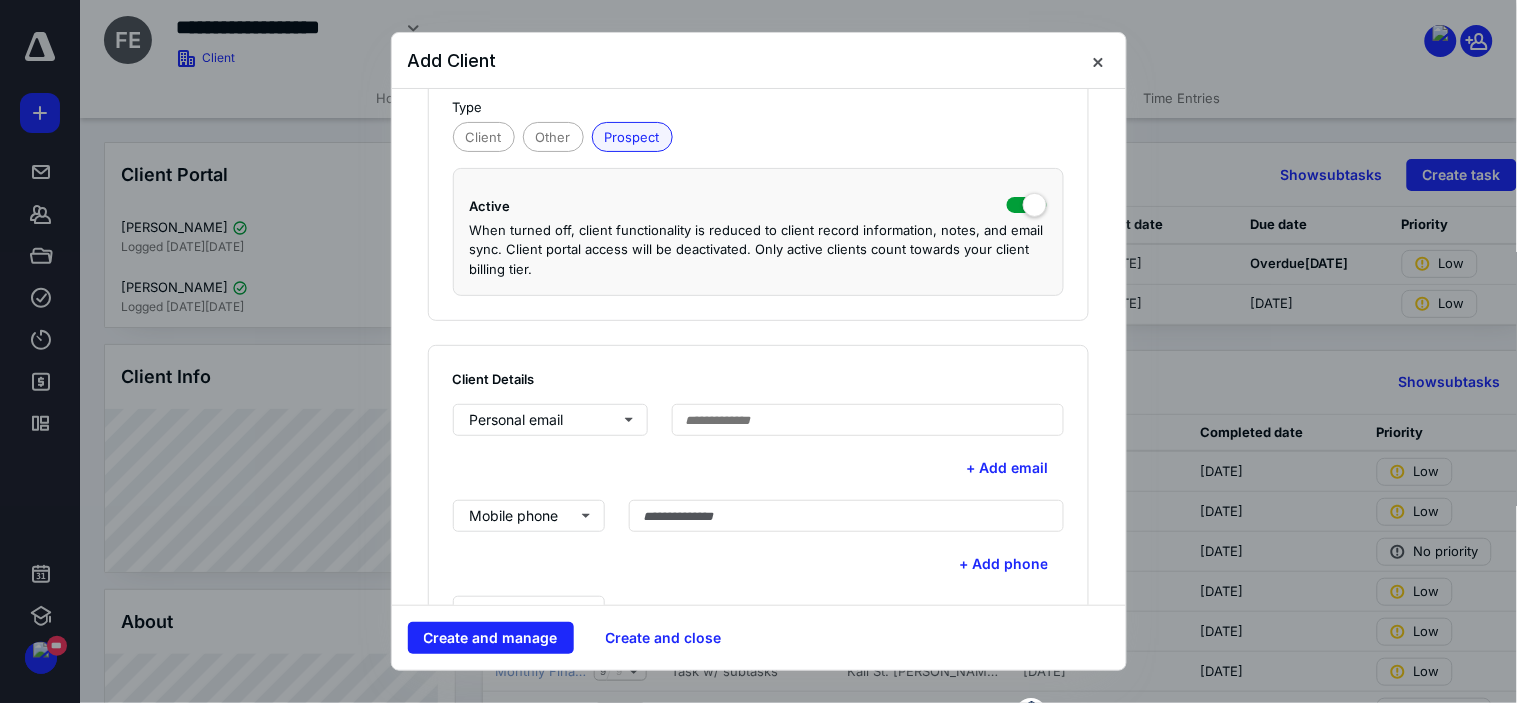 scroll, scrollTop: 333, scrollLeft: 0, axis: vertical 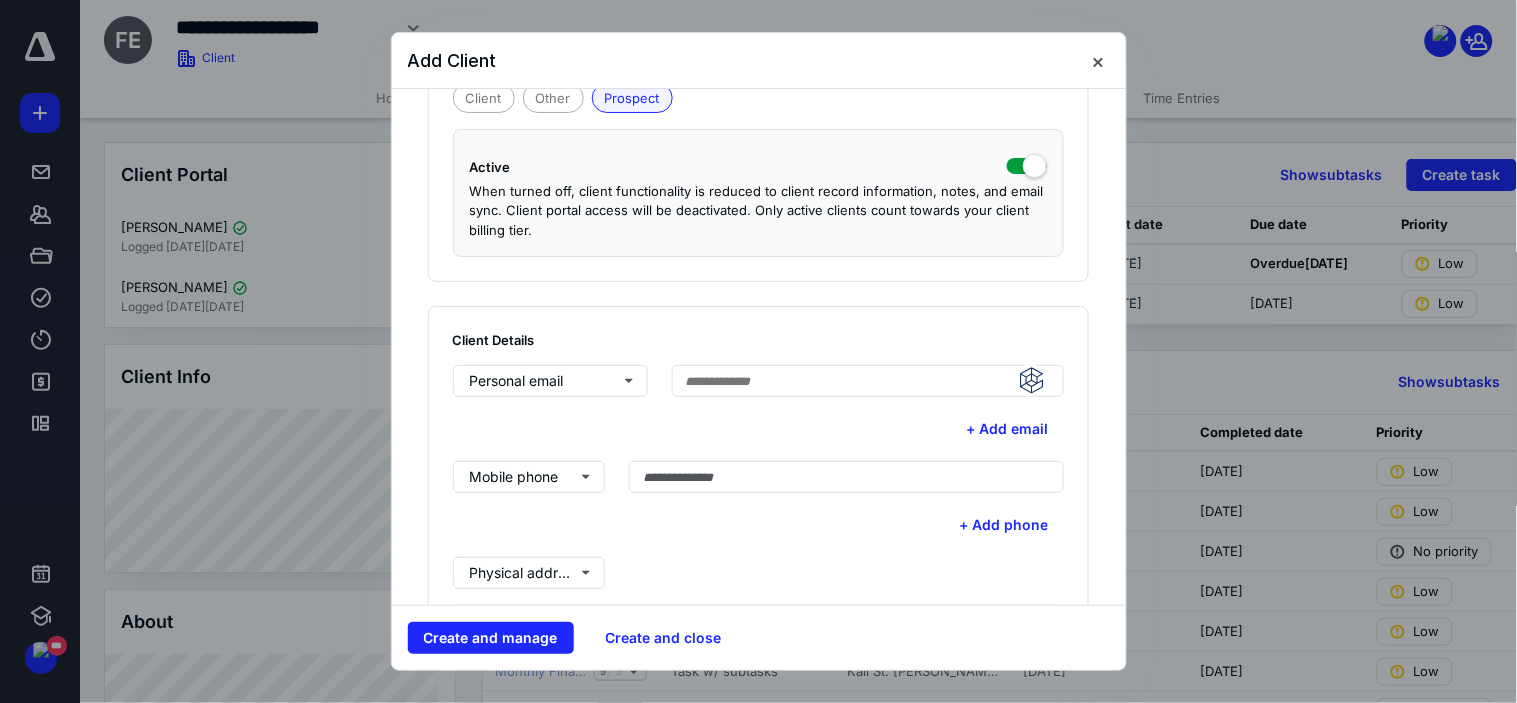 type 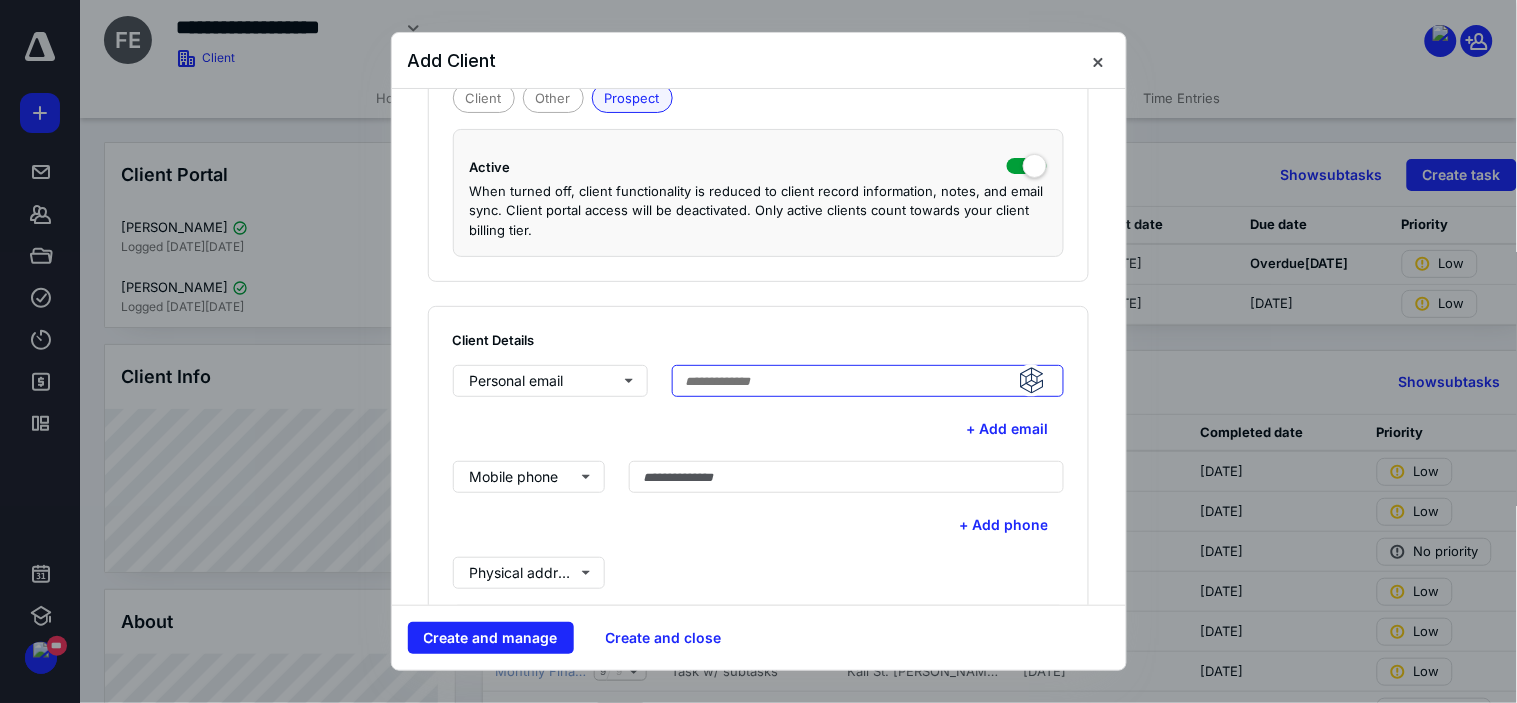 click at bounding box center [868, 381] 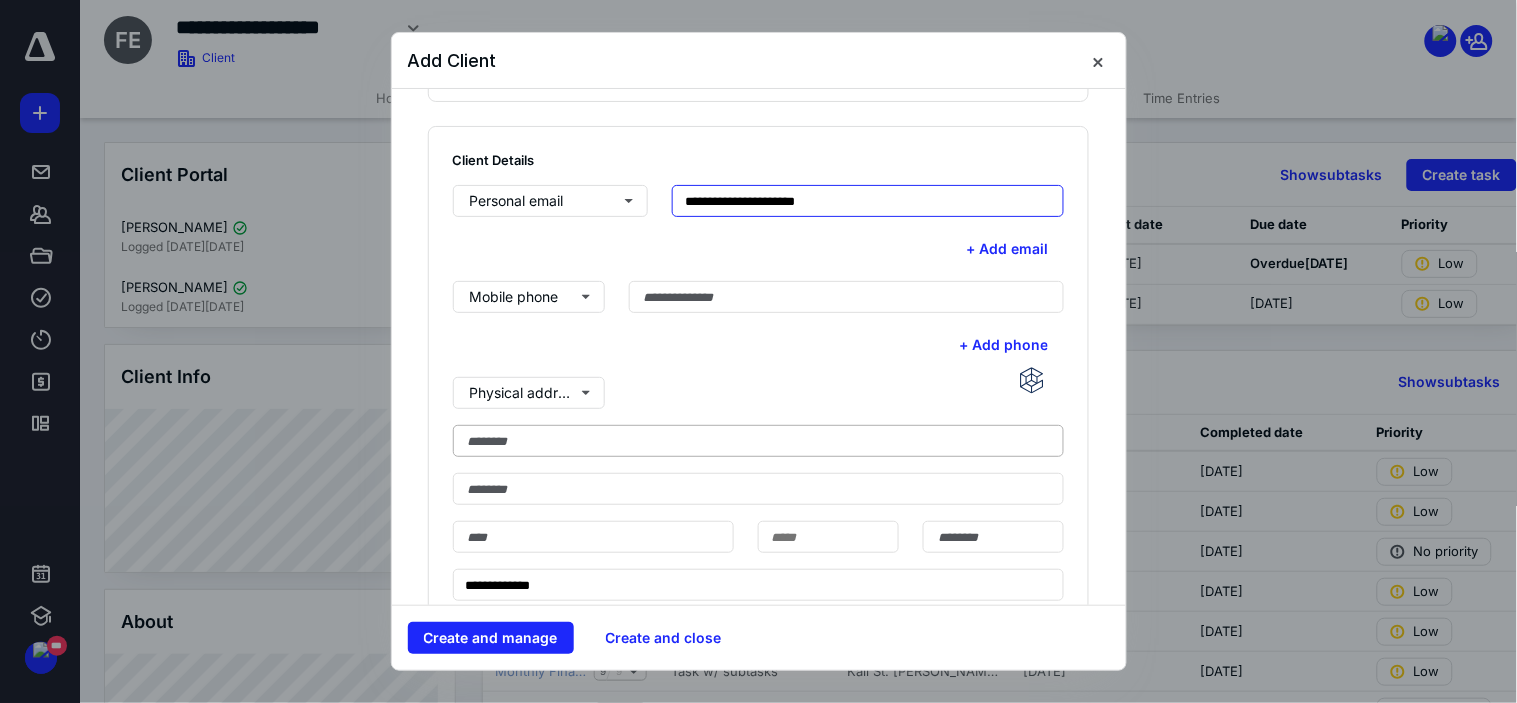 scroll, scrollTop: 555, scrollLeft: 0, axis: vertical 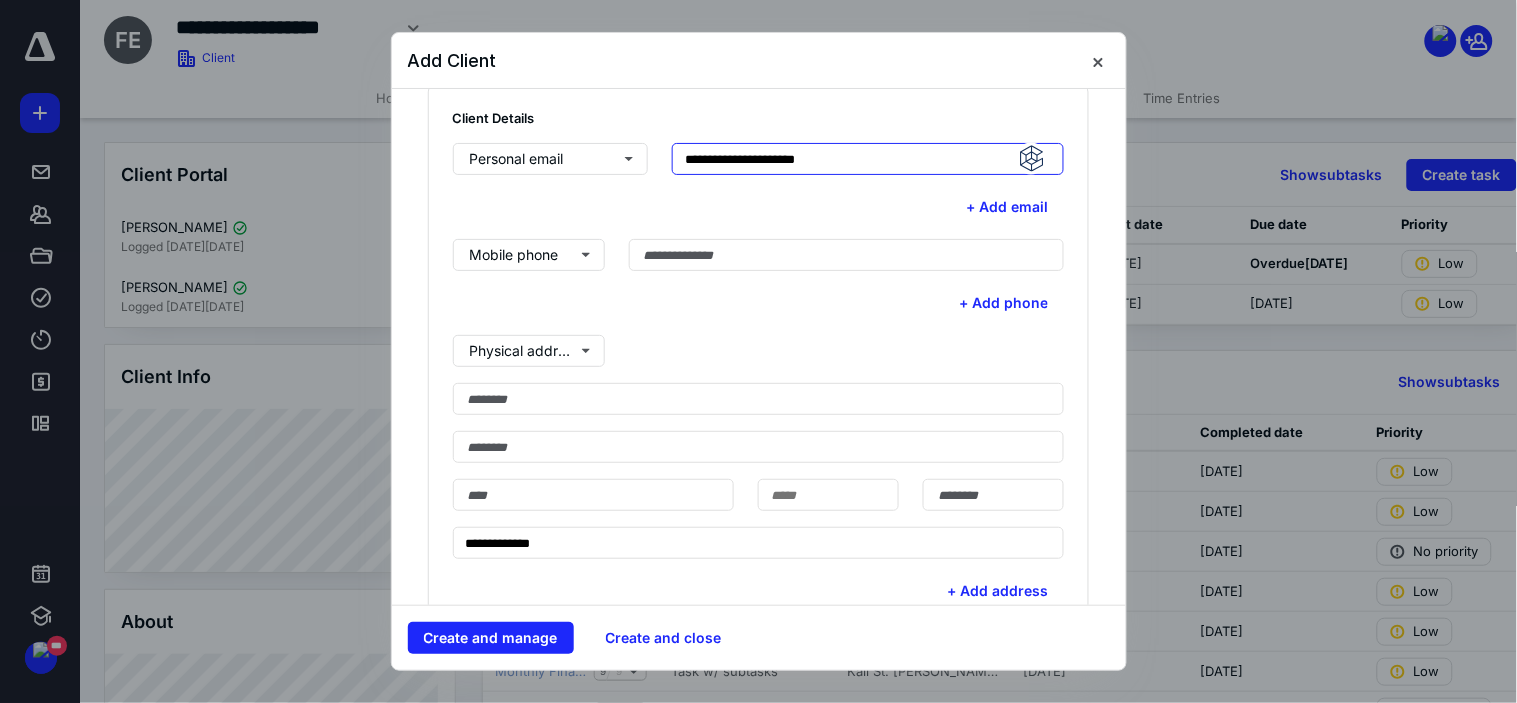 type on "**********" 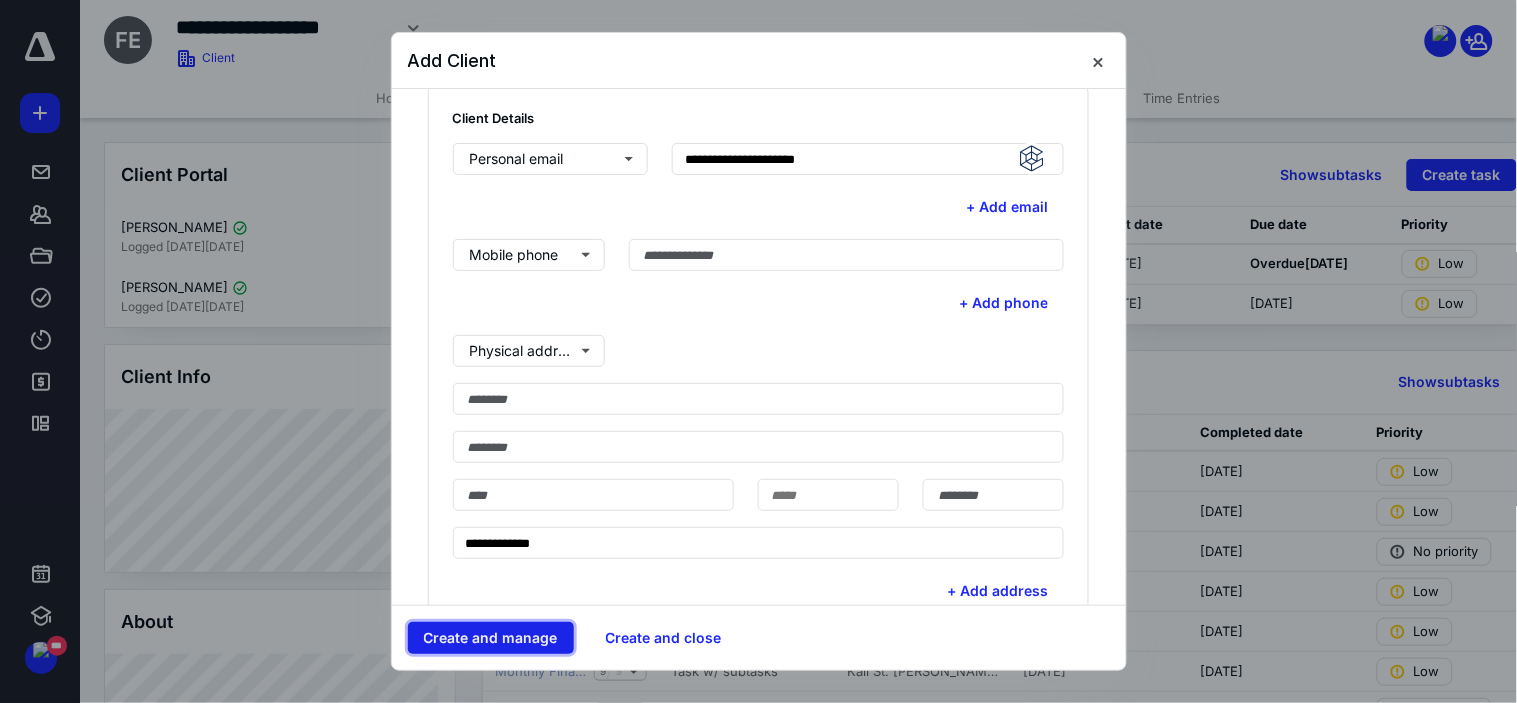 click on "Create and manage" at bounding box center (491, 638) 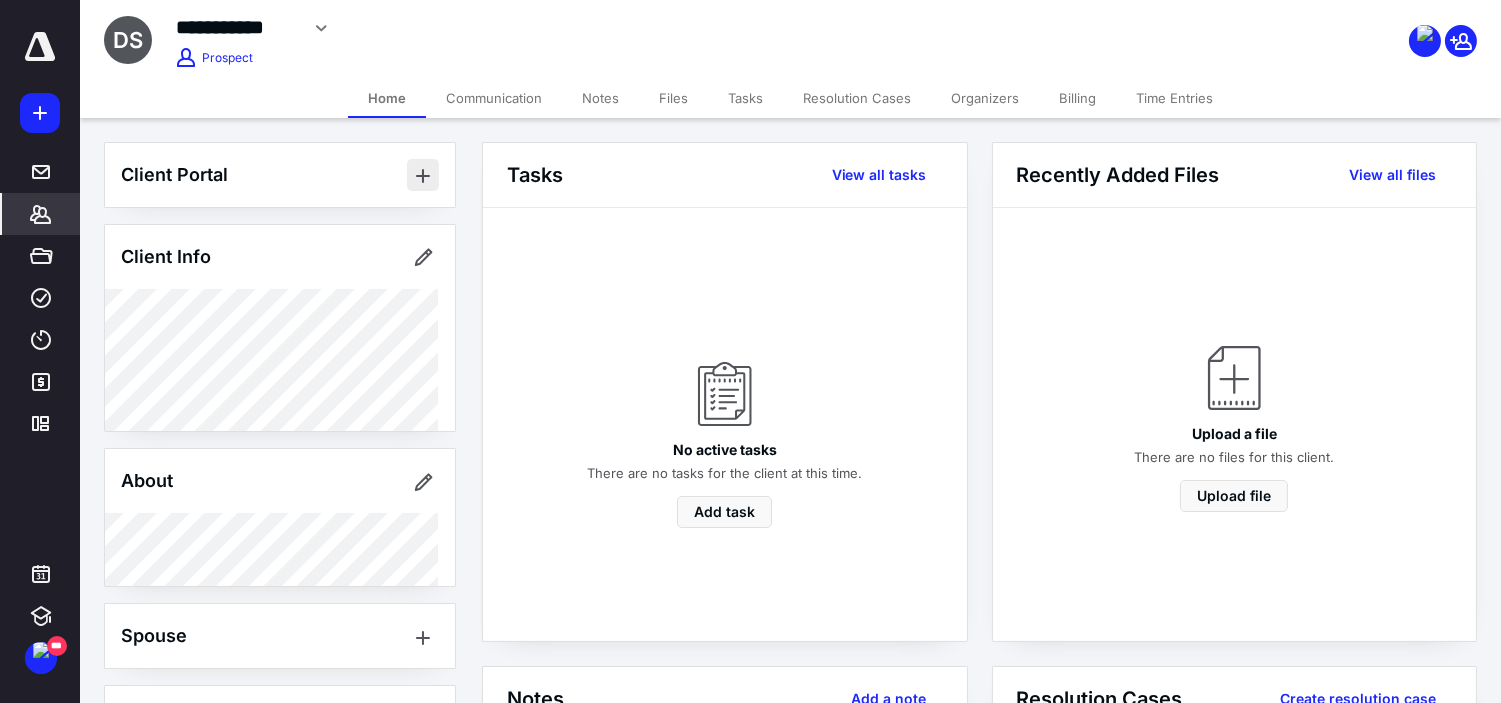 click at bounding box center (423, 175) 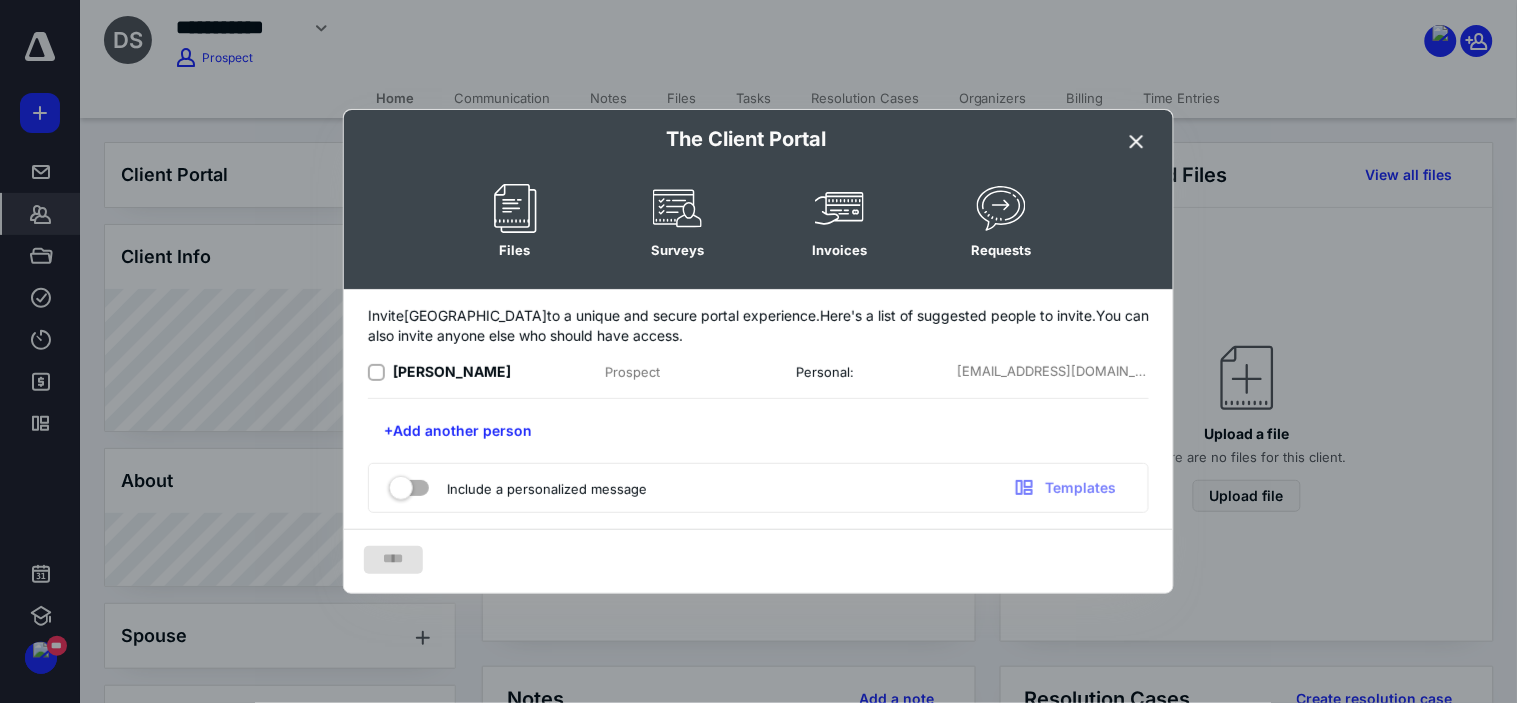 click at bounding box center (376, 373) 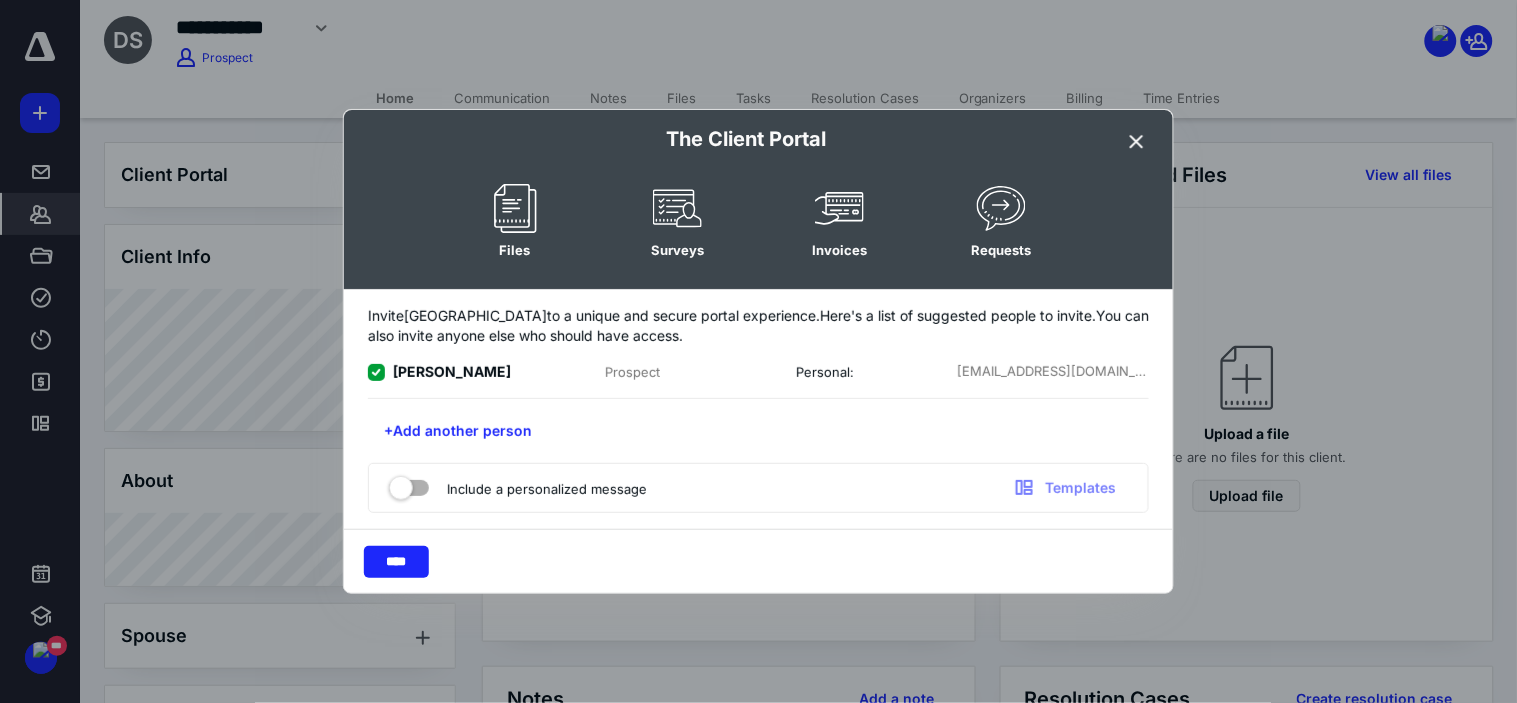 click at bounding box center [409, 484] 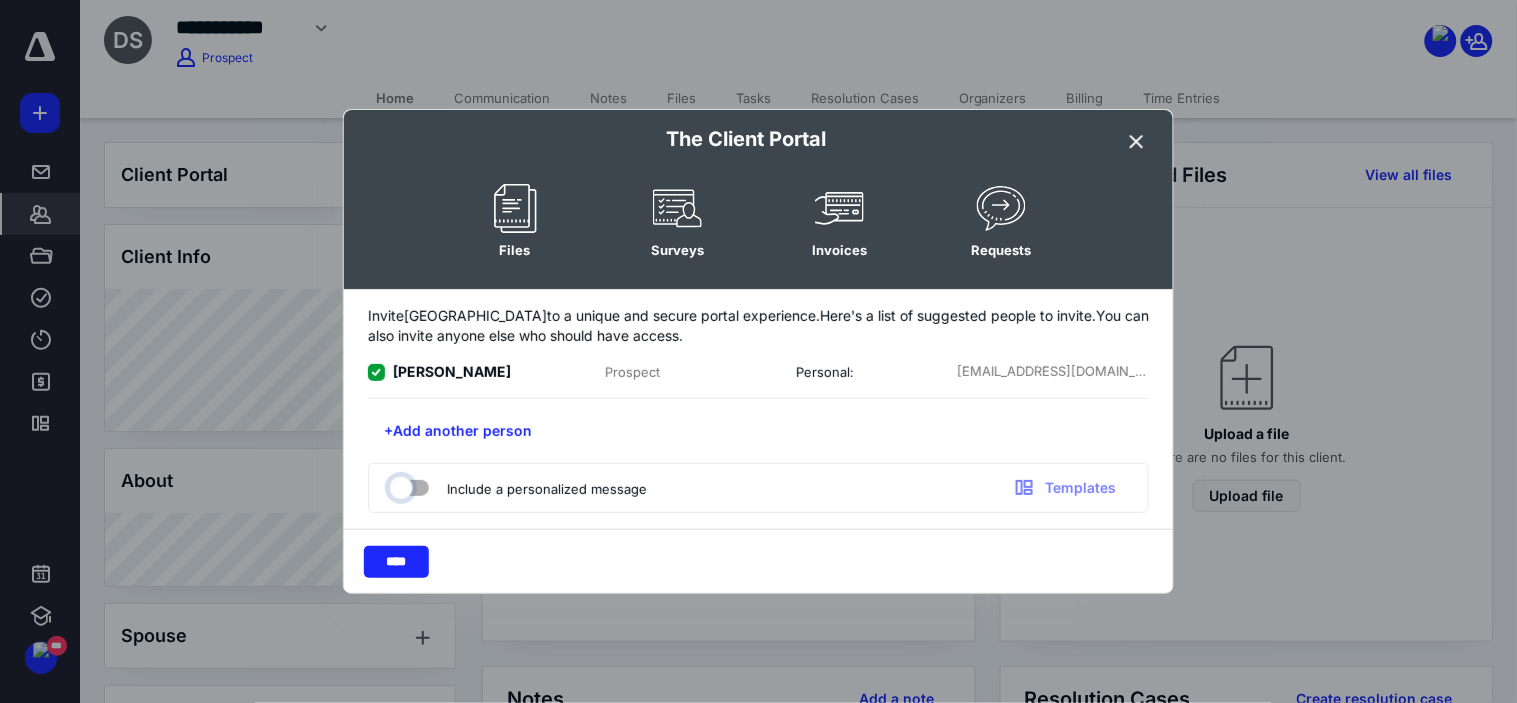 click at bounding box center (399, 485) 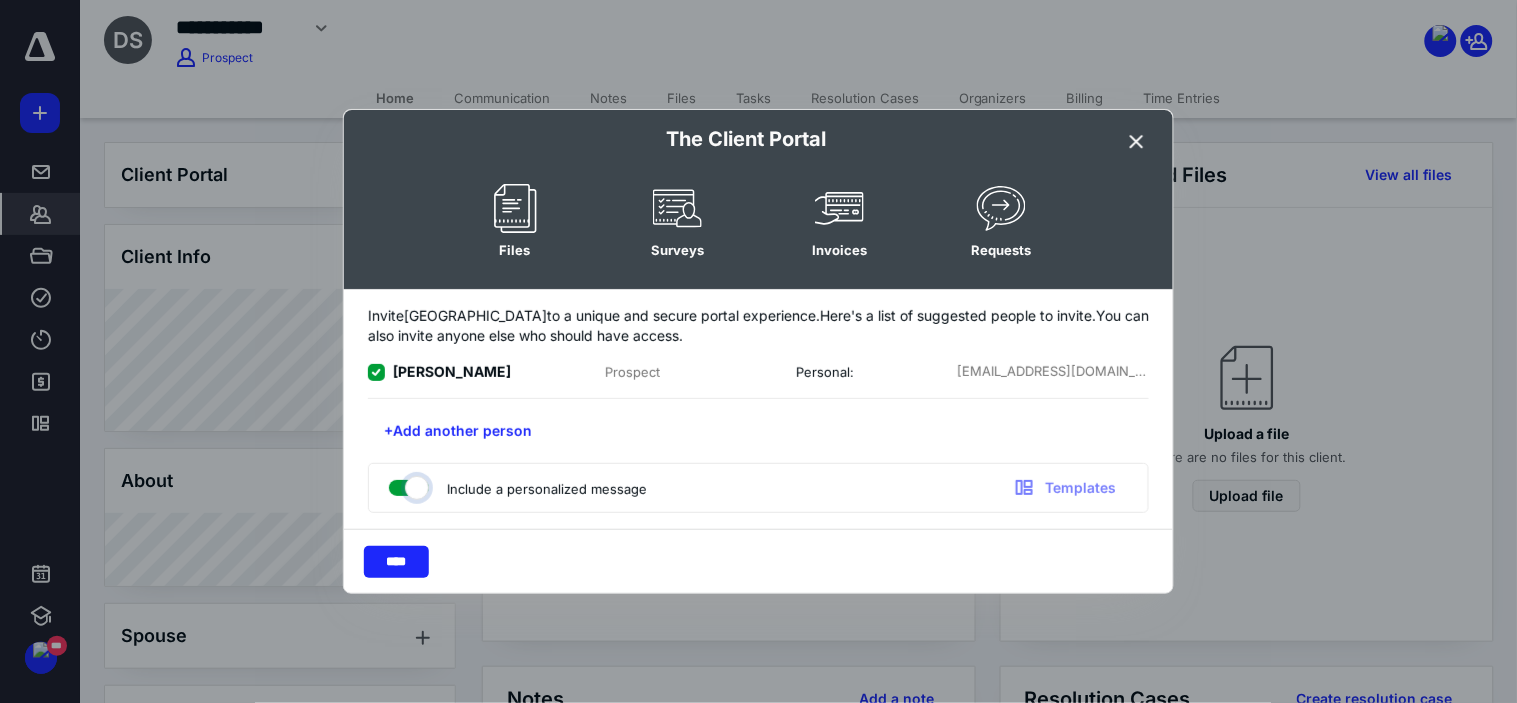 checkbox on "true" 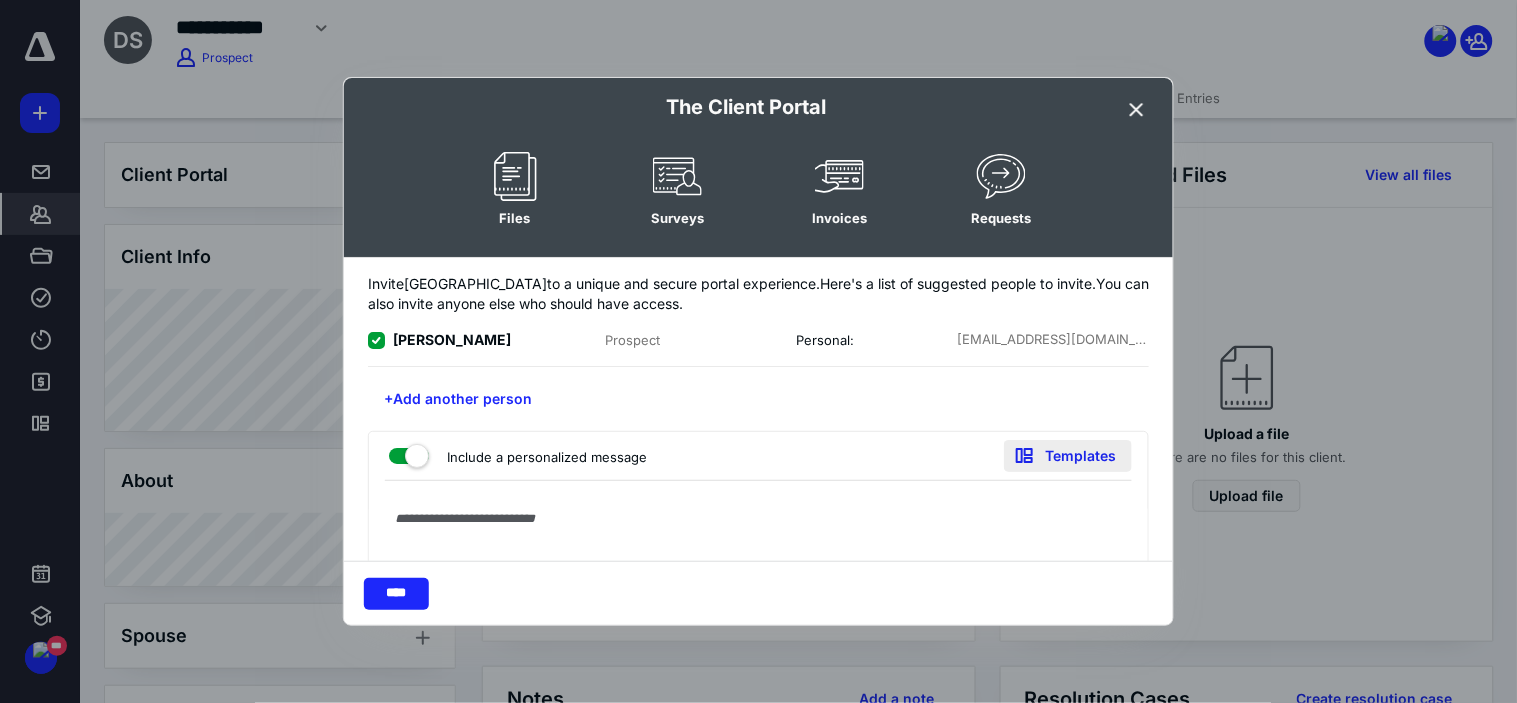 click on "Templates" at bounding box center [1068, 456] 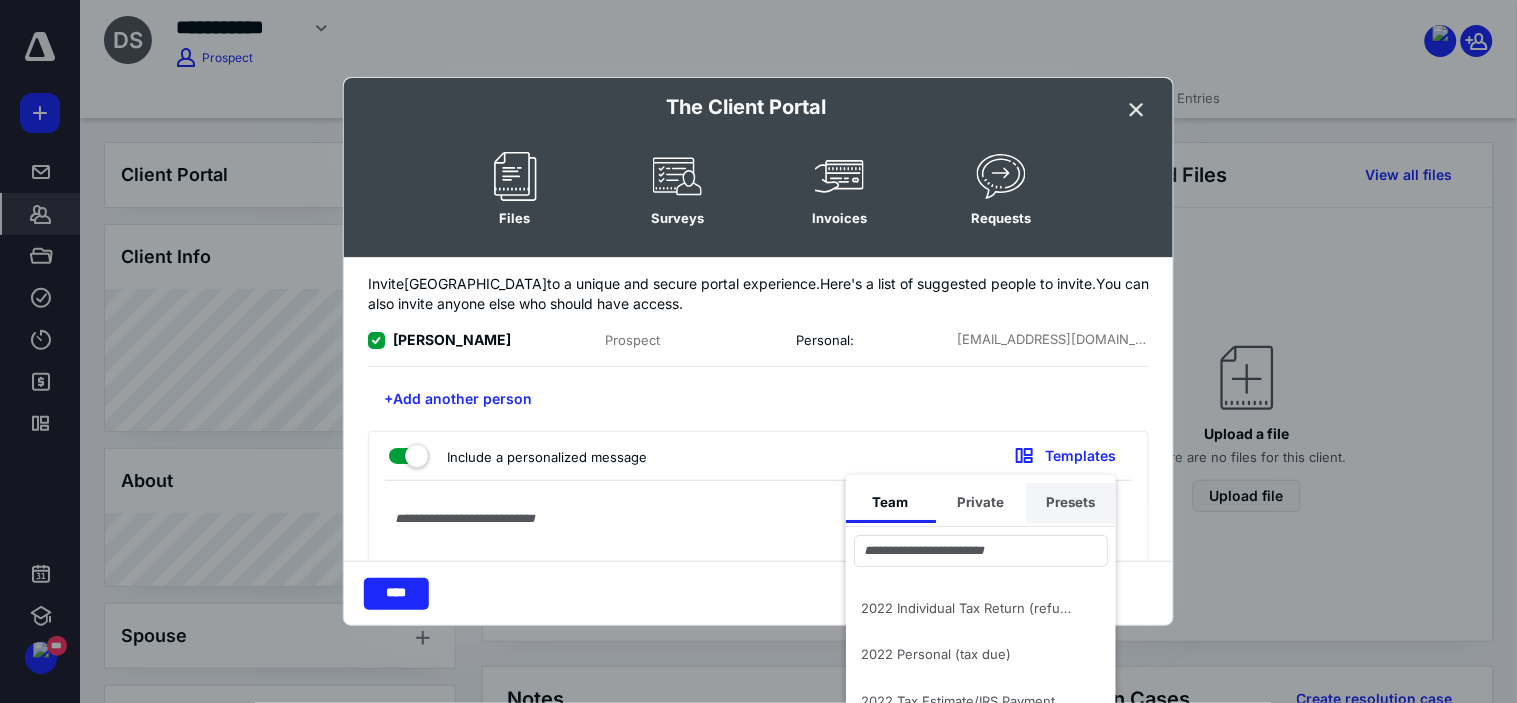 click on "Presets" at bounding box center (1071, 503) 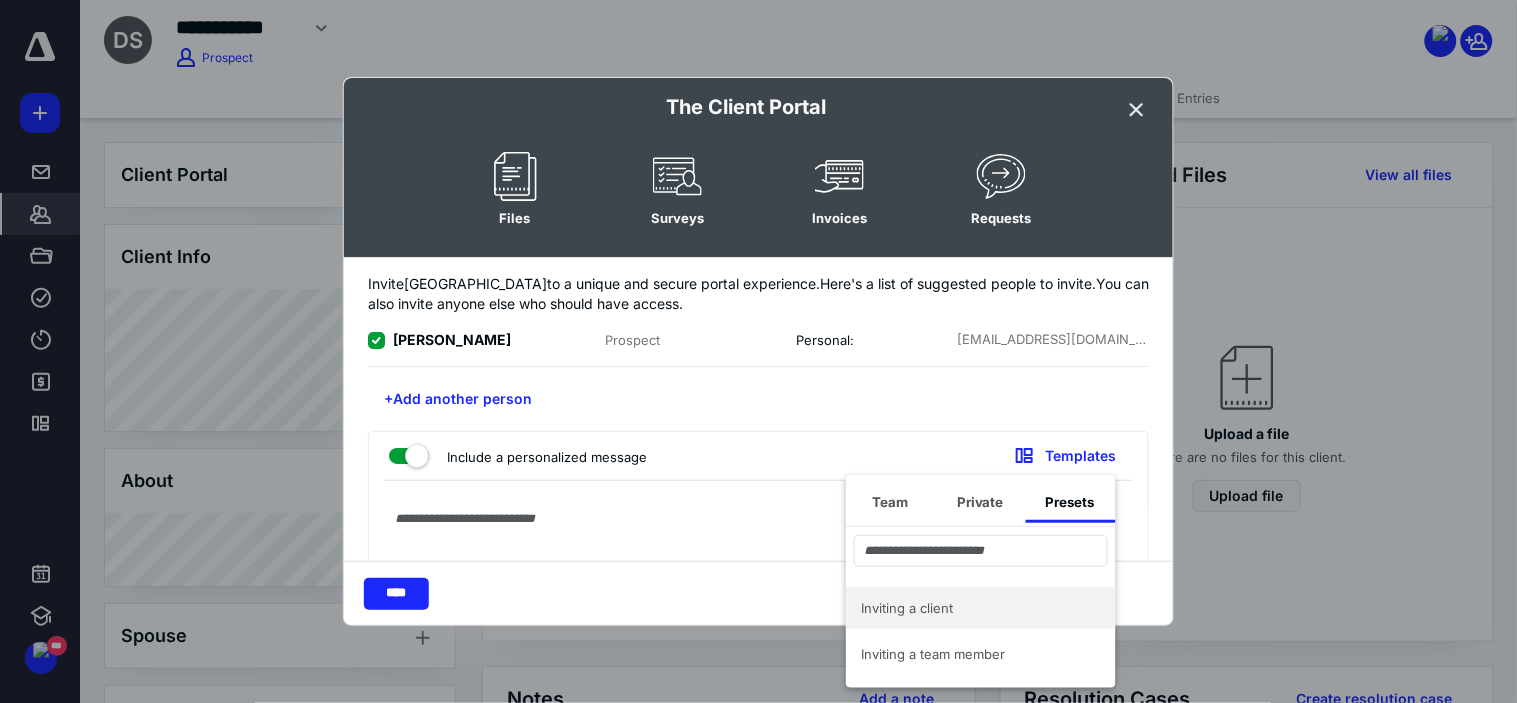click on "Inviting a client" at bounding box center [969, 608] 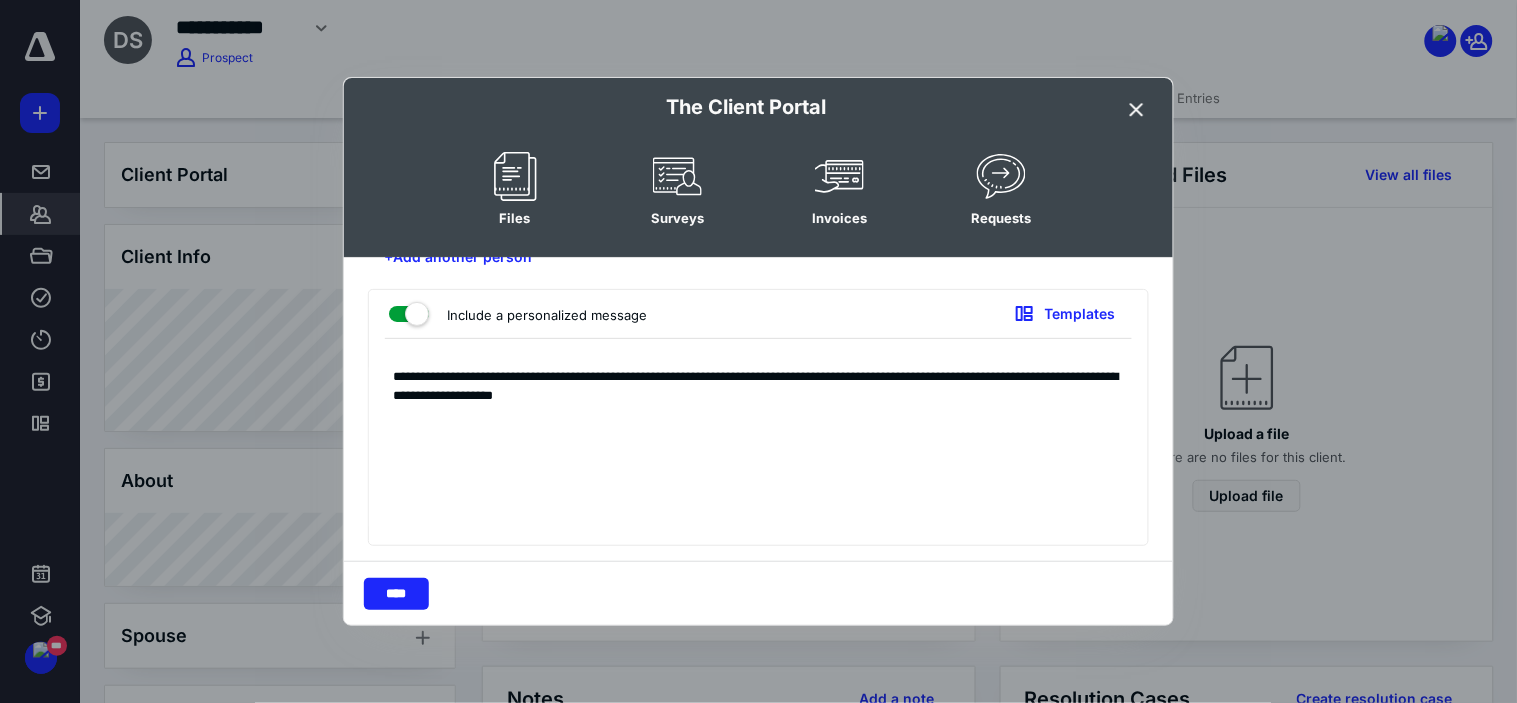 scroll, scrollTop: 143, scrollLeft: 0, axis: vertical 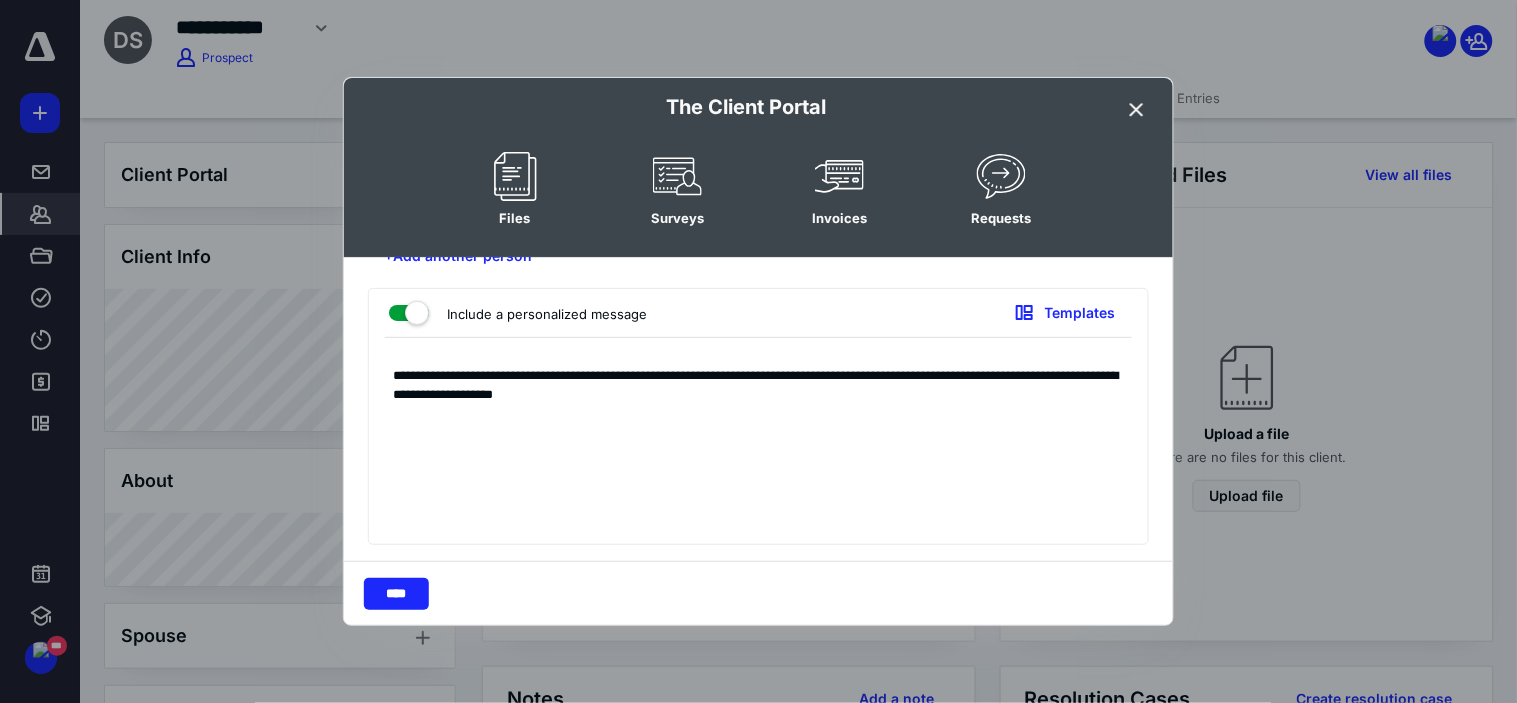 click on "**********" at bounding box center [750, 446] 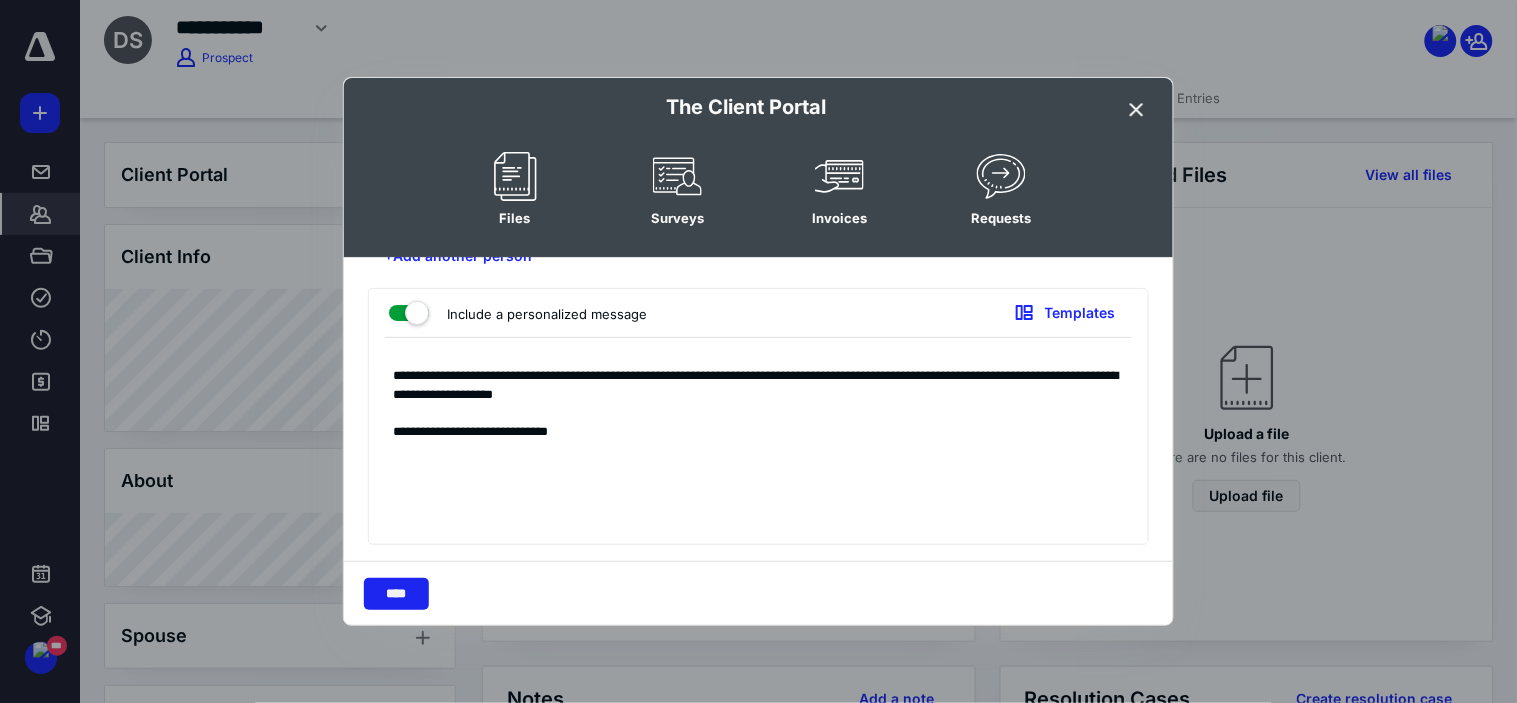 type on "**********" 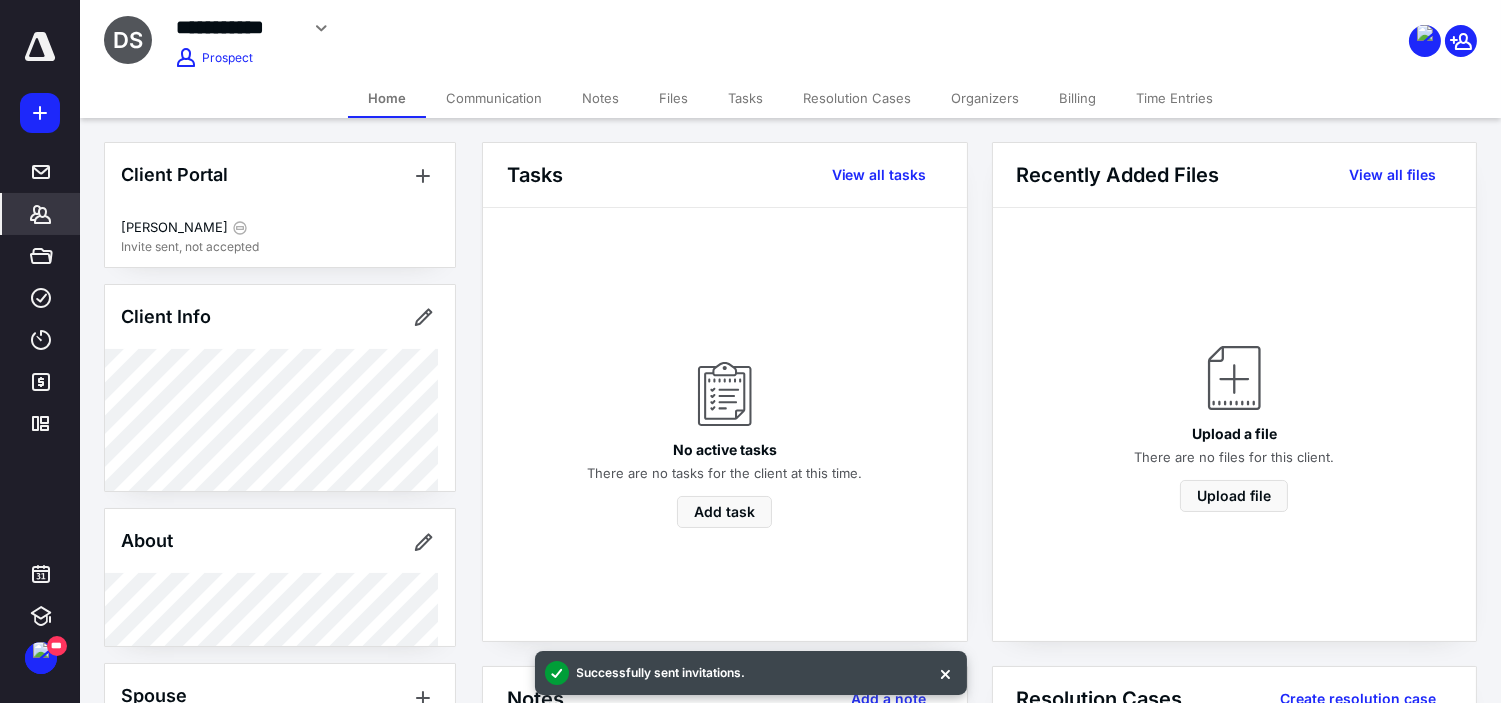 click on "Tasks" at bounding box center (745, 98) 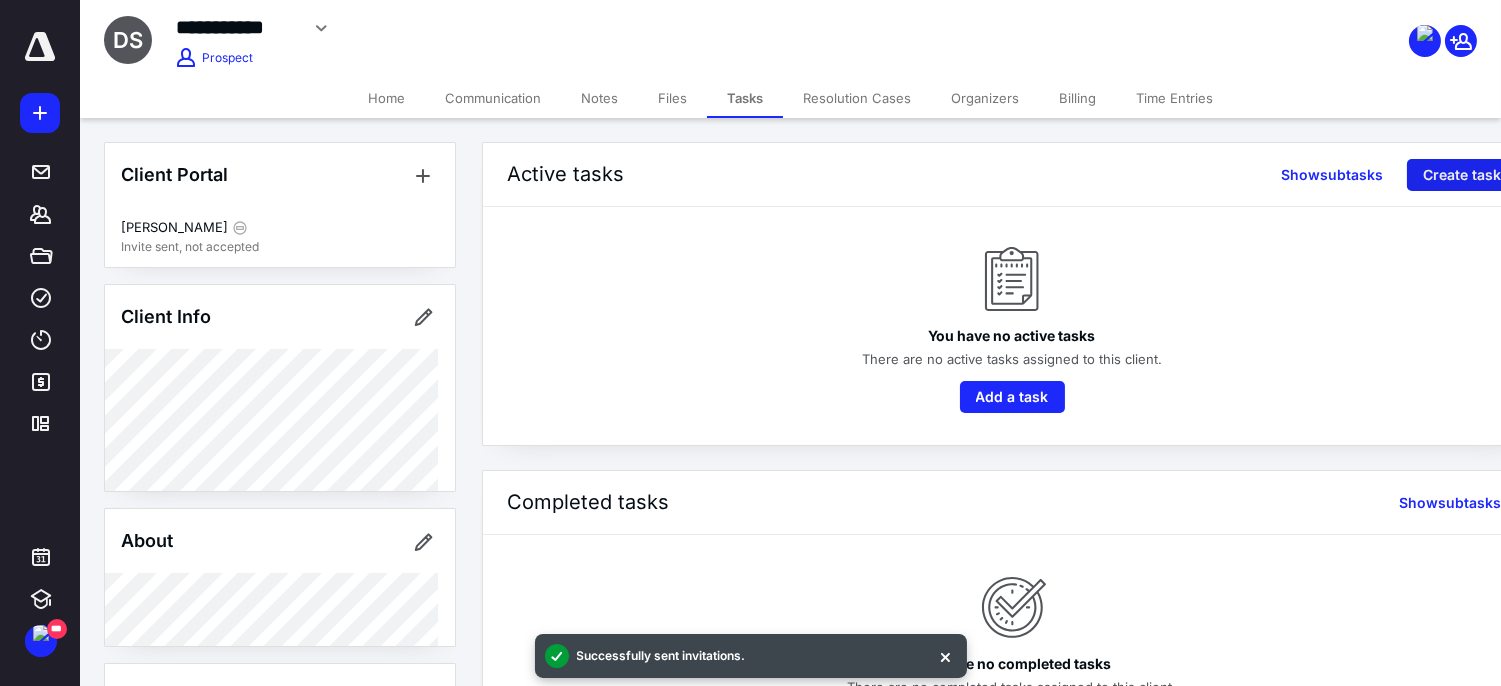 click on "Create task" at bounding box center [1462, 175] 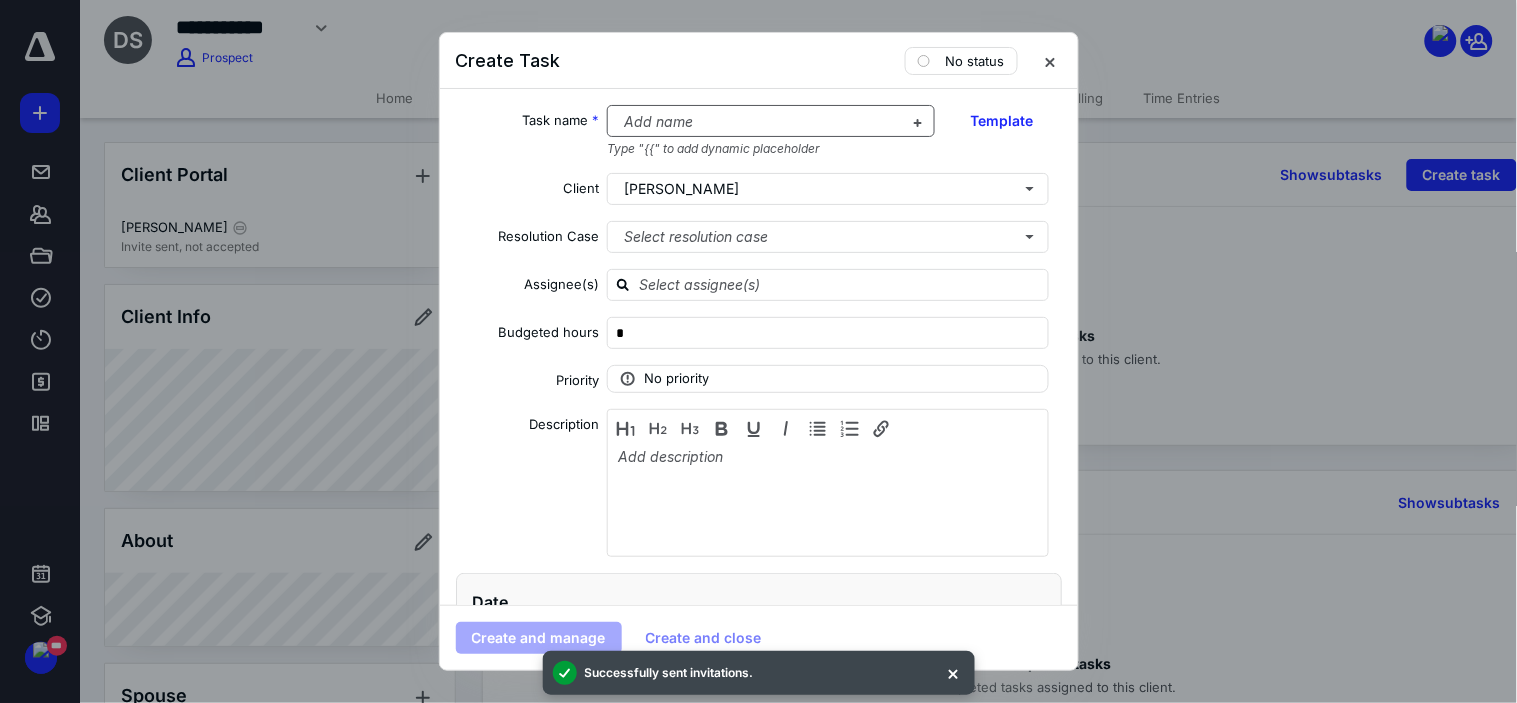 click at bounding box center (759, 122) 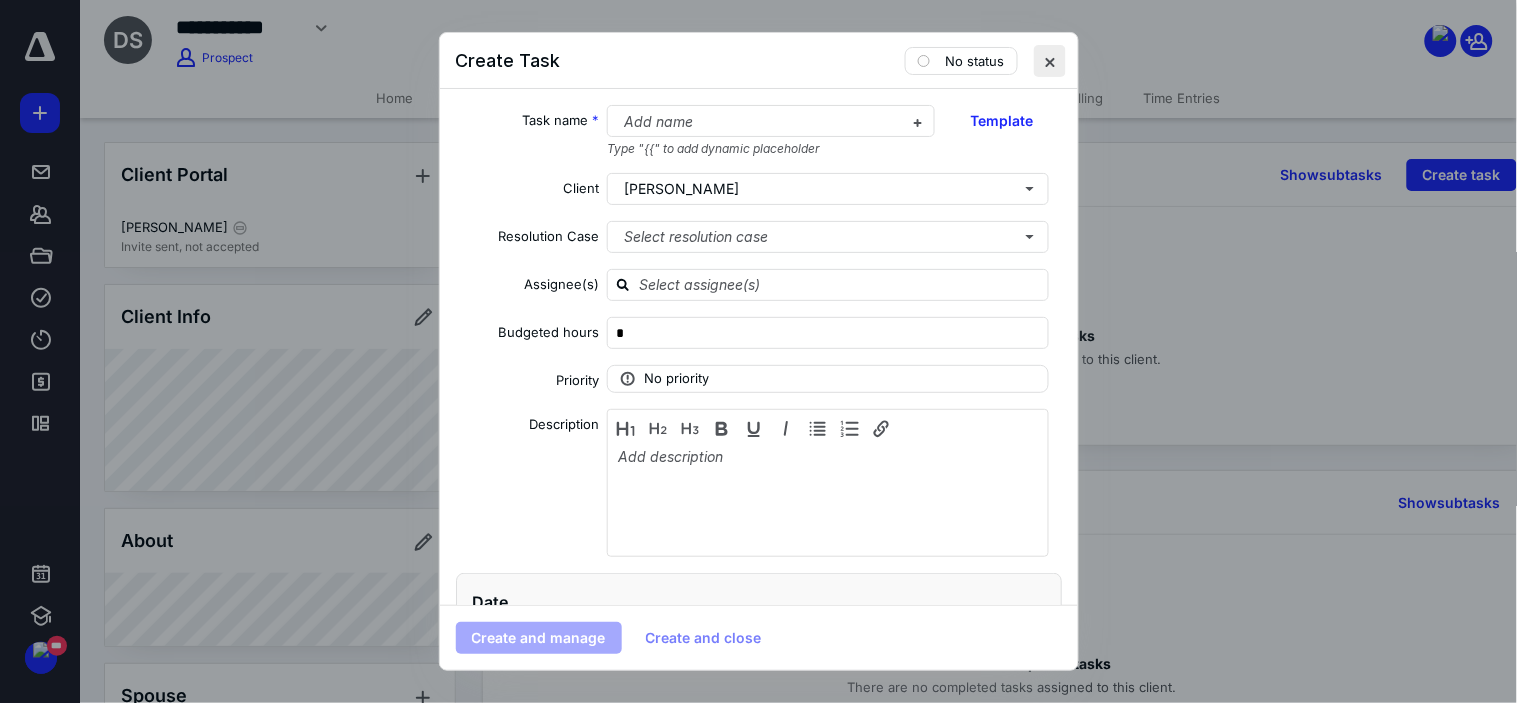 click at bounding box center [1050, 61] 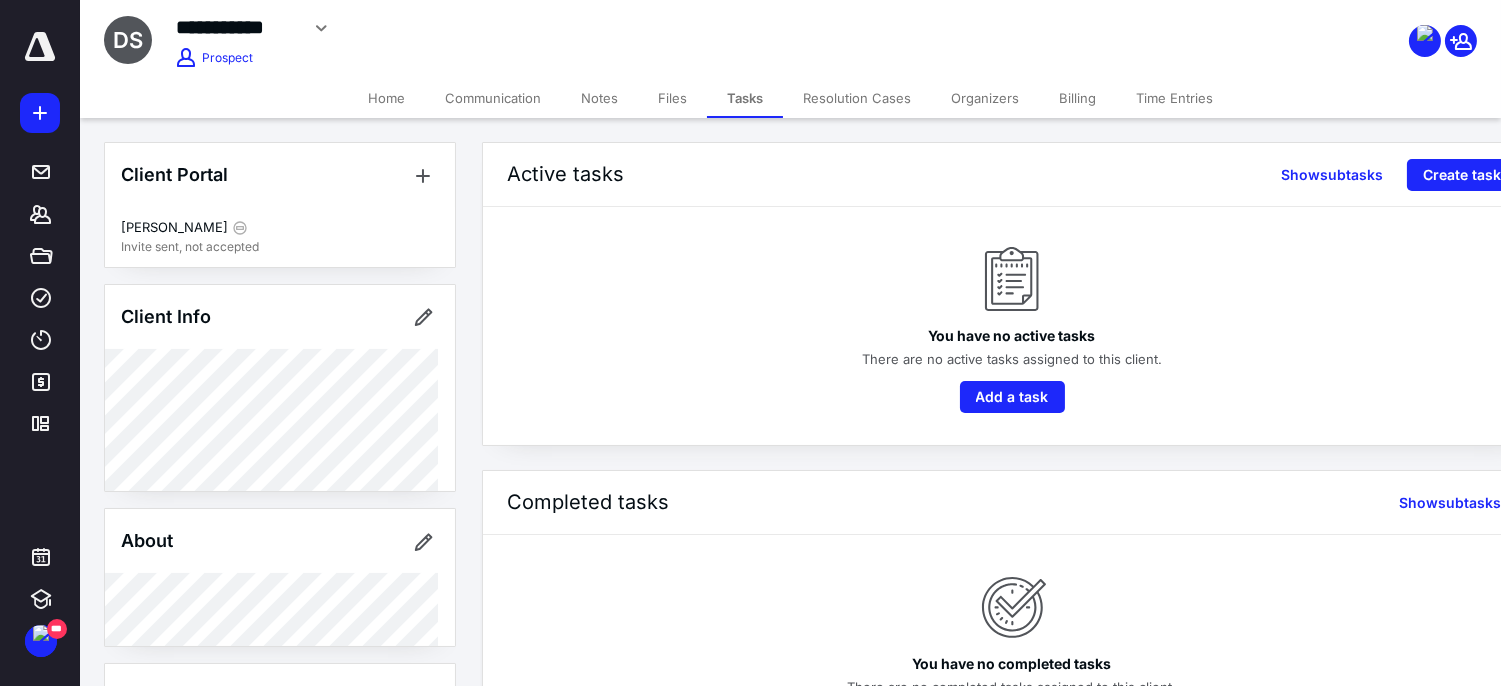 click at bounding box center [40, 113] 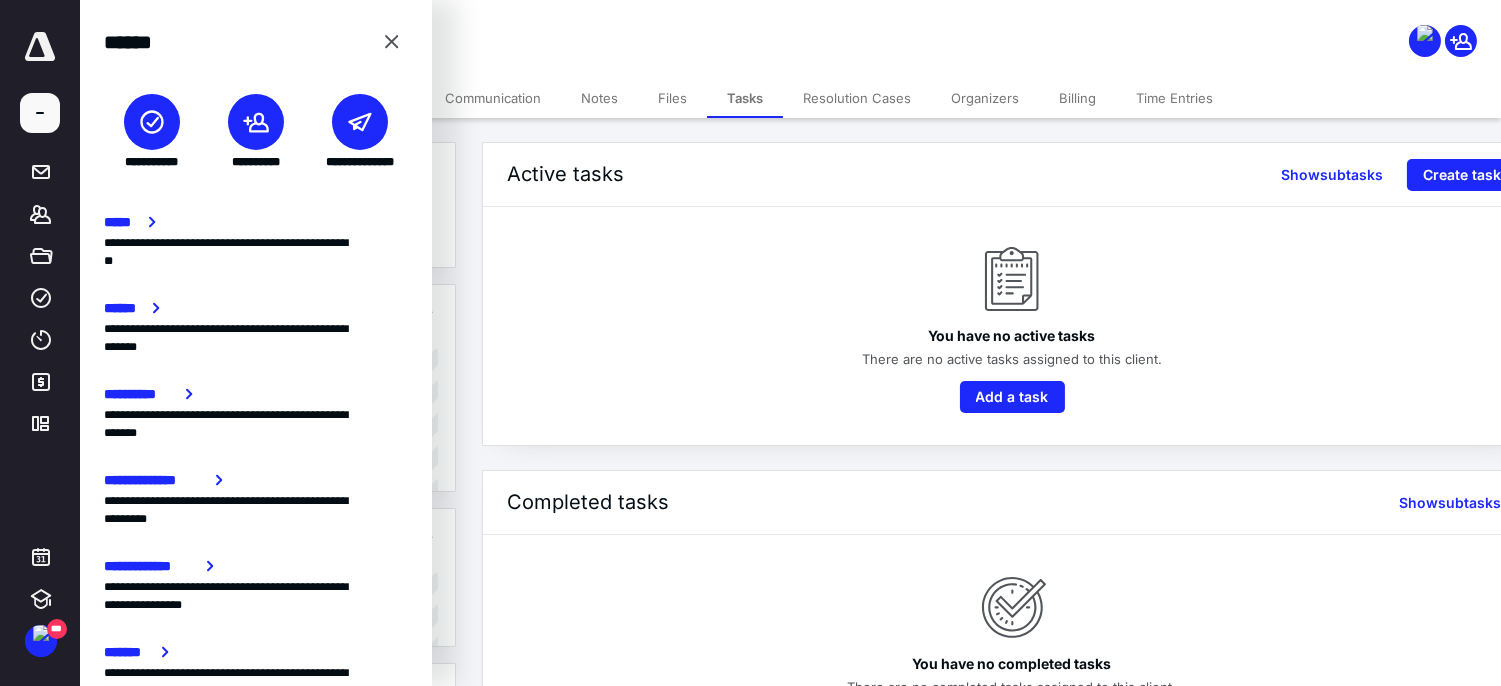 click 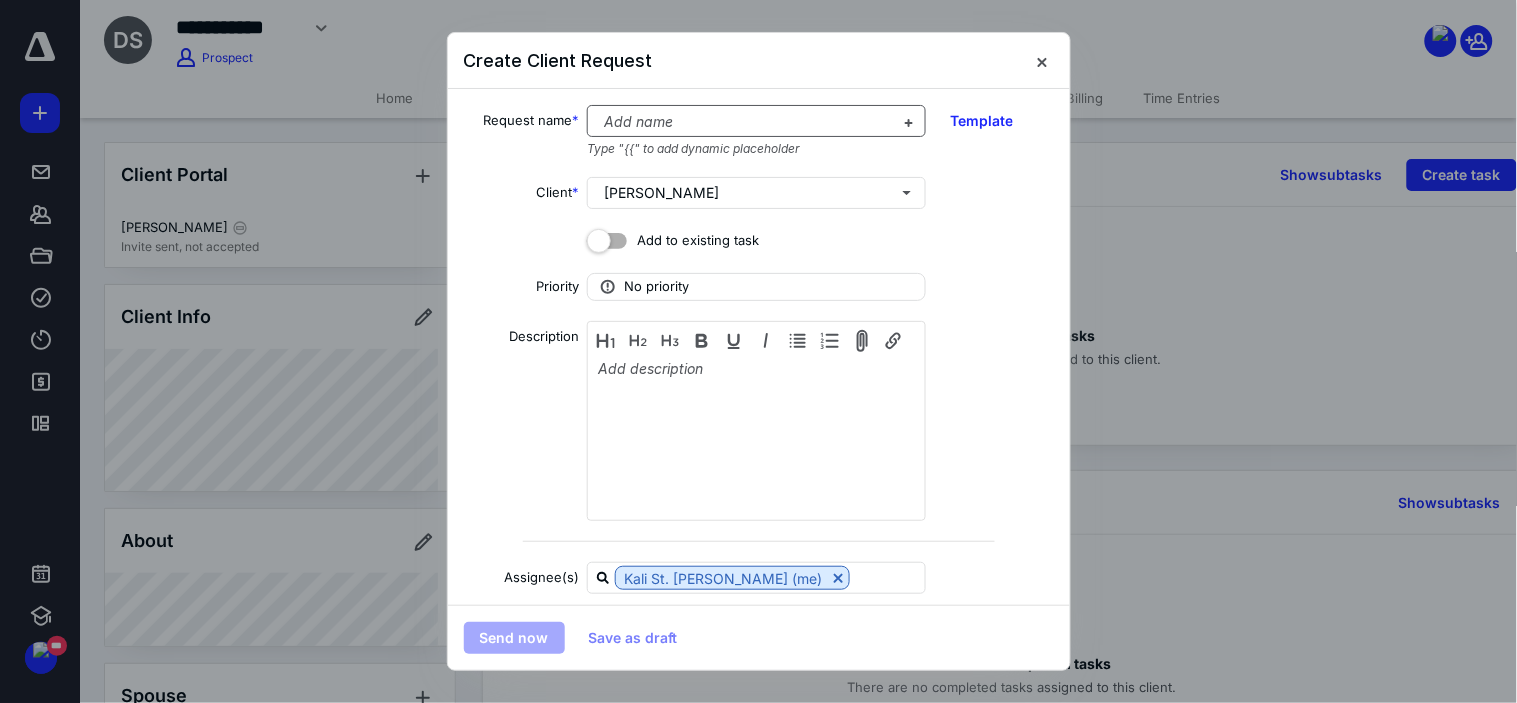 click at bounding box center (744, 122) 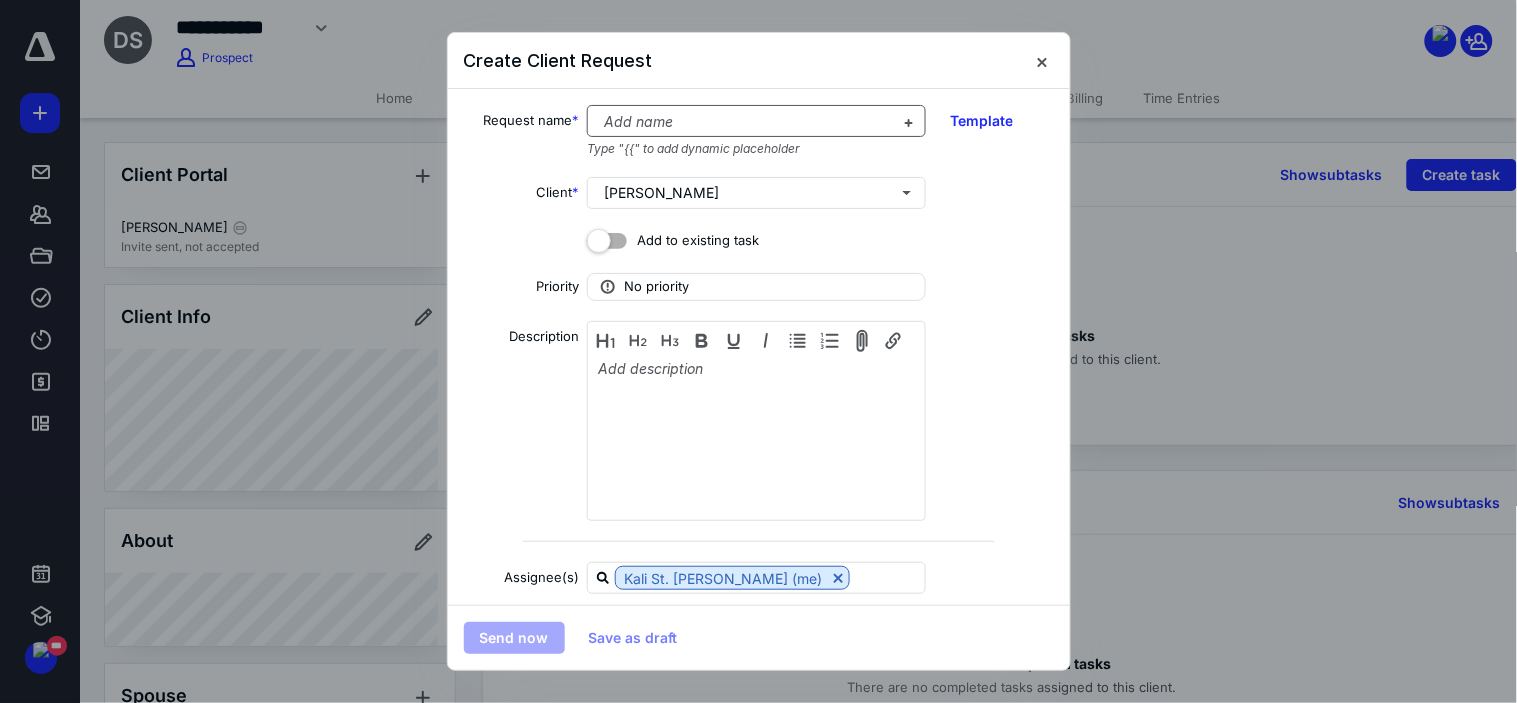 type 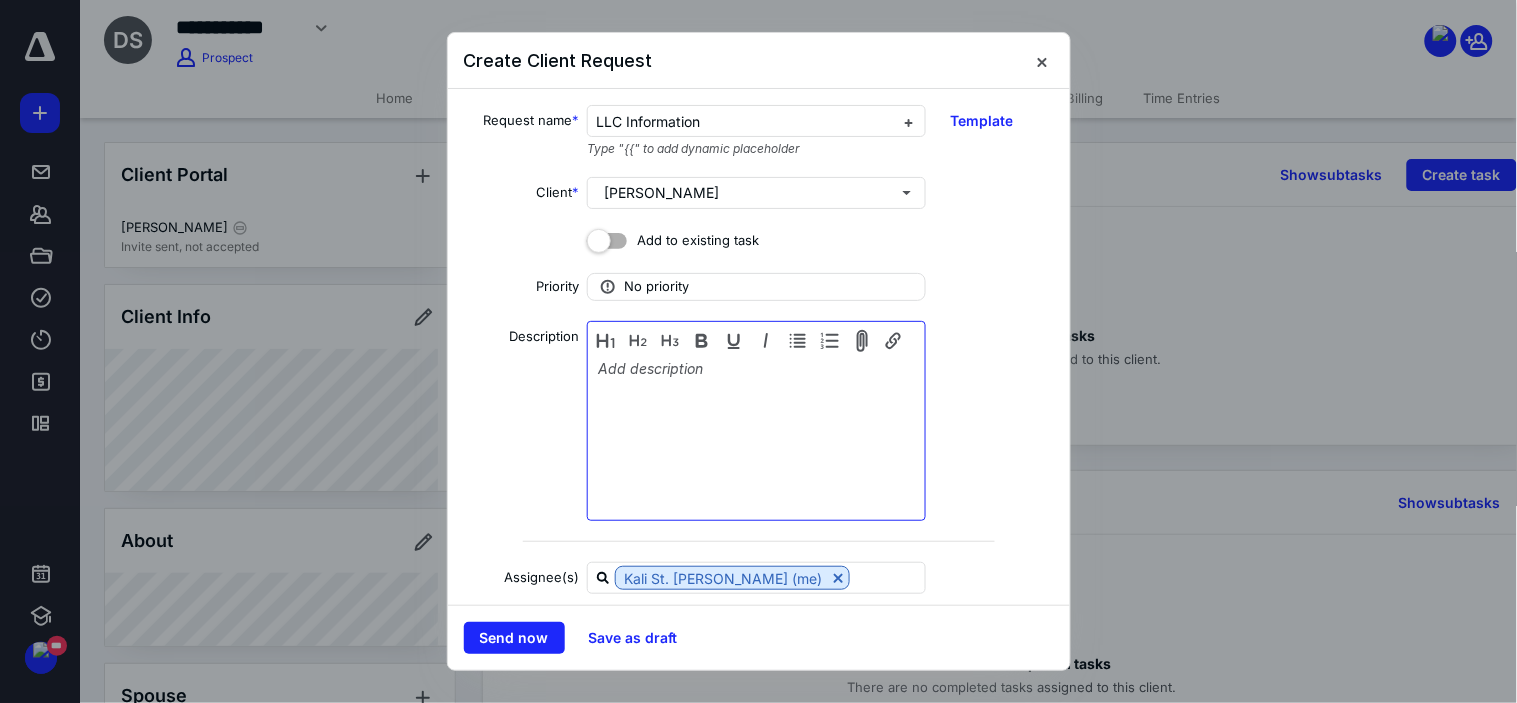 click at bounding box center (756, 423) 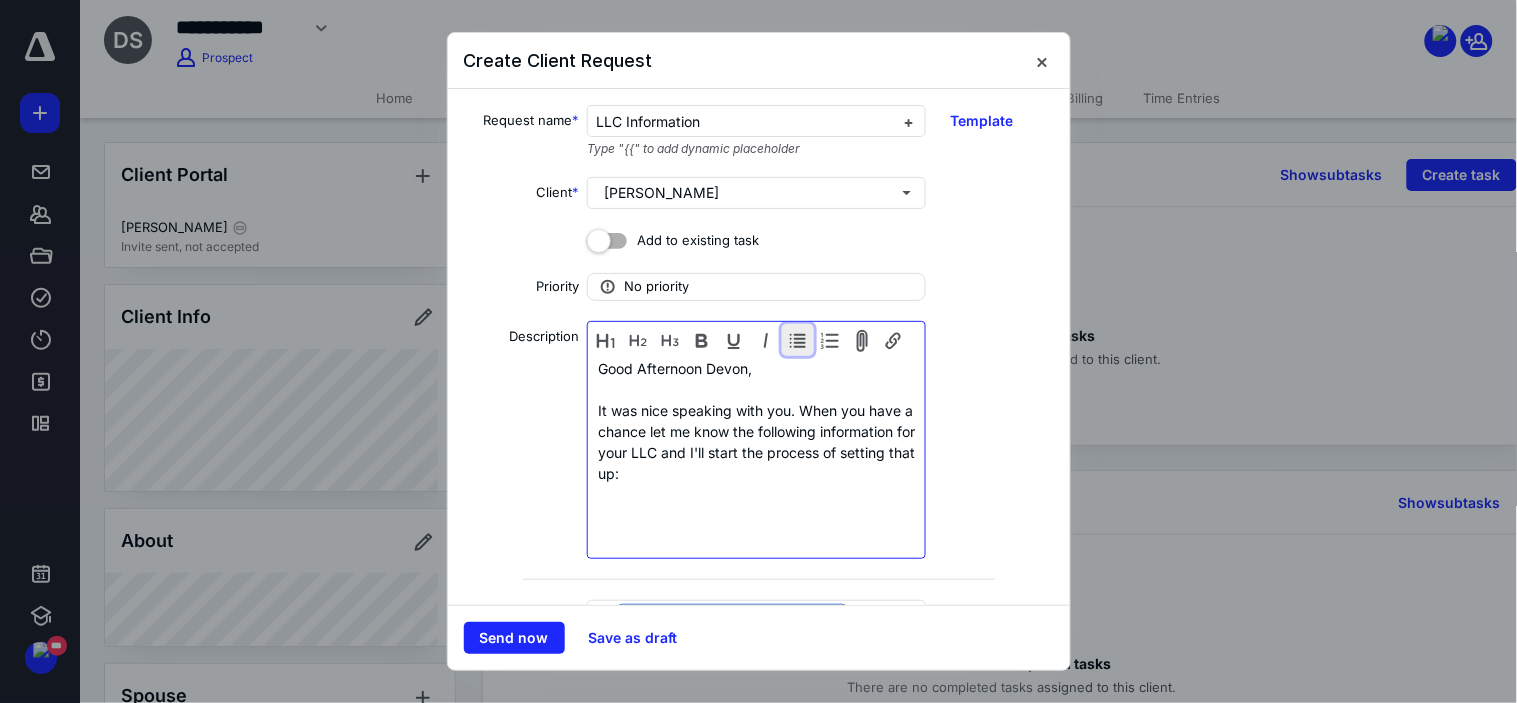 click at bounding box center (798, 340) 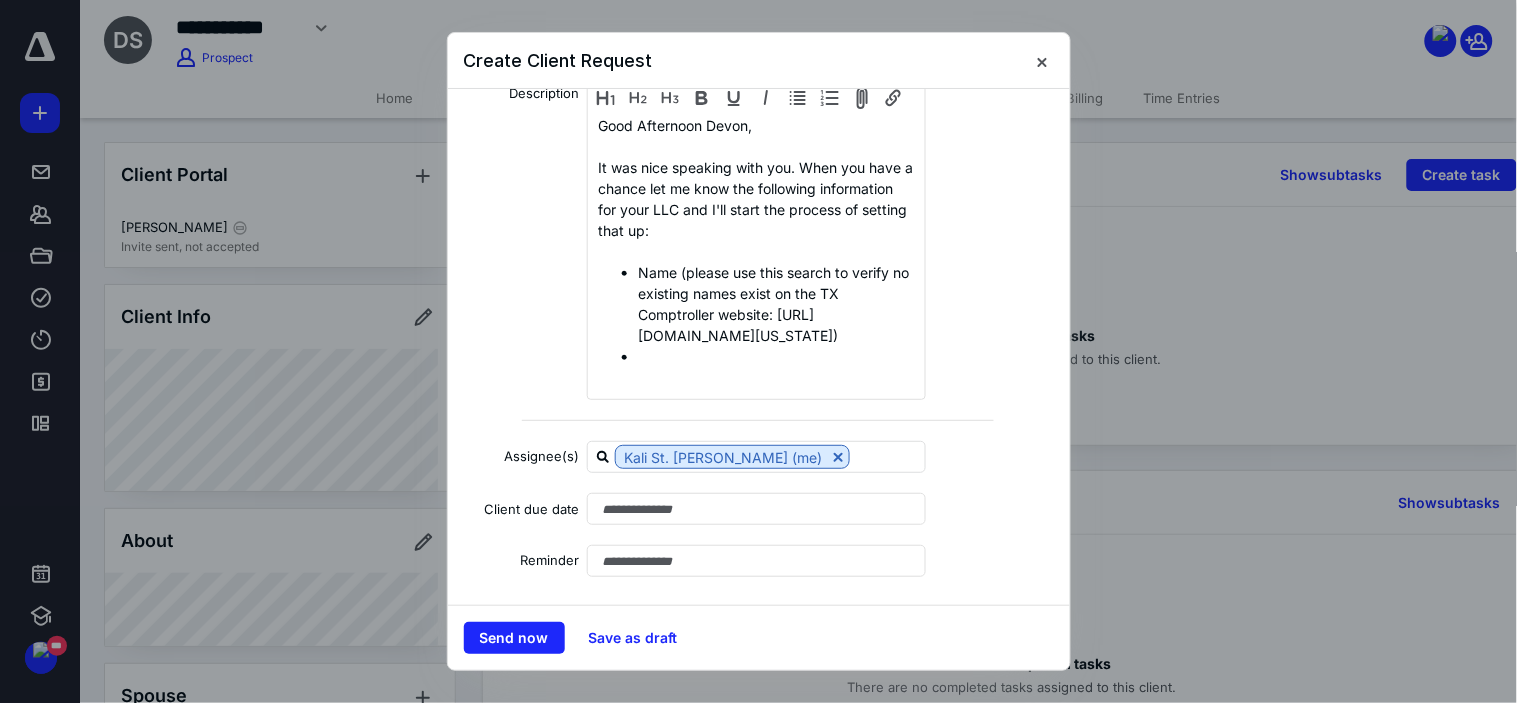 scroll, scrollTop: 245, scrollLeft: 0, axis: vertical 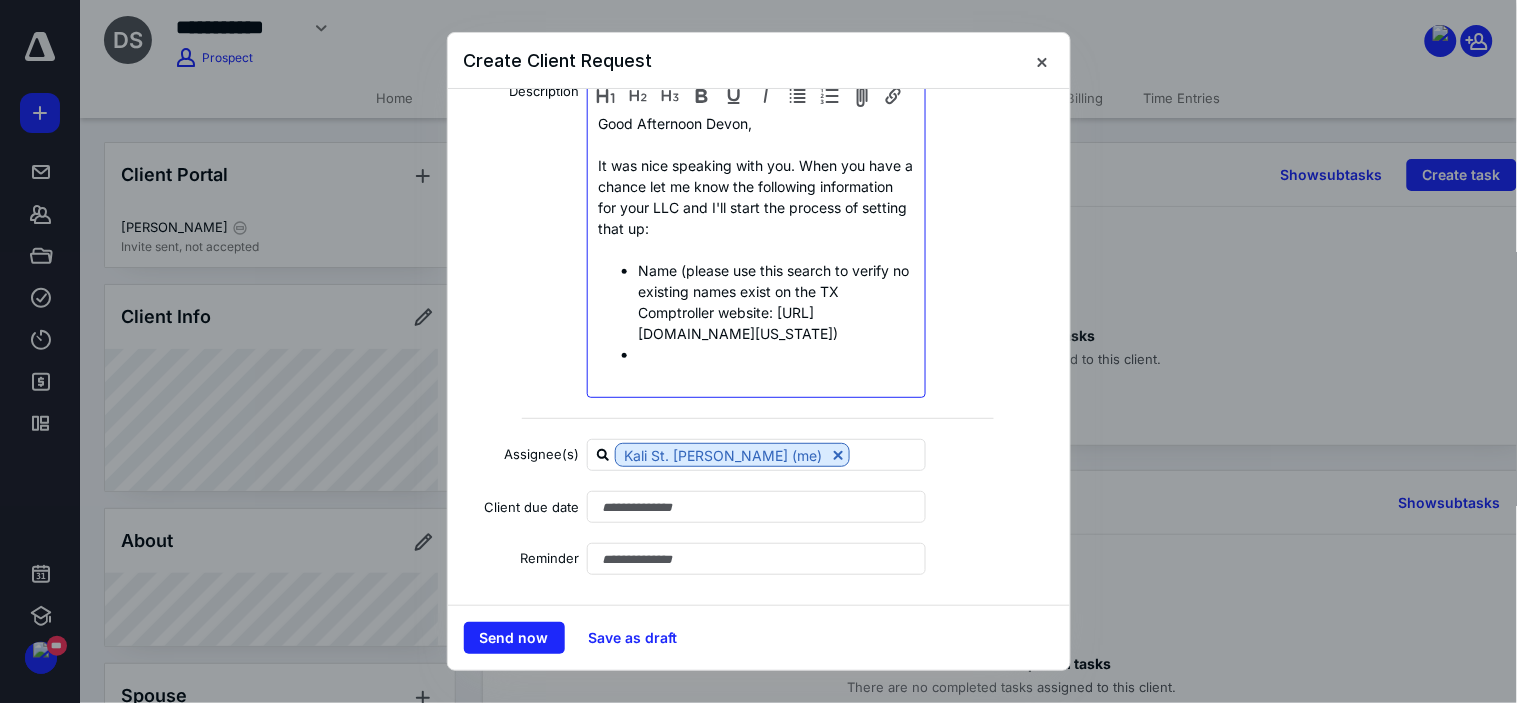 click at bounding box center [776, 354] 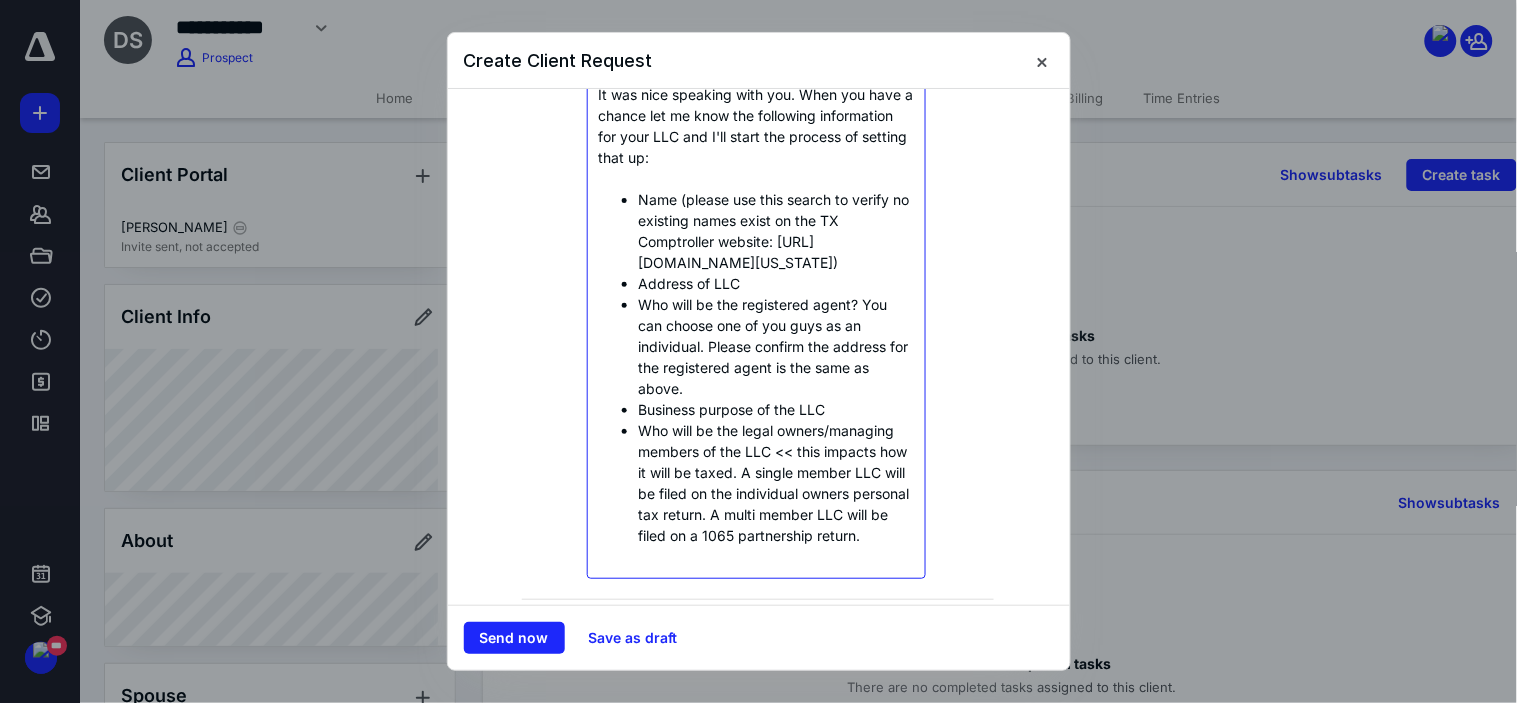 scroll, scrollTop: 356, scrollLeft: 0, axis: vertical 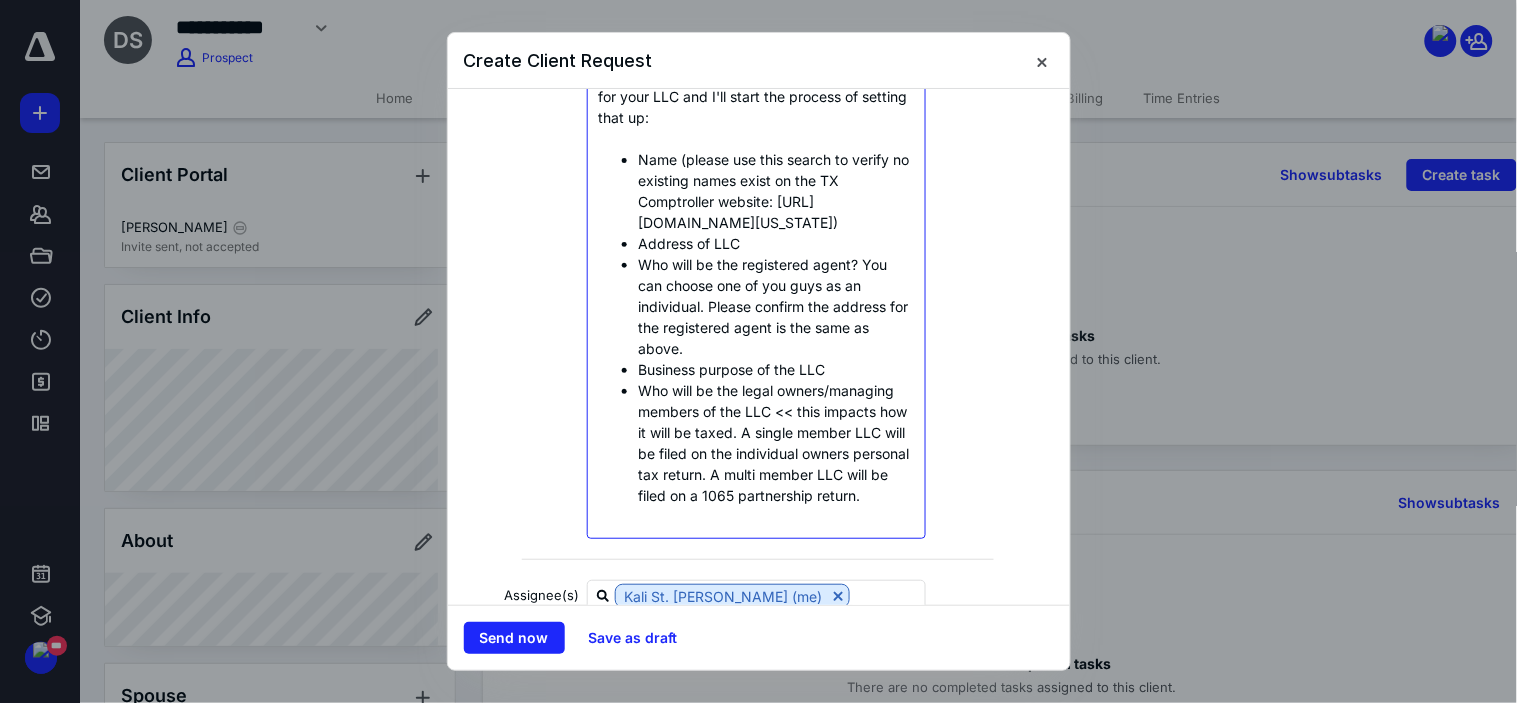 drag, startPoint x: 780, startPoint y: 363, endPoint x: 622, endPoint y: 278, distance: 179.41293 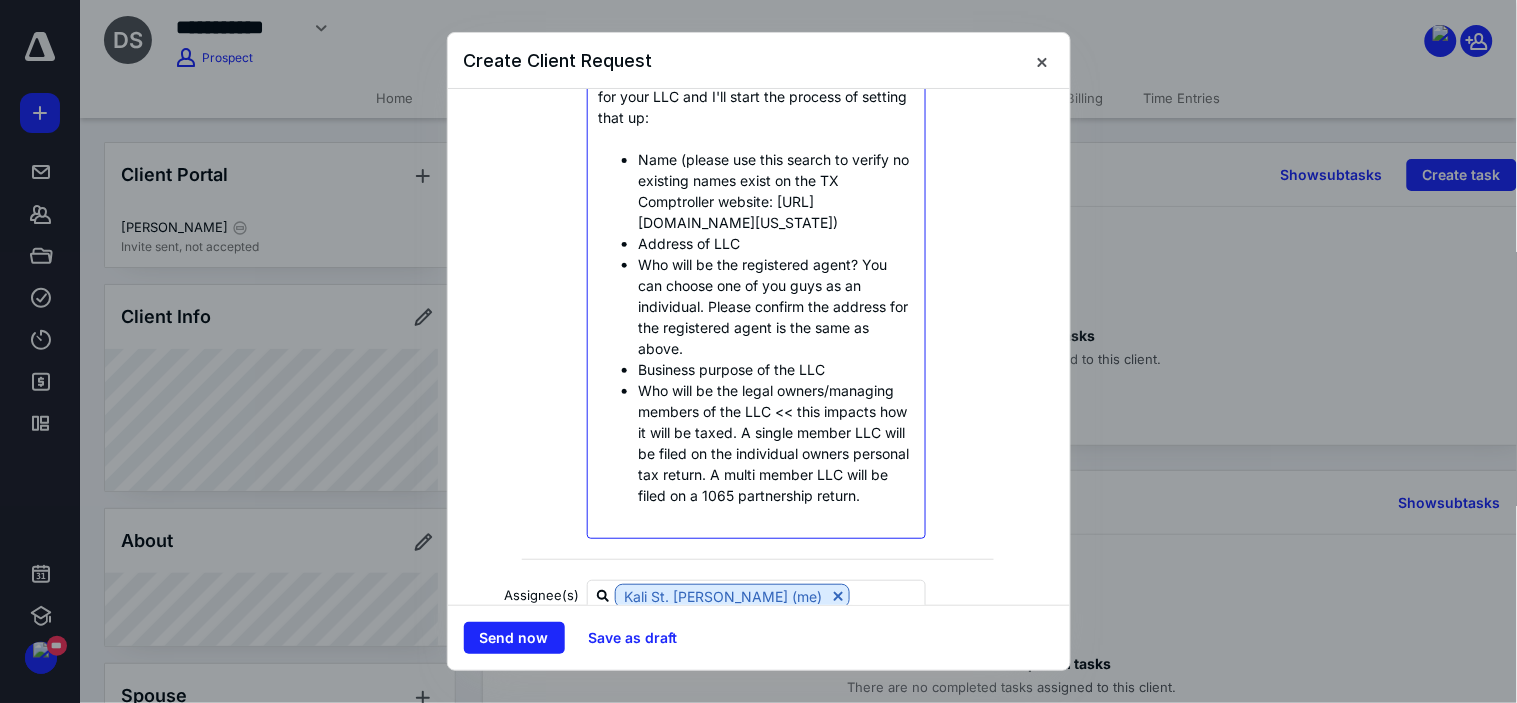 click on "Who will be the registered agent? You can choose one of you guys as an individual. Please confirm the address for the registered agent is the same as above." at bounding box center [776, 306] 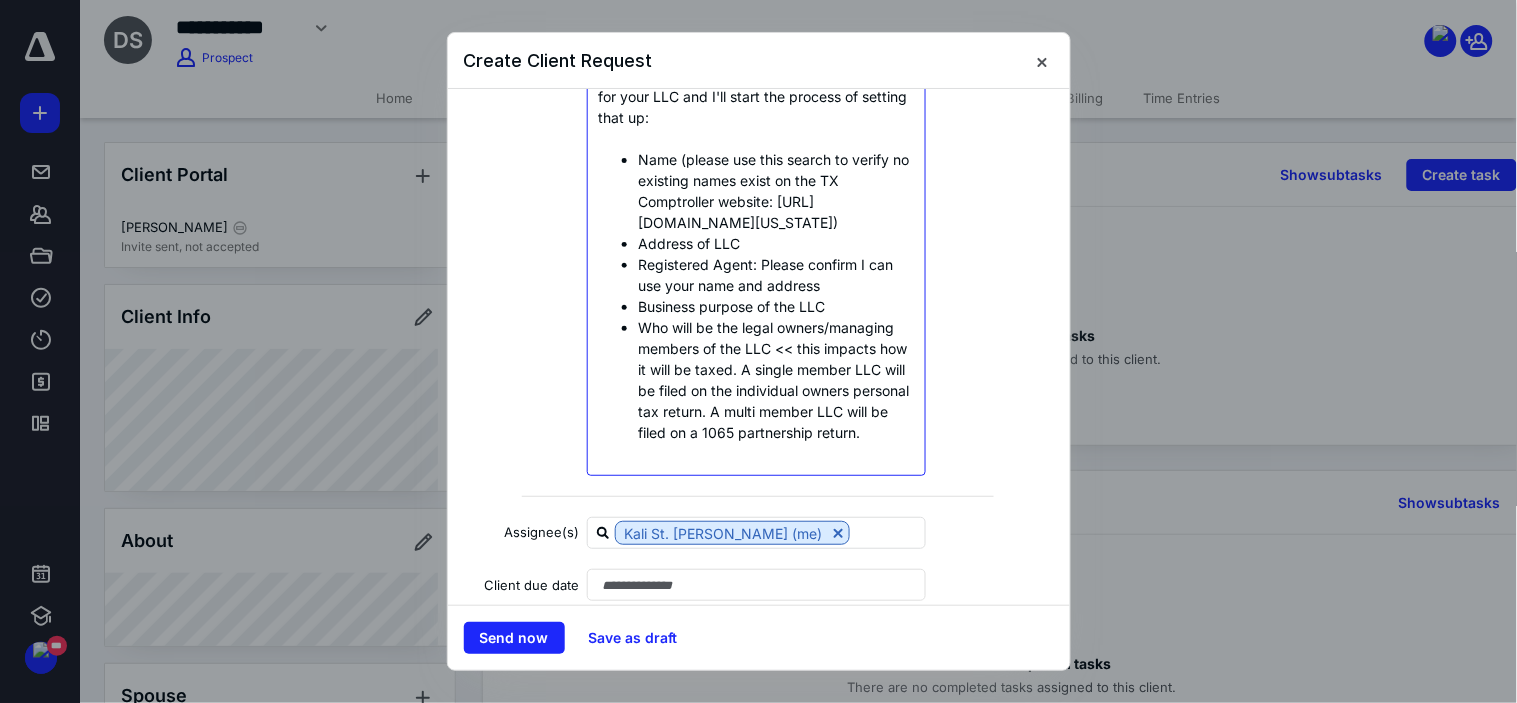 drag, startPoint x: 766, startPoint y: 472, endPoint x: 634, endPoint y: 354, distance: 177.05367 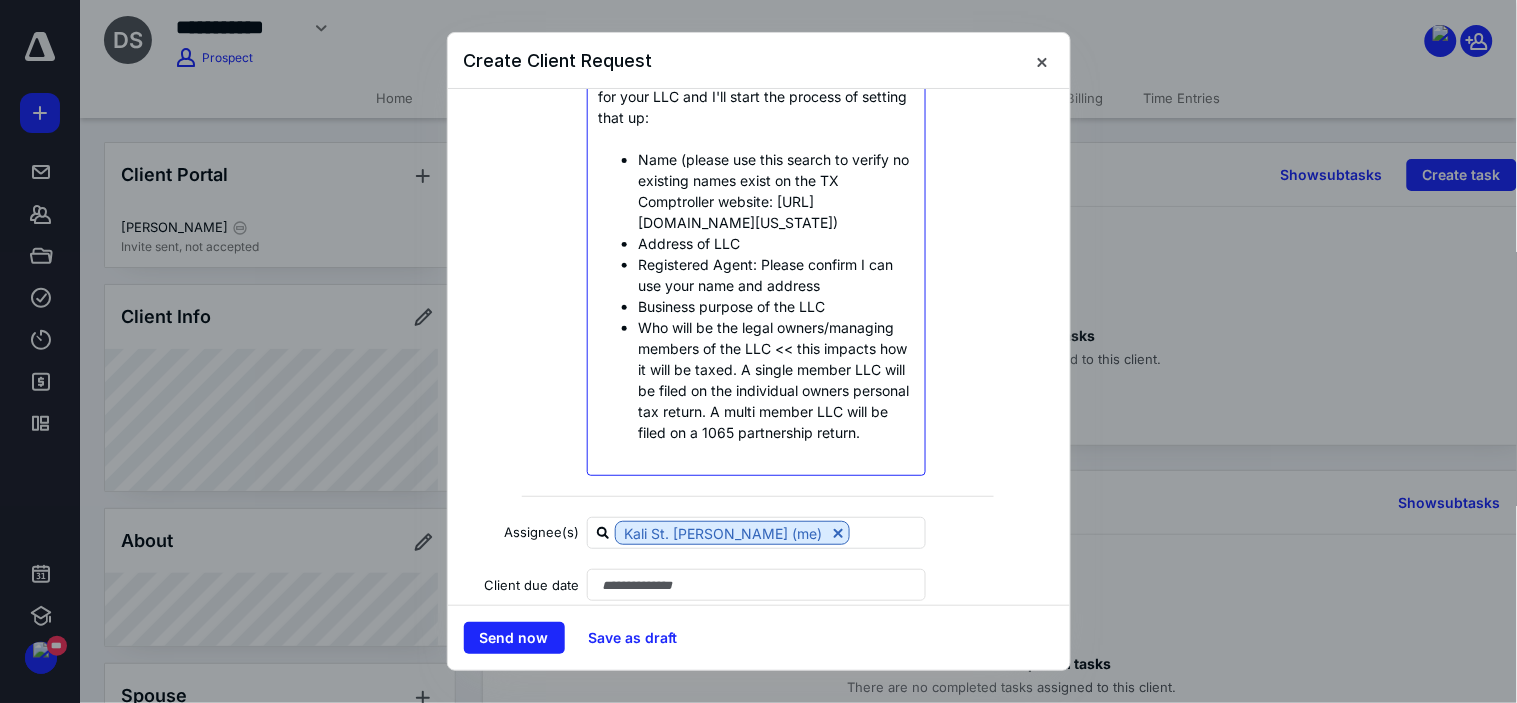 click on "Who will be the legal owners/managing members of the LLC << this impacts how it will be taxed. A single member LLC will be filed on the individual owners personal tax return. A multi member LLC will be filed on a 1065 partnership return." at bounding box center (776, 380) 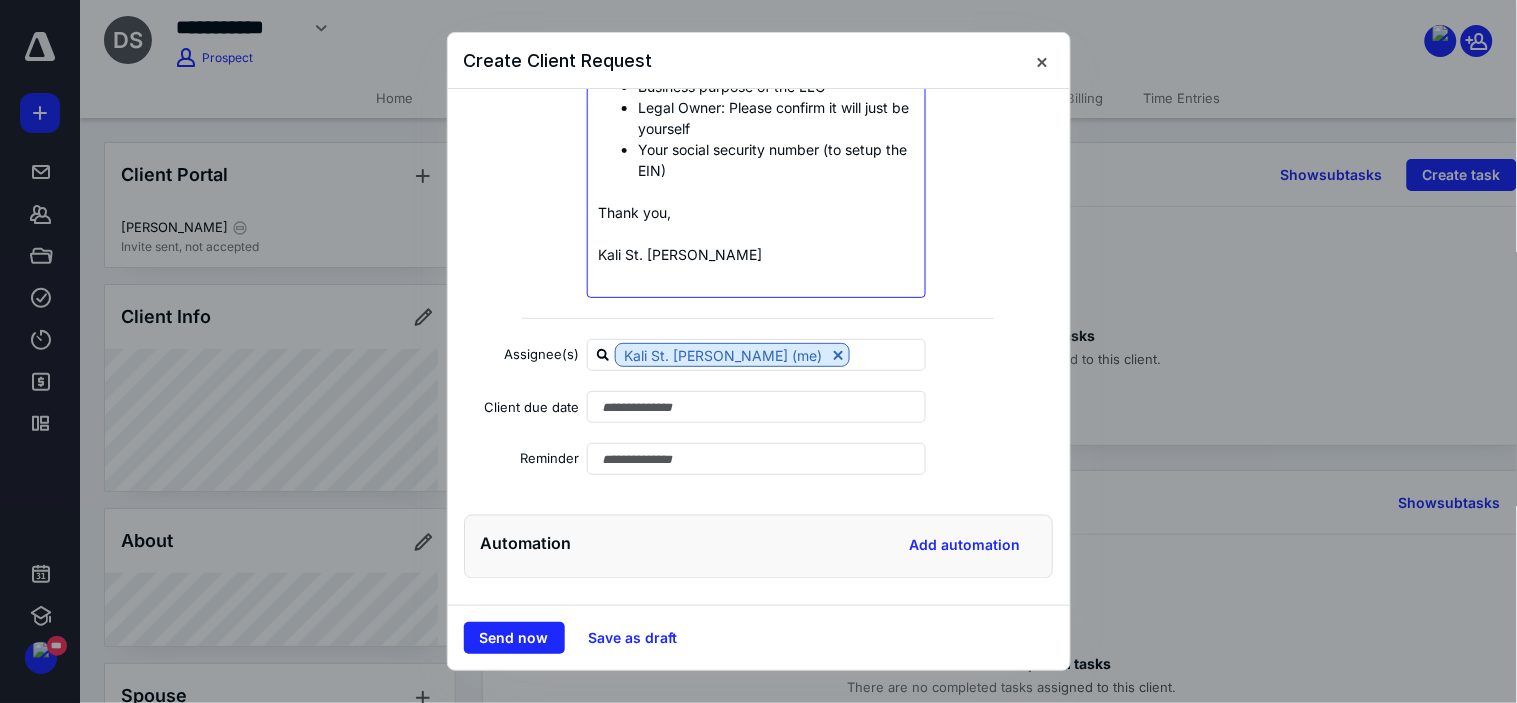 scroll, scrollTop: 578, scrollLeft: 0, axis: vertical 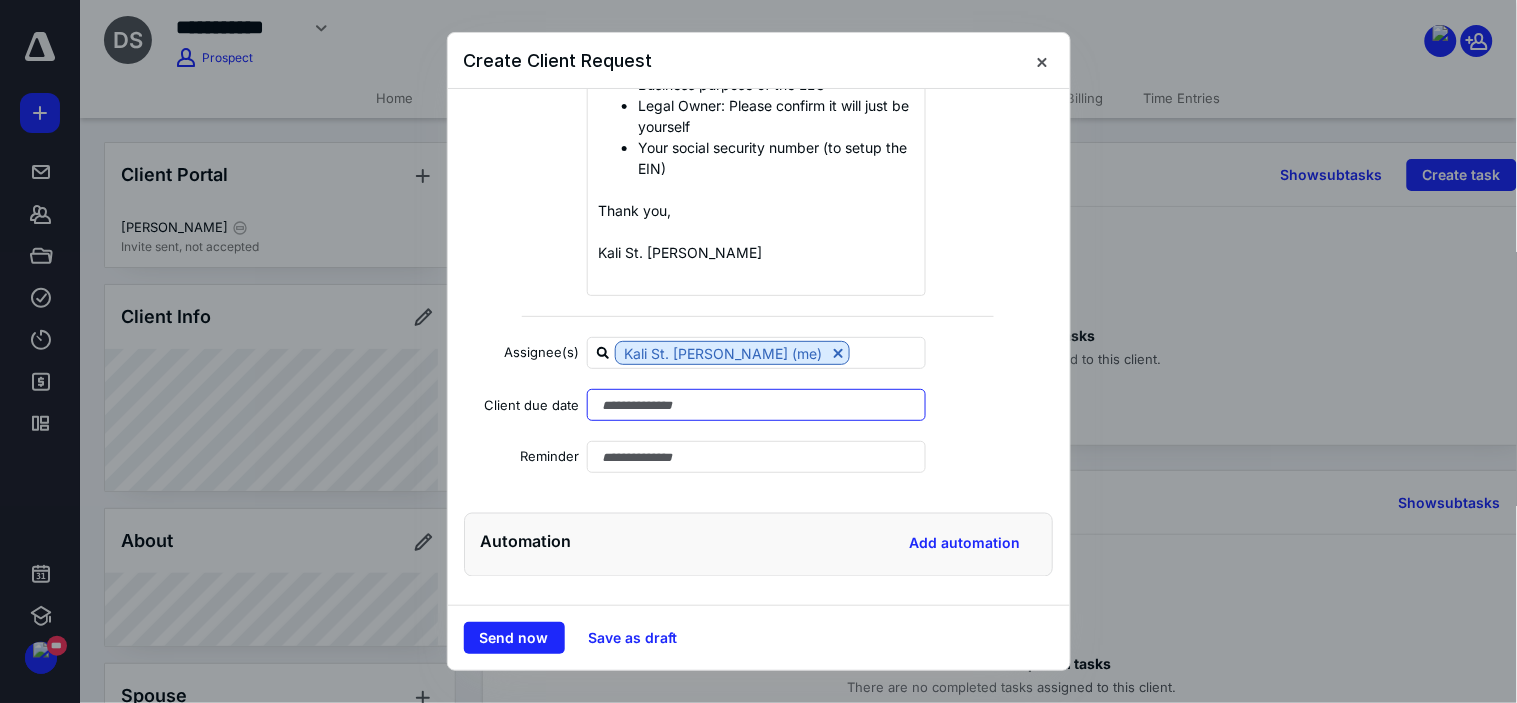 click at bounding box center (756, 405) 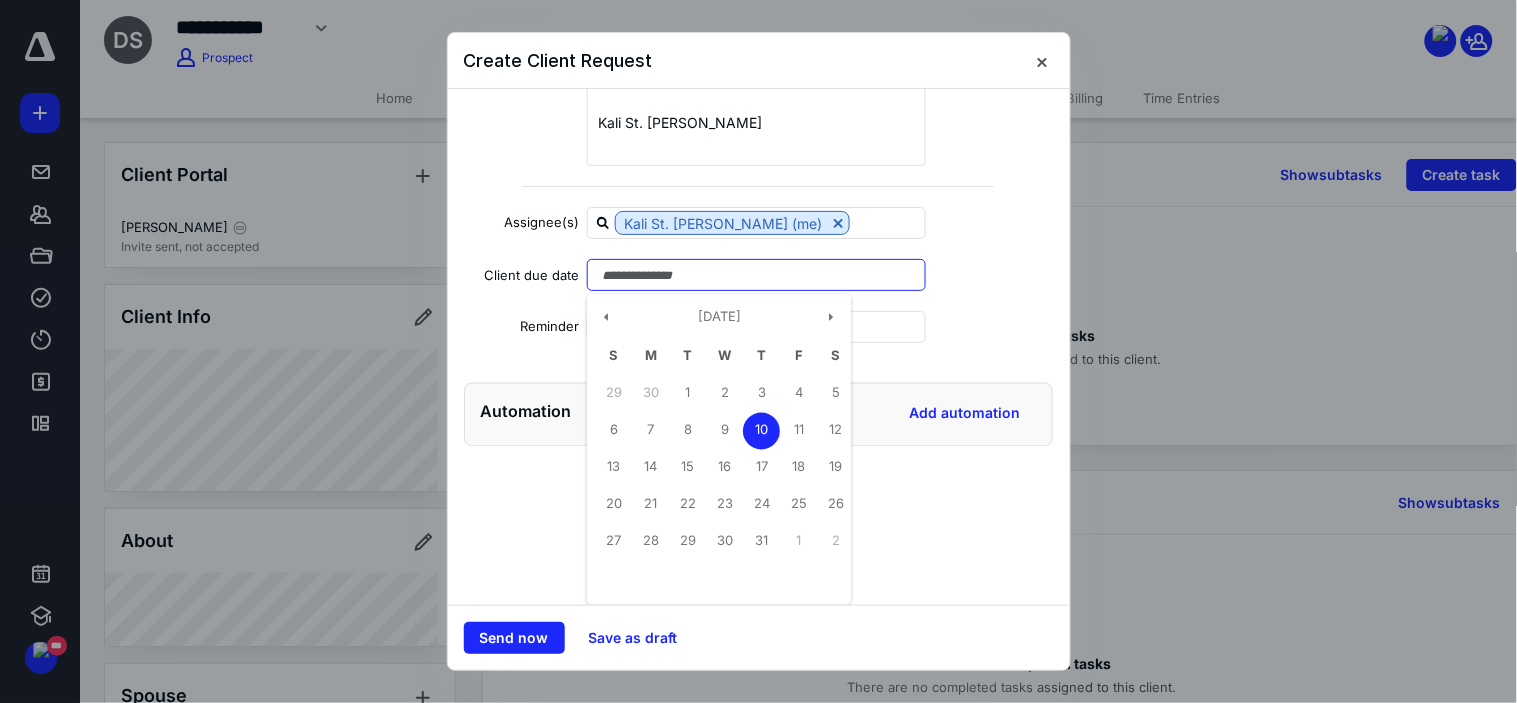 scroll, scrollTop: 728, scrollLeft: 0, axis: vertical 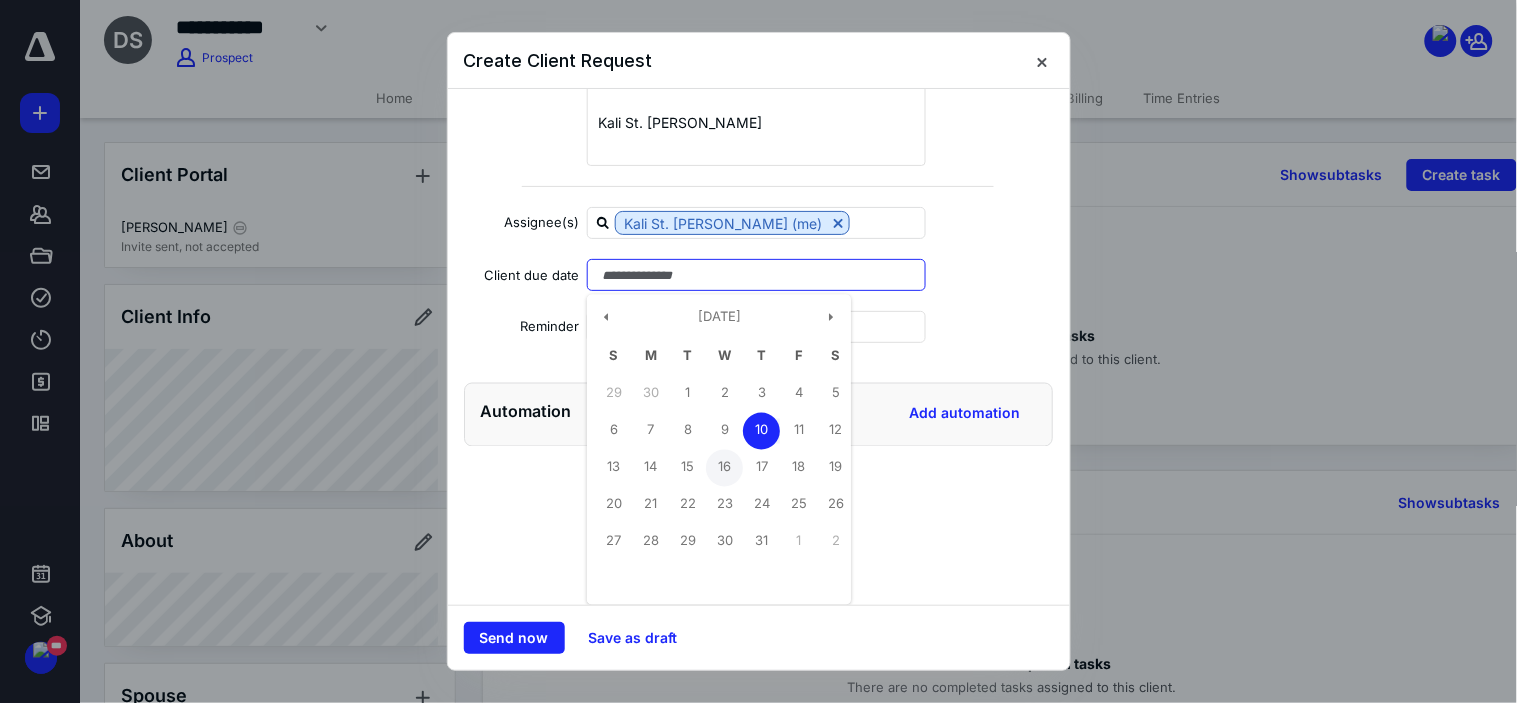 click on "16" at bounding box center (724, 468) 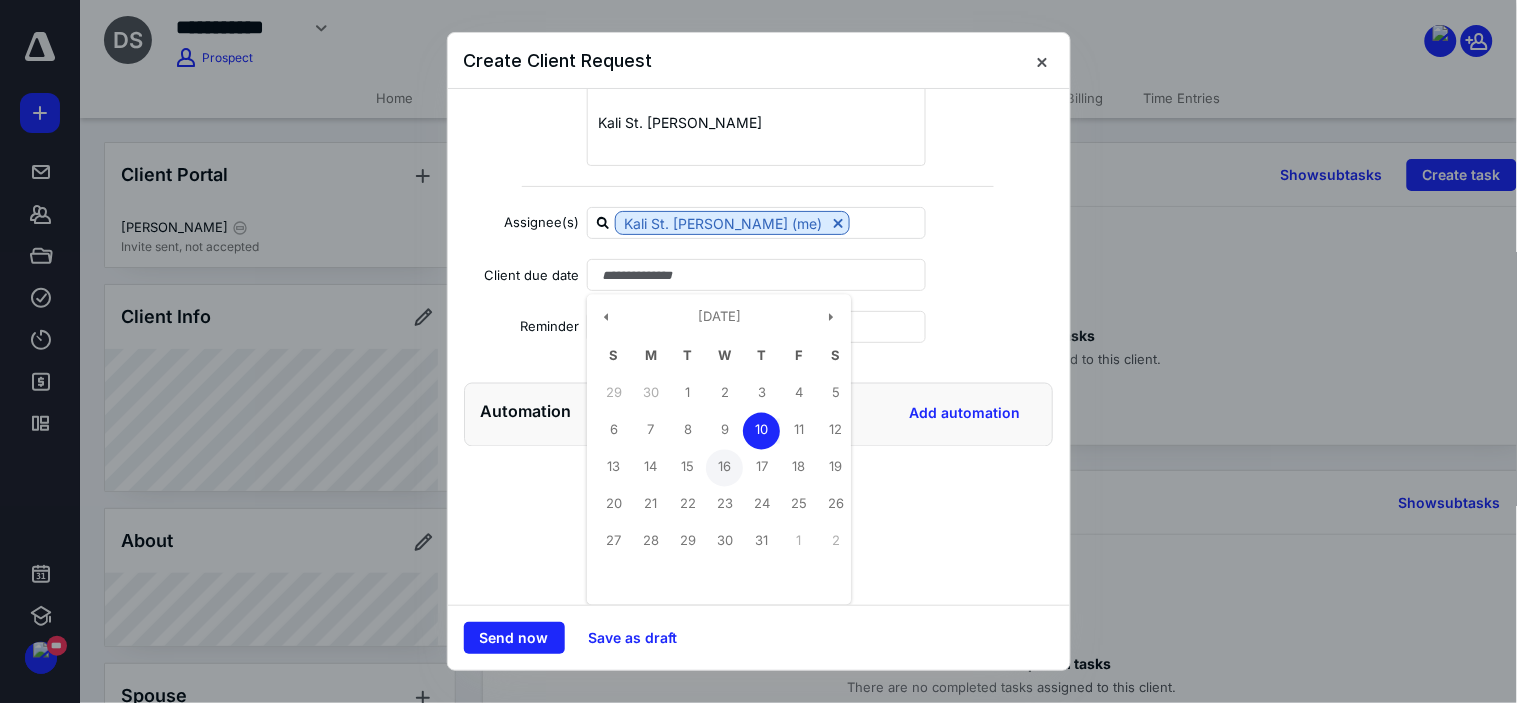 type on "**********" 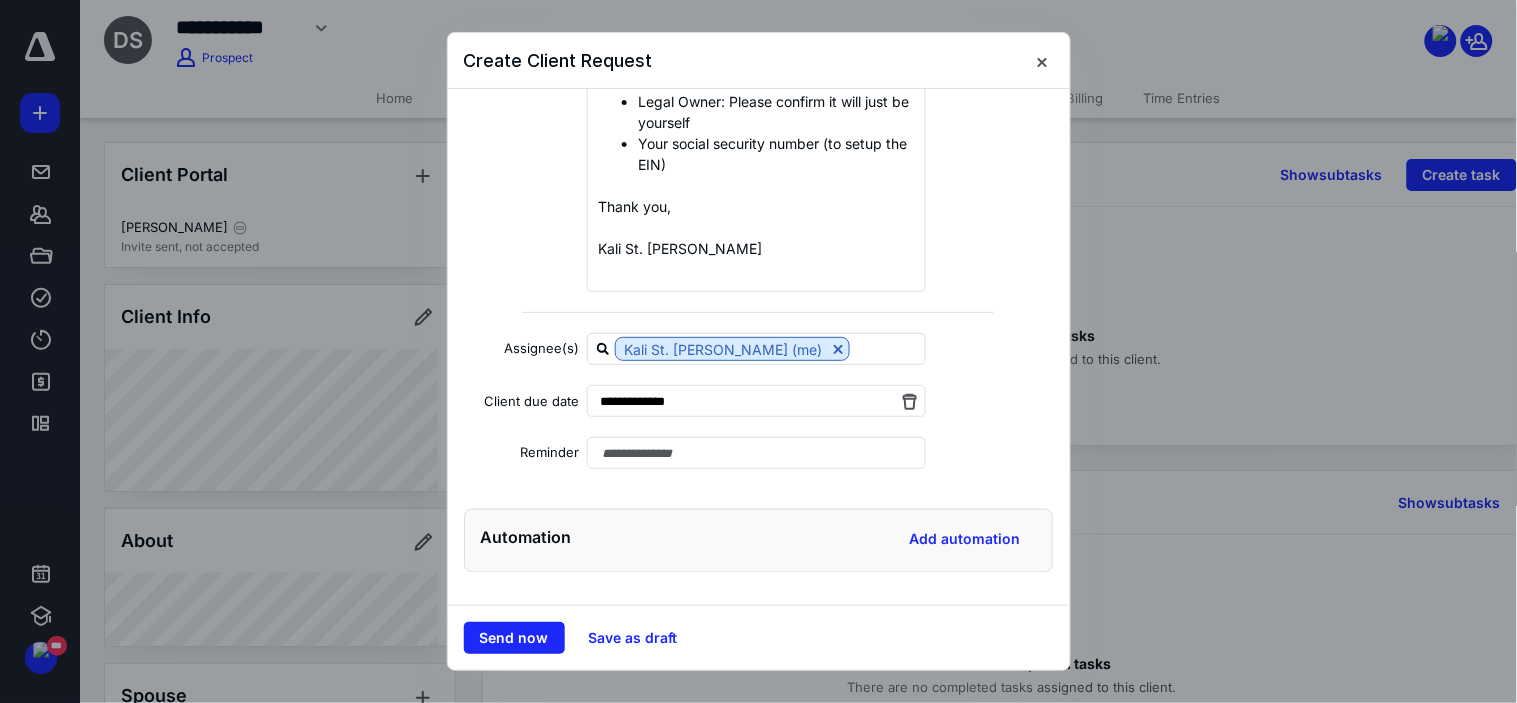 scroll, scrollTop: 603, scrollLeft: 0, axis: vertical 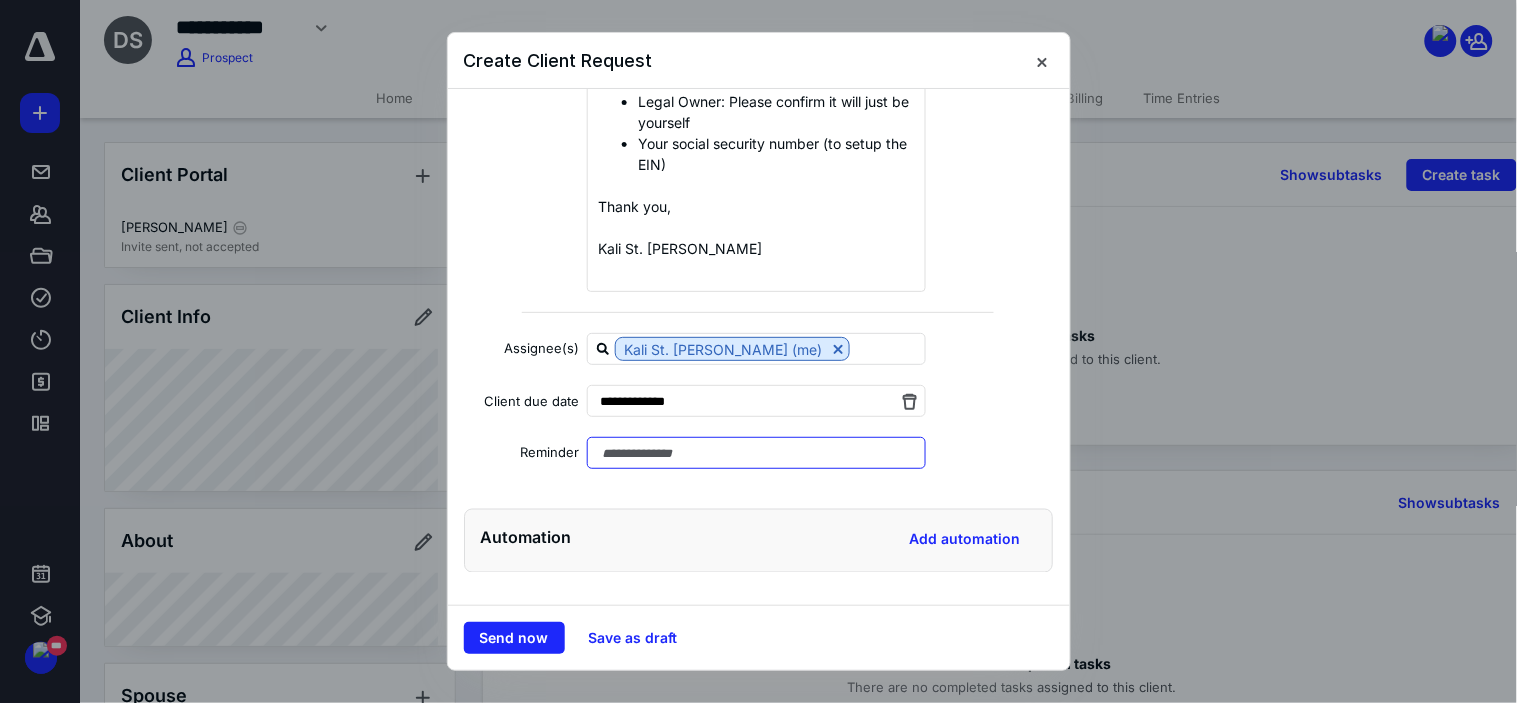 click at bounding box center [756, 453] 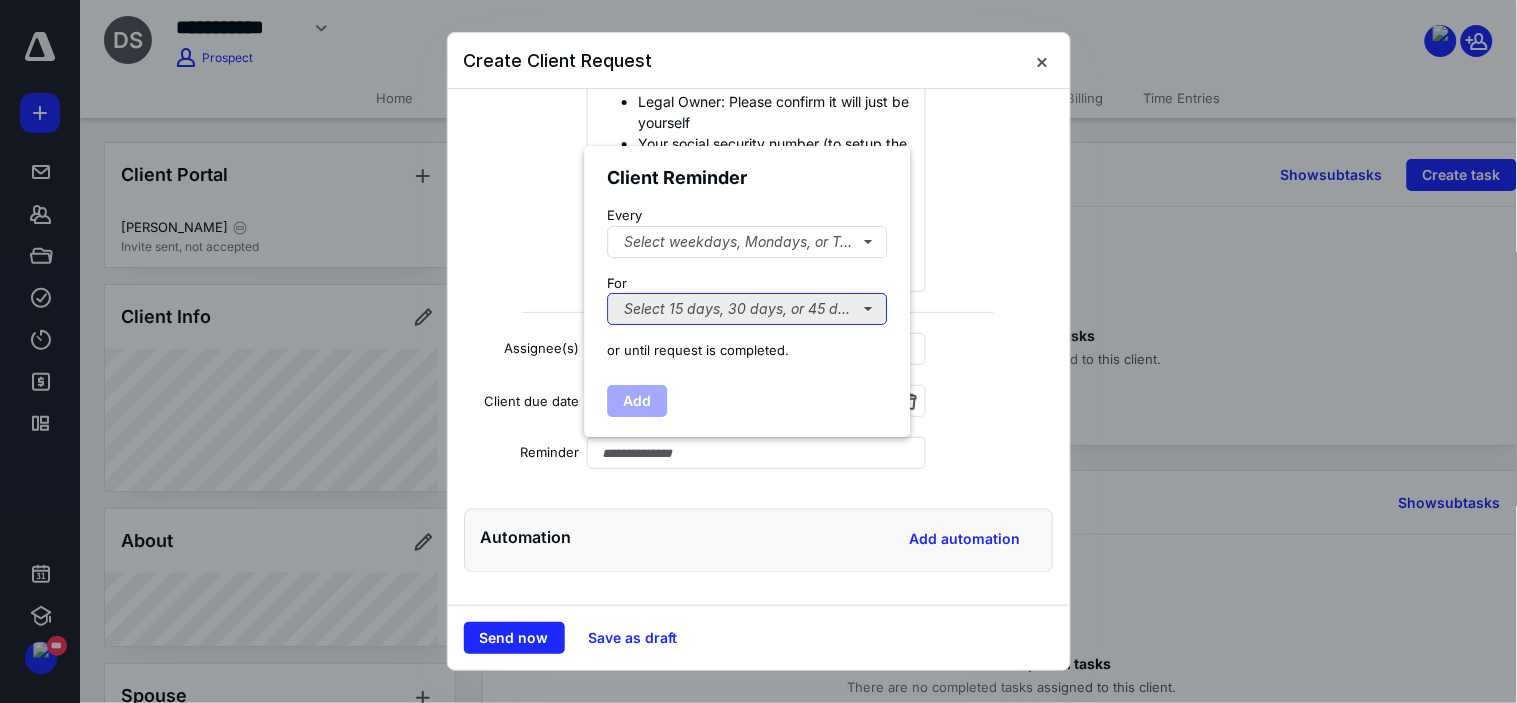 click on "Select 15 days, 30 days, or 45 days..." at bounding box center [747, 309] 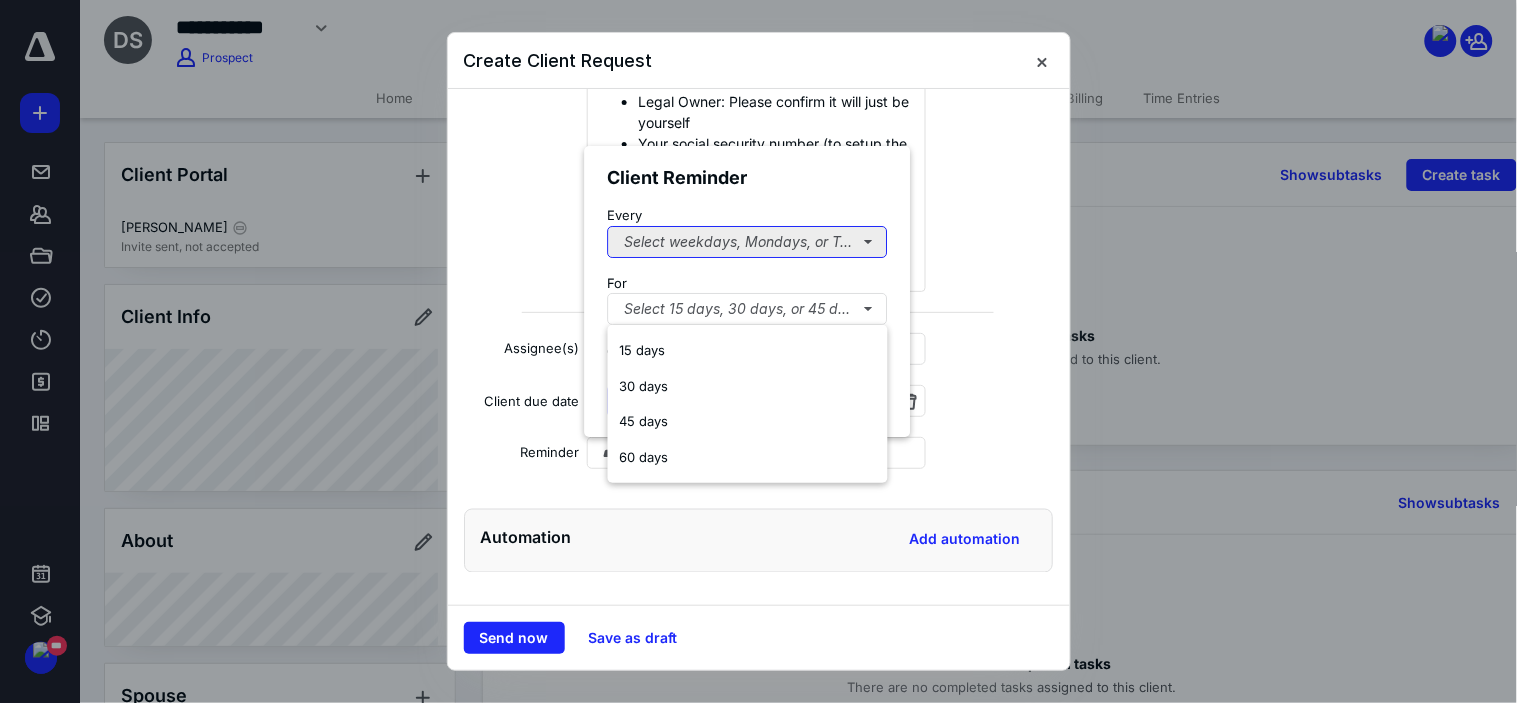 click on "Select weekdays, Mondays, or Tues..." at bounding box center (747, 242) 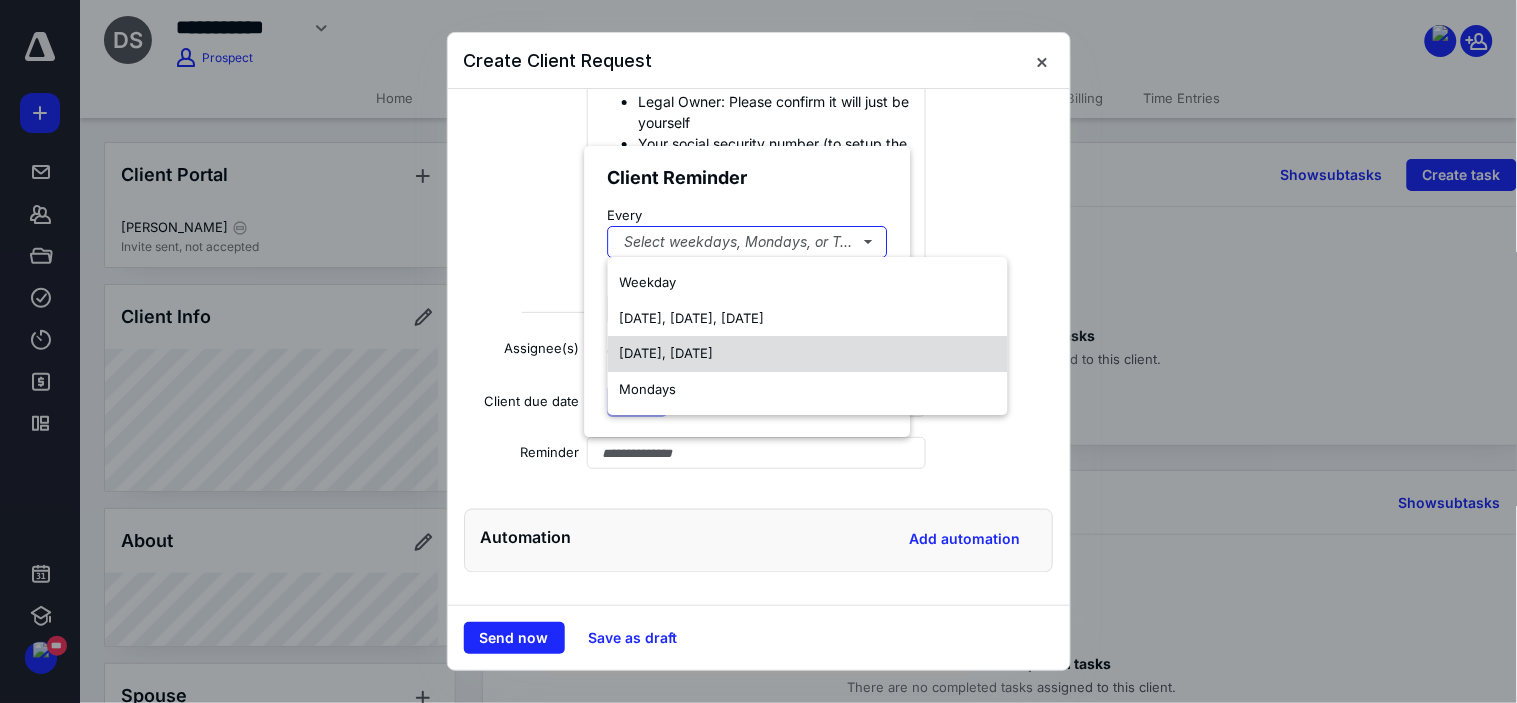 click on "[DATE], [DATE]" at bounding box center [667, 354] 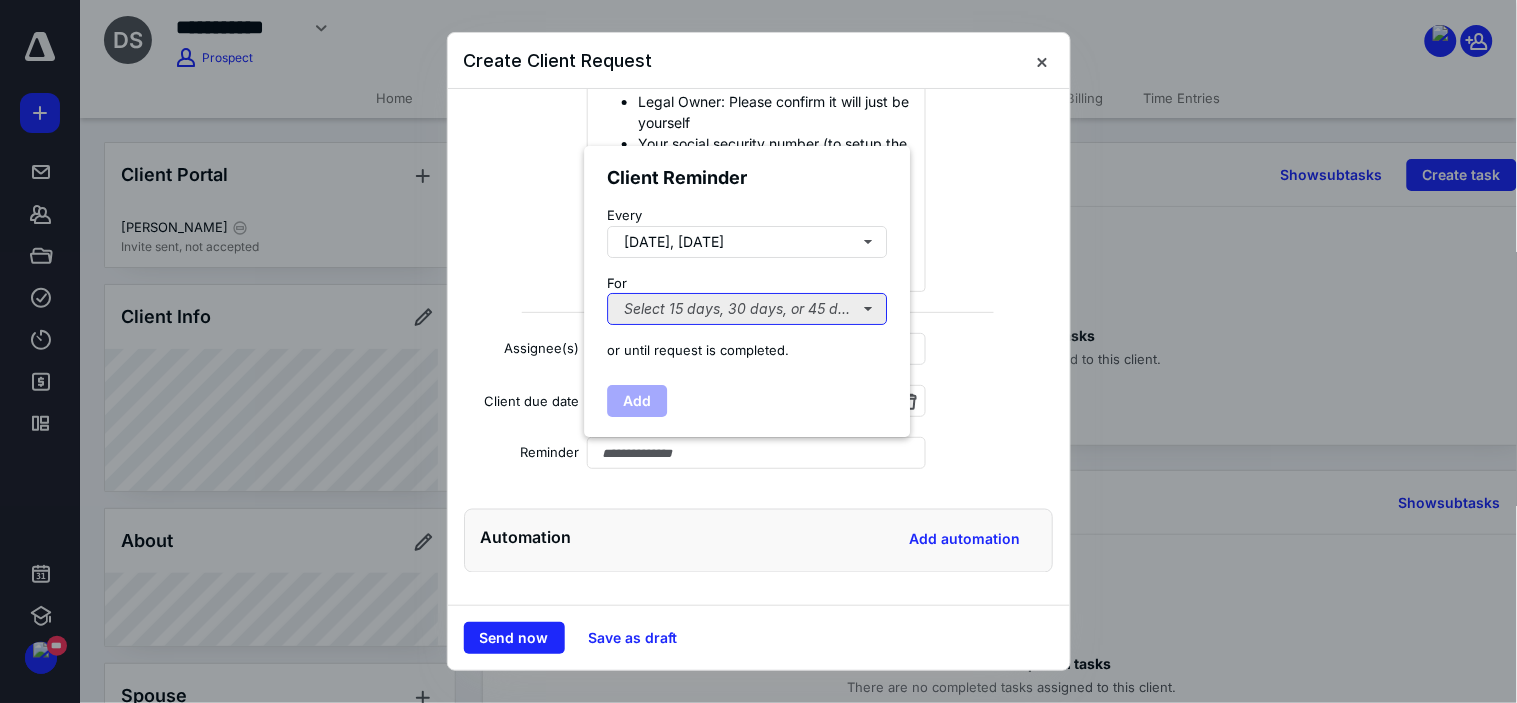 click on "Select 15 days, 30 days, or 45 days..." at bounding box center [747, 309] 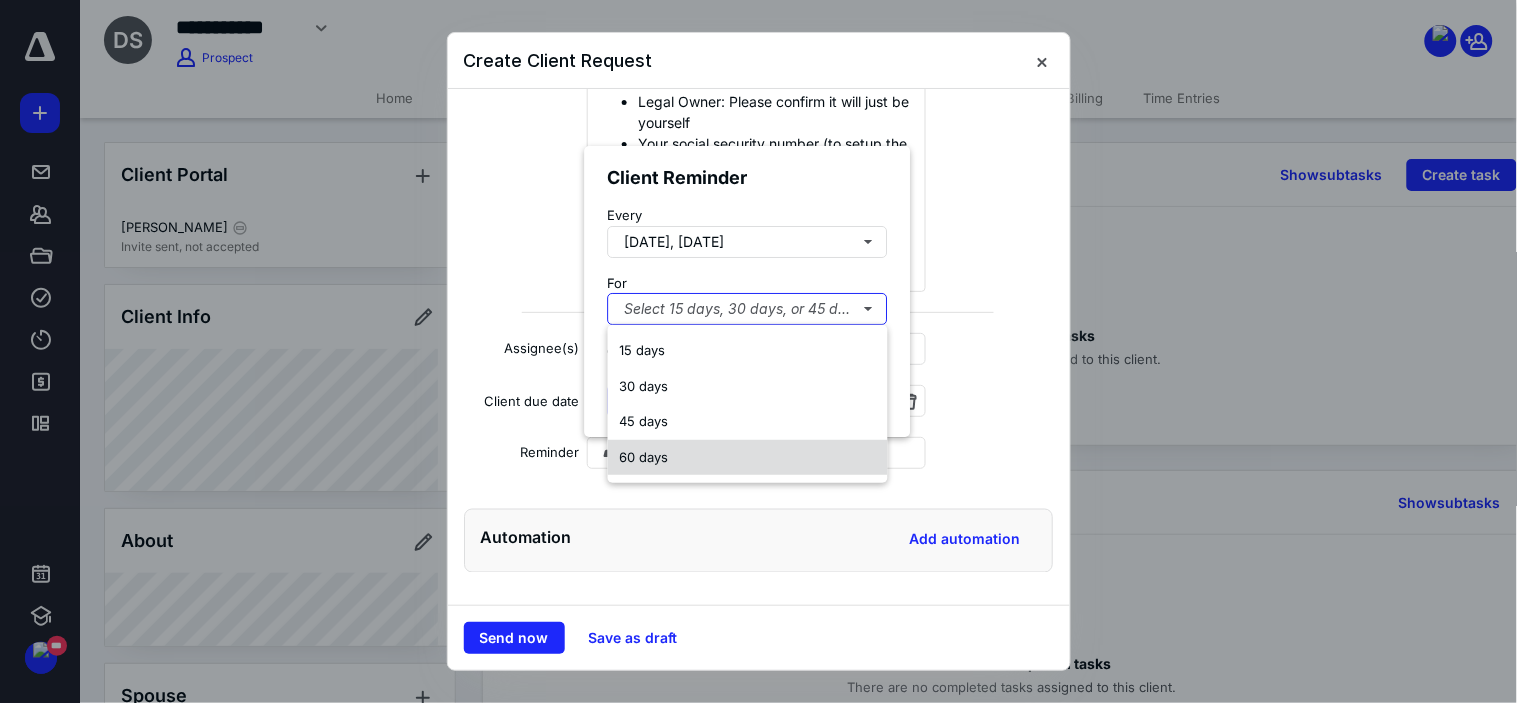 click on "60 days" at bounding box center (644, 458) 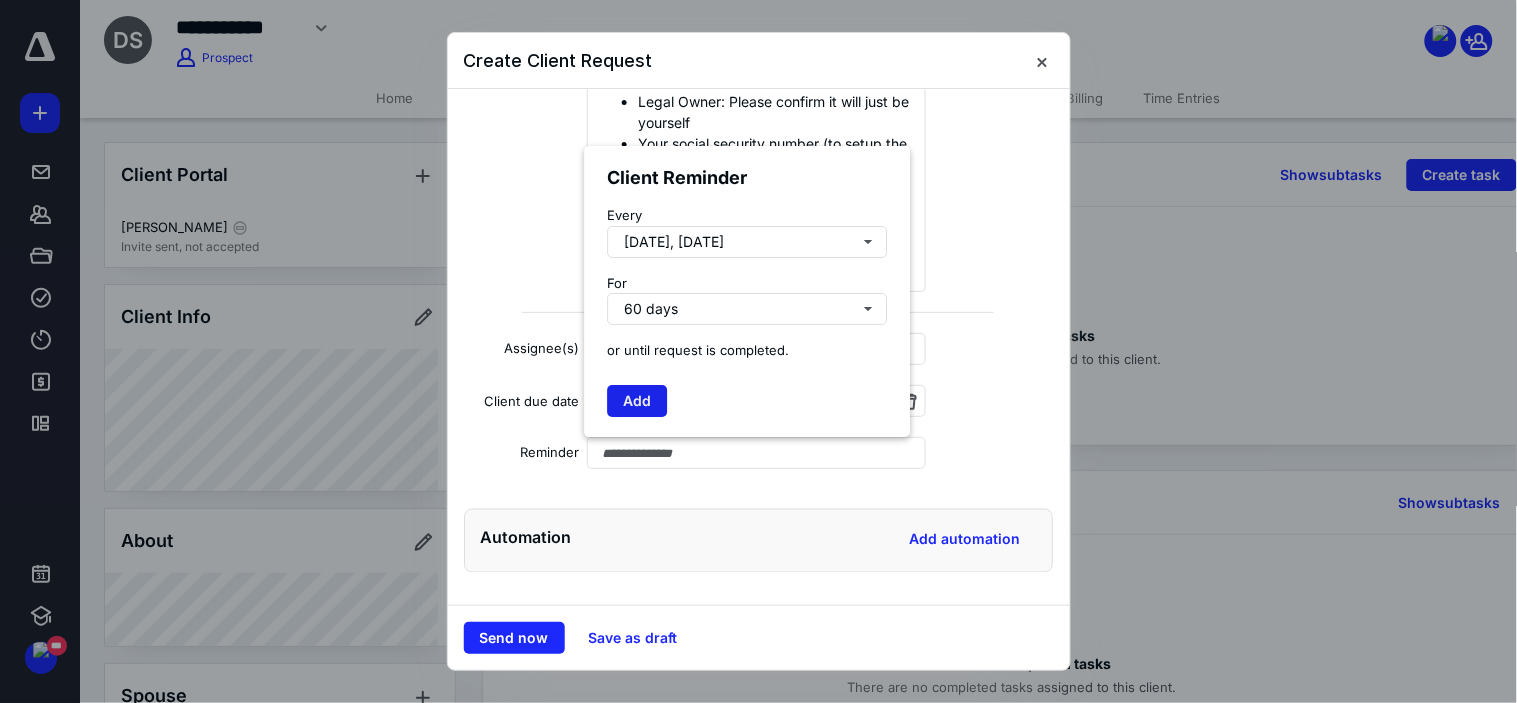 click on "Add" at bounding box center (637, 401) 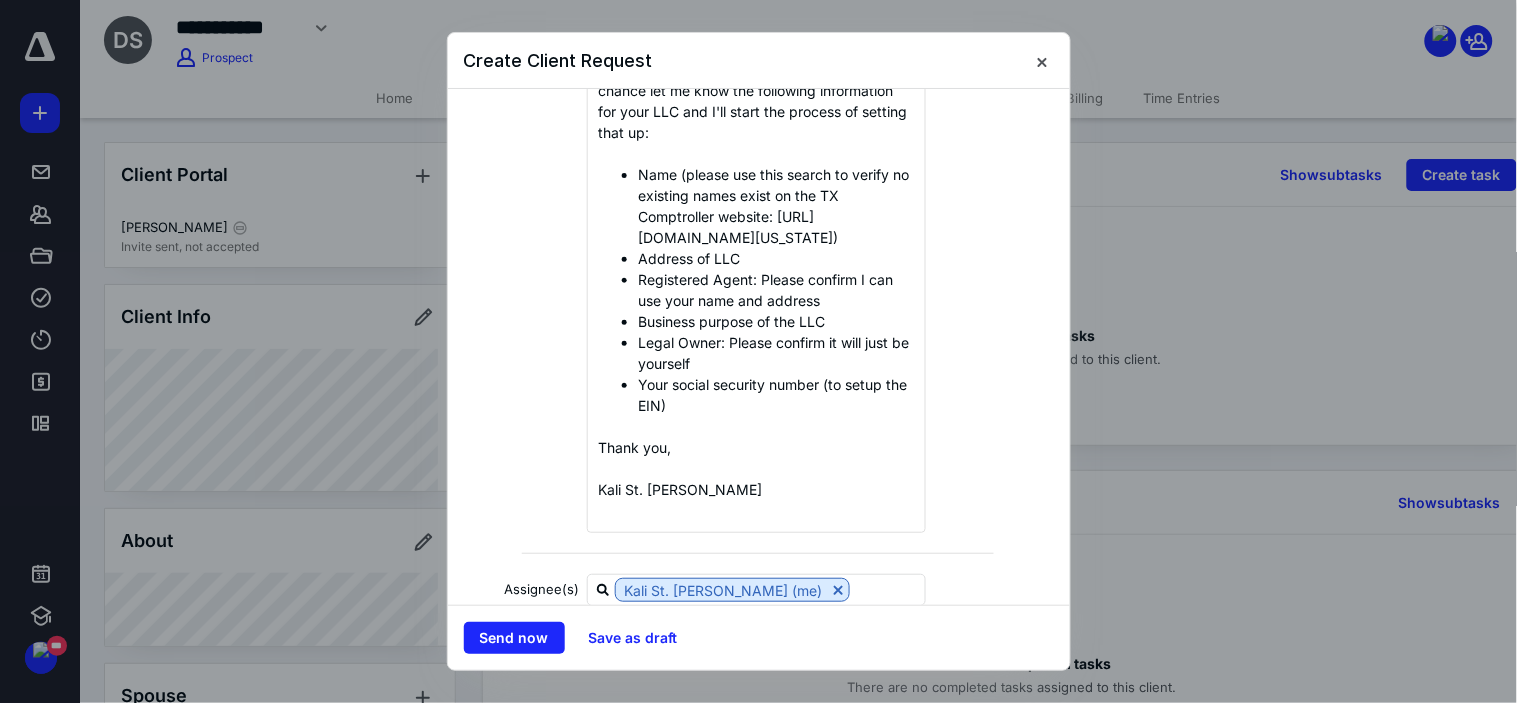 scroll, scrollTop: 381, scrollLeft: 0, axis: vertical 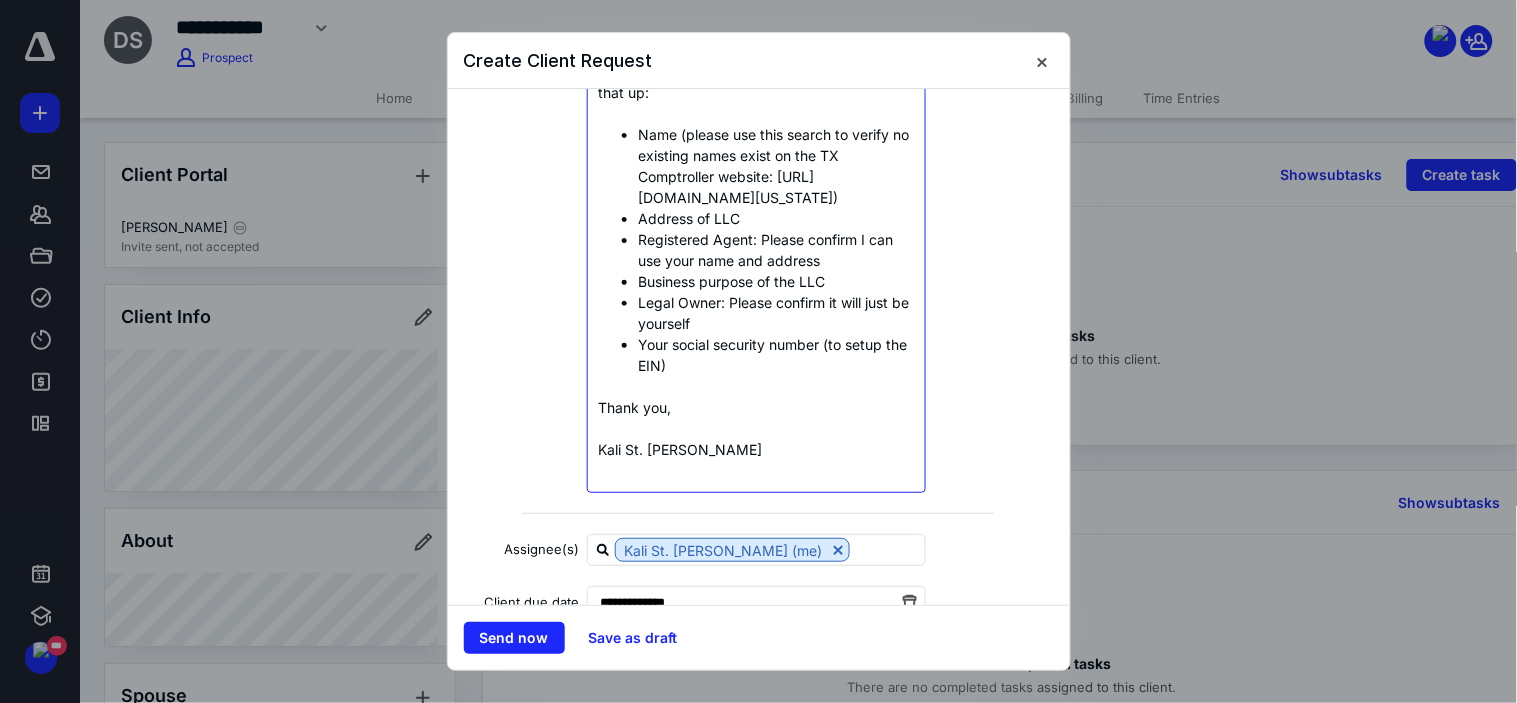click on "Your social security number (to setup the EIN)" at bounding box center [776, 355] 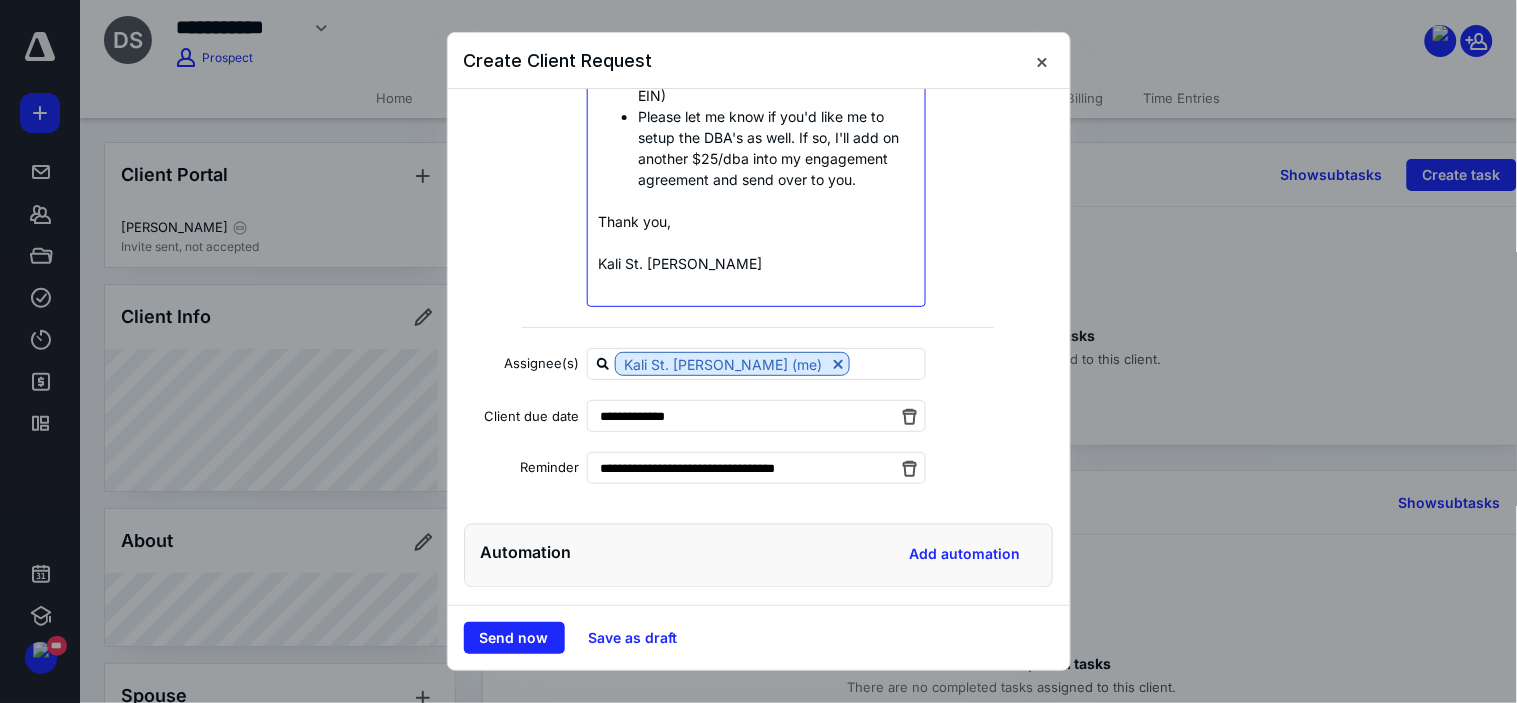 scroll, scrollTop: 686, scrollLeft: 0, axis: vertical 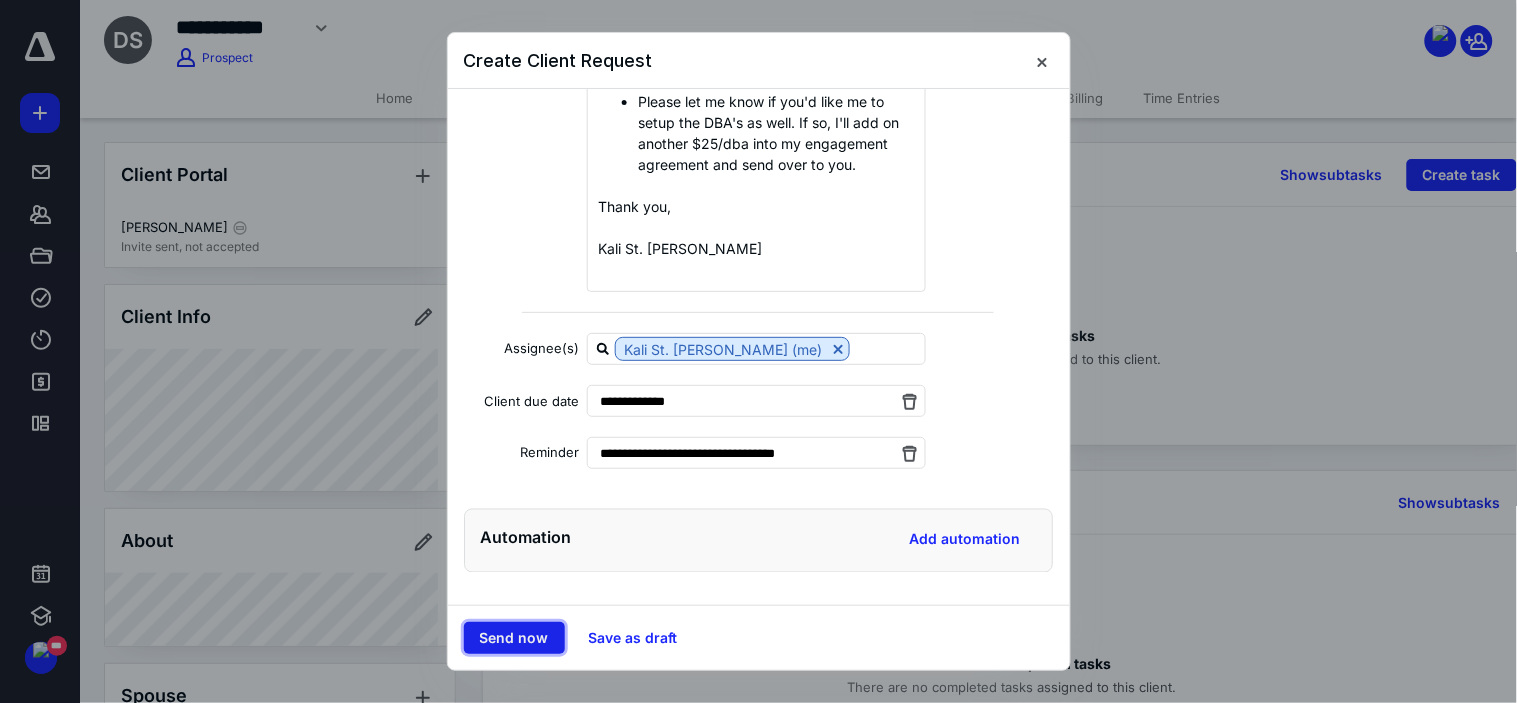 click on "Send now" at bounding box center (514, 638) 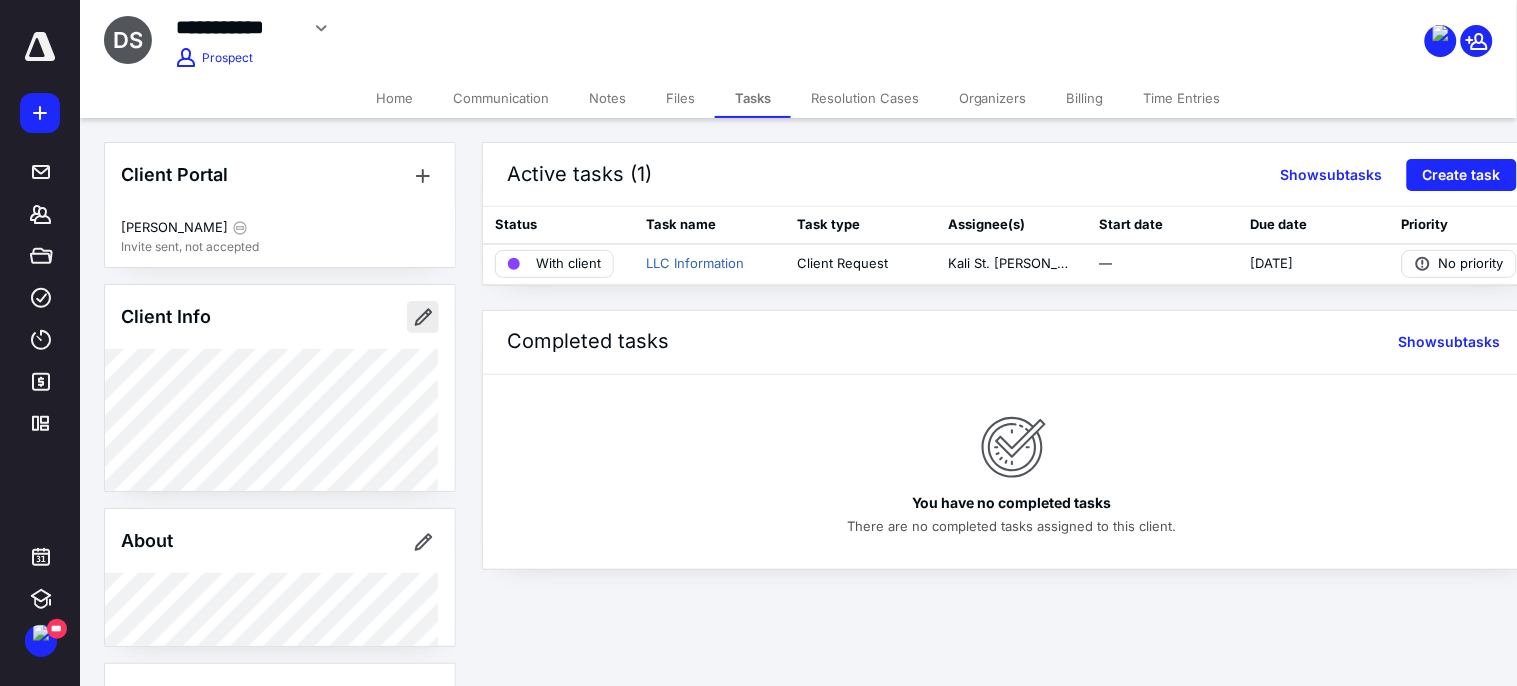 click at bounding box center (423, 317) 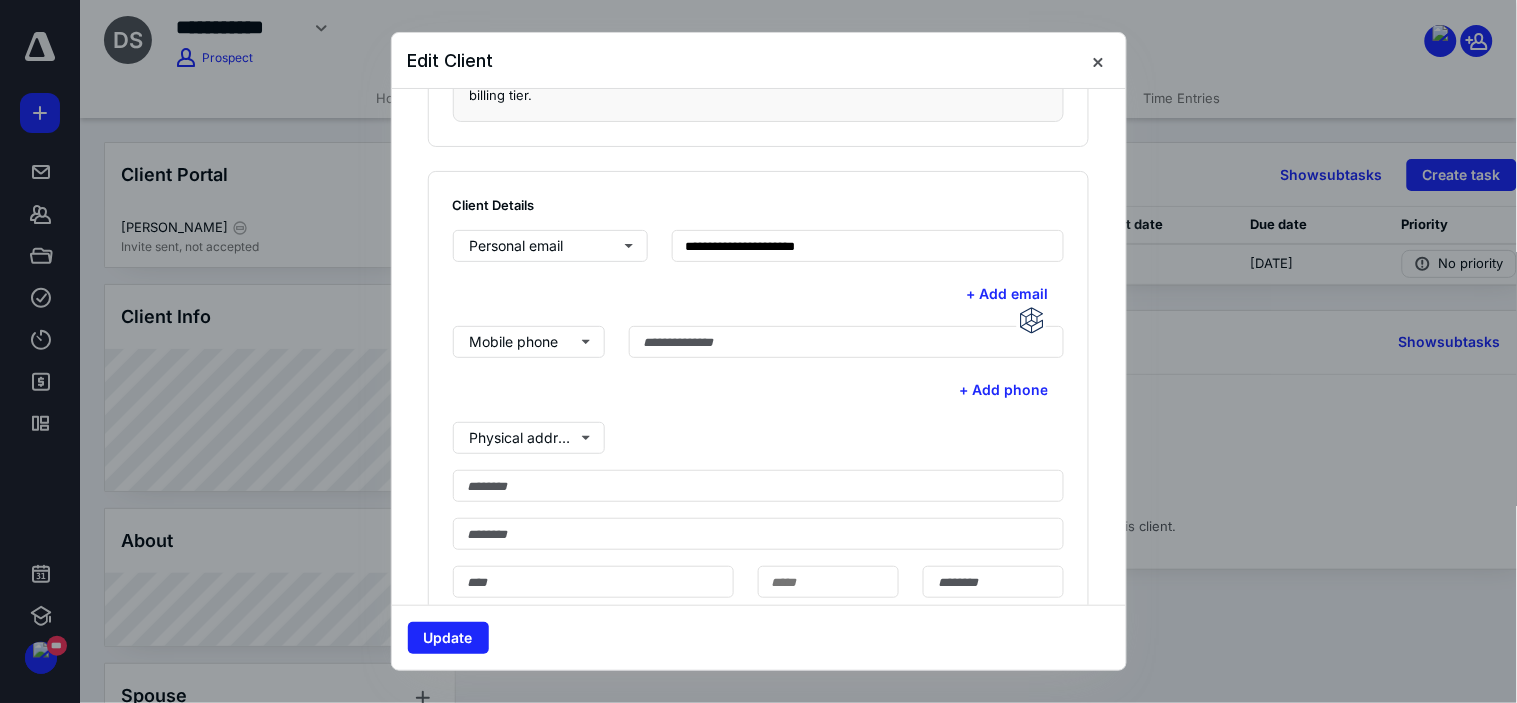 scroll, scrollTop: 444, scrollLeft: 0, axis: vertical 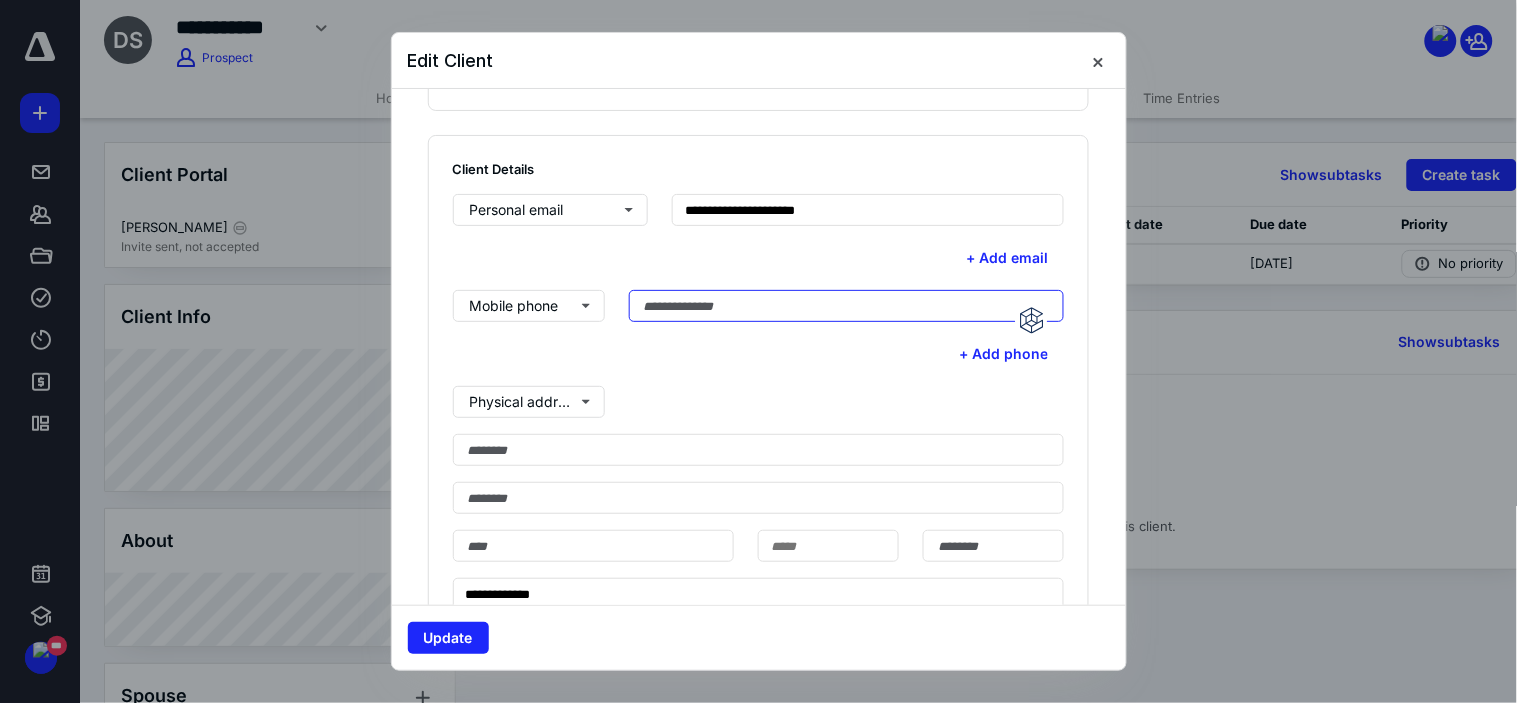 click at bounding box center [847, 306] 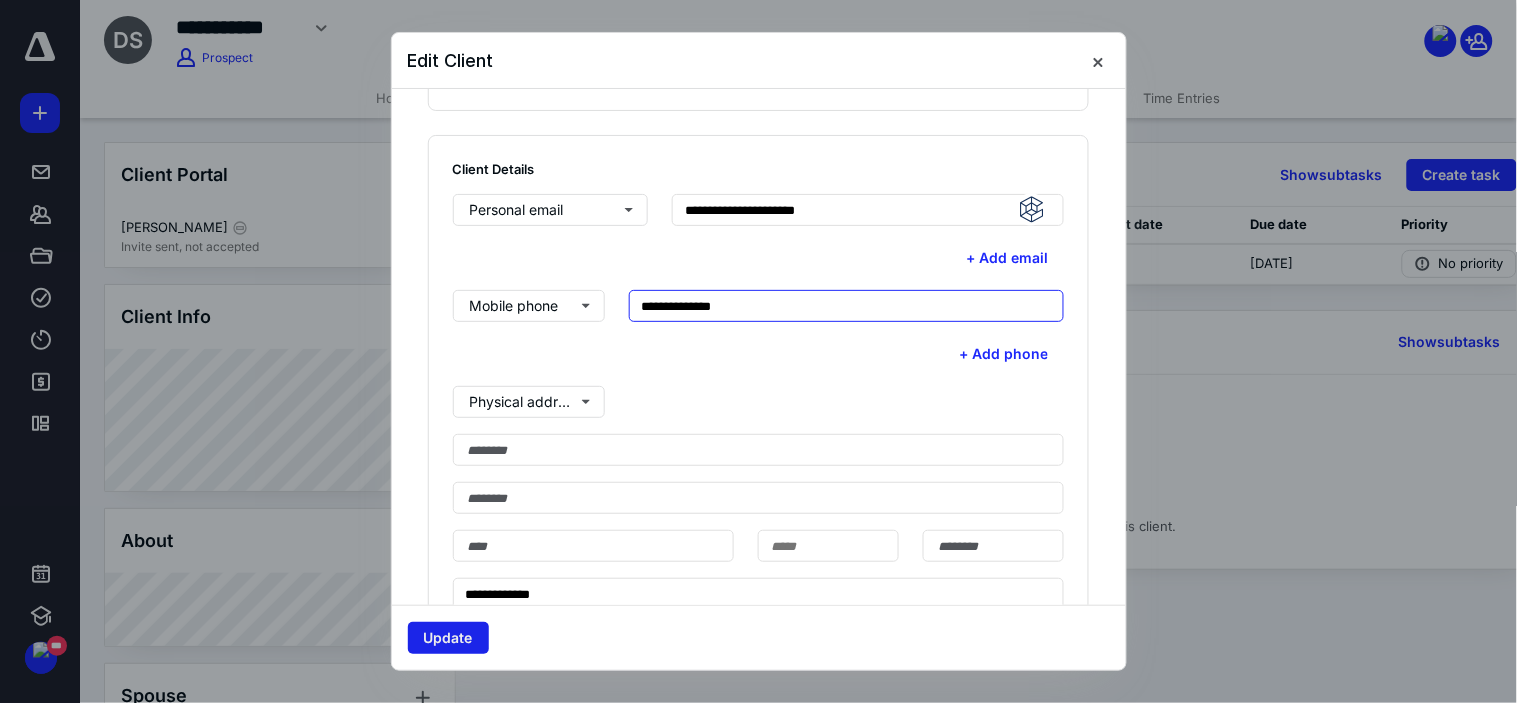 type on "**********" 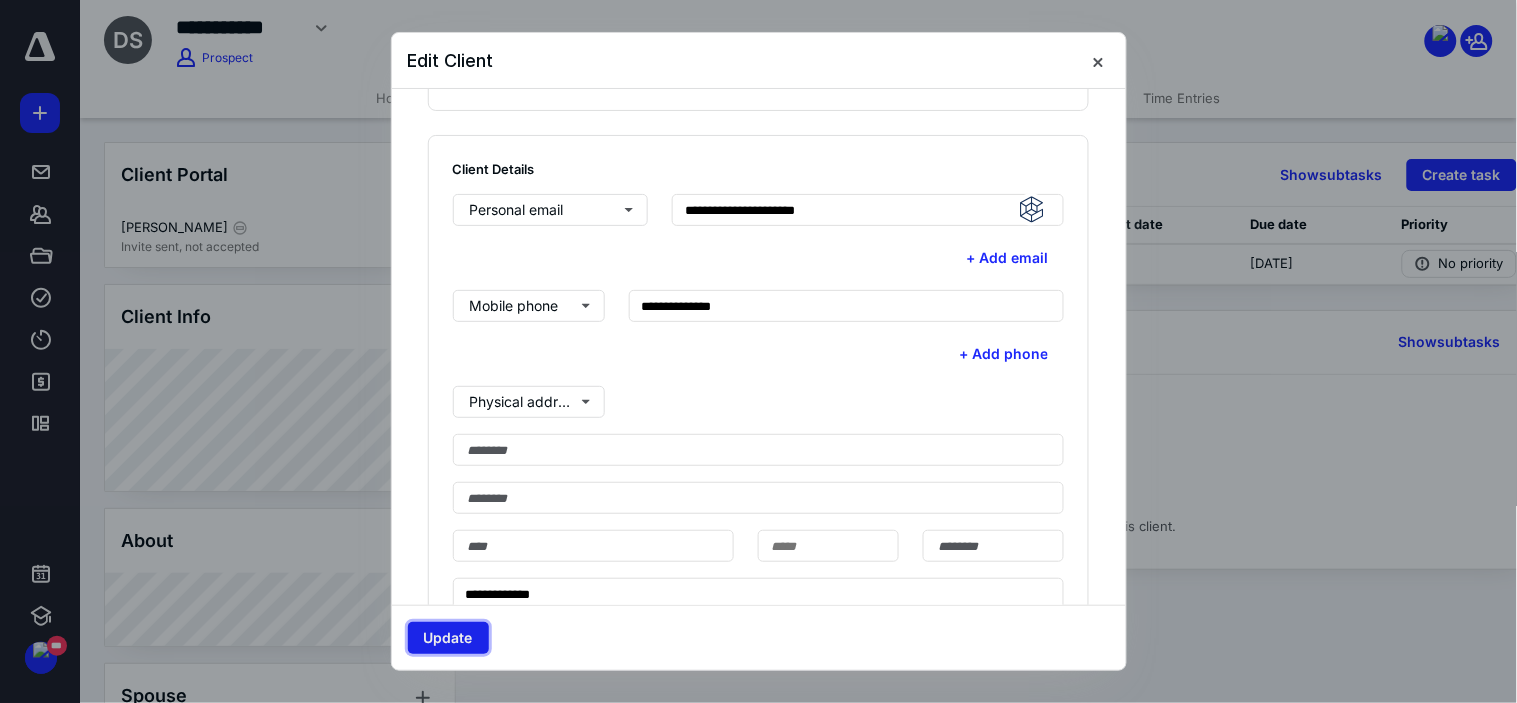 click on "Update" at bounding box center [448, 638] 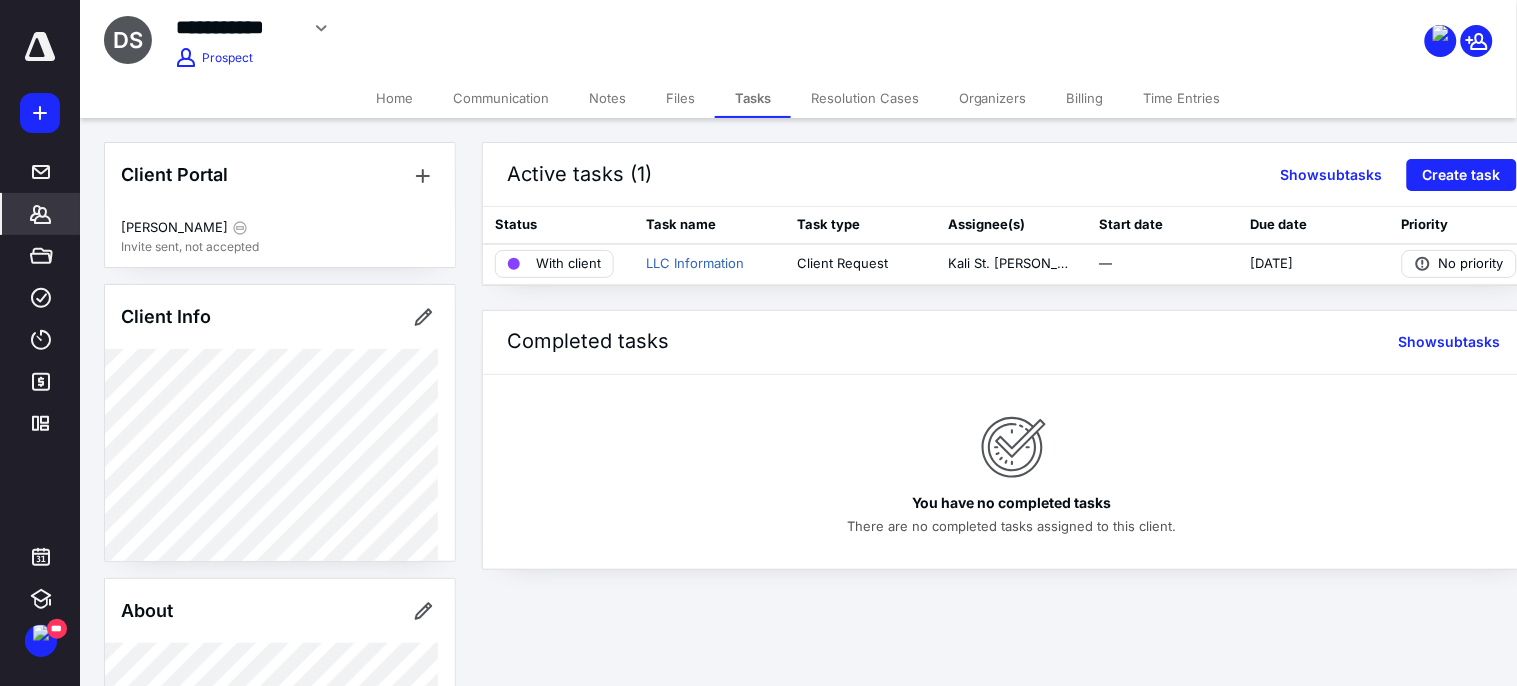 click 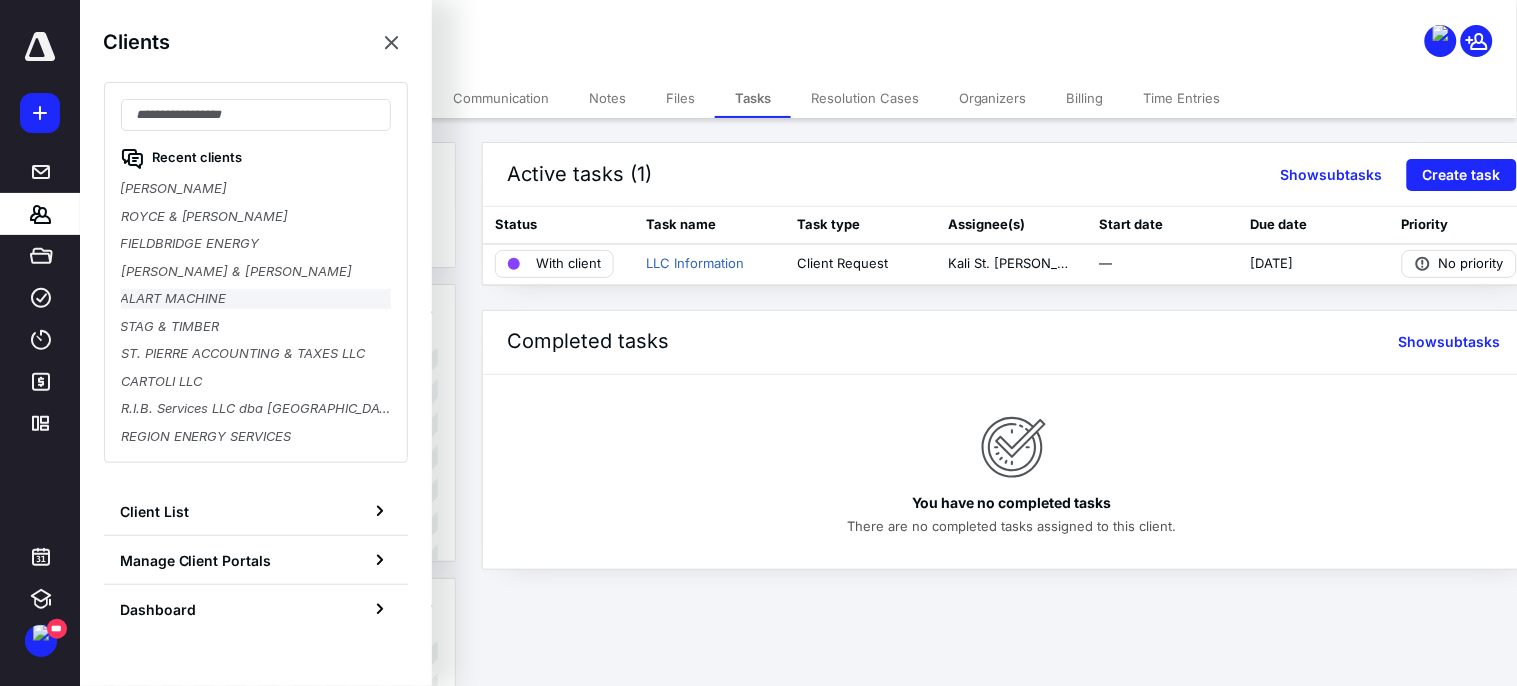click on "ALART MACHINE" at bounding box center [256, 299] 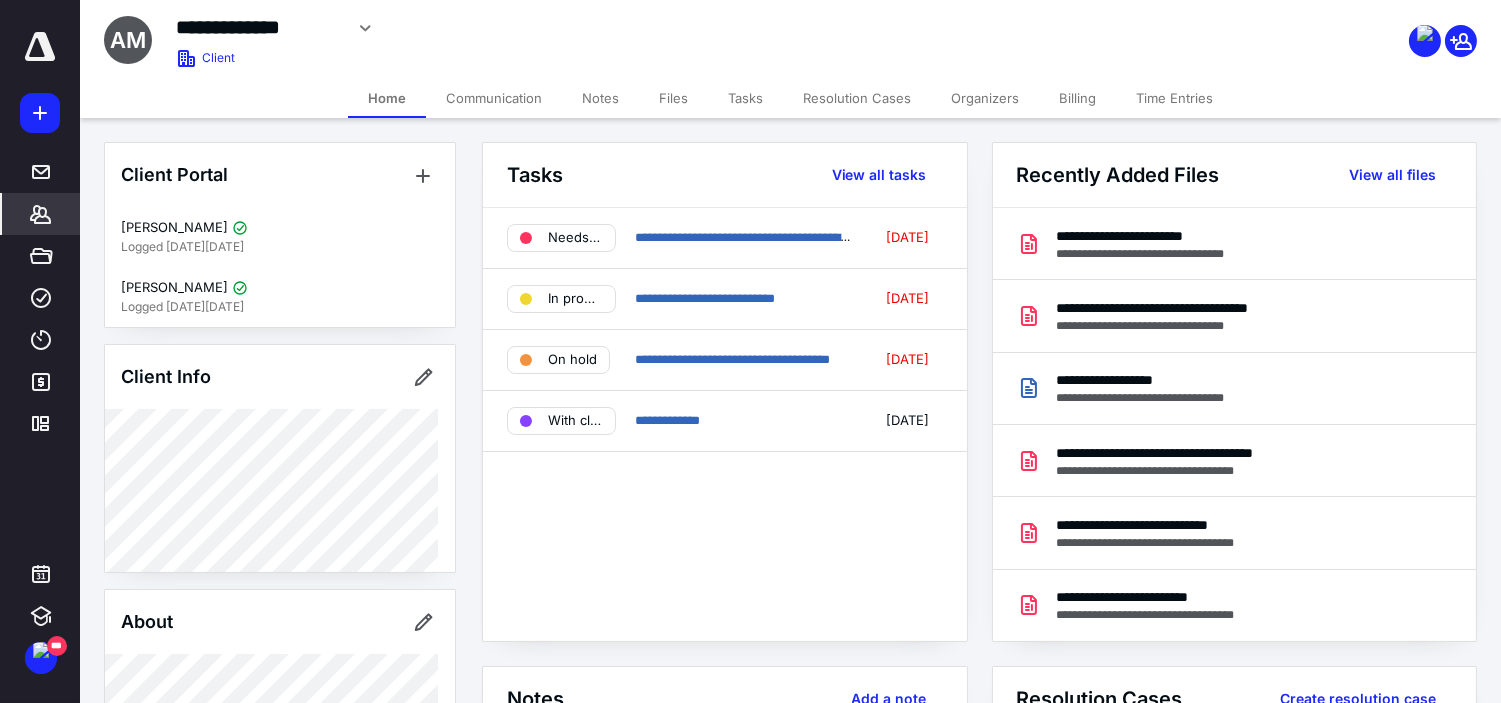 click on "Files" at bounding box center (673, 98) 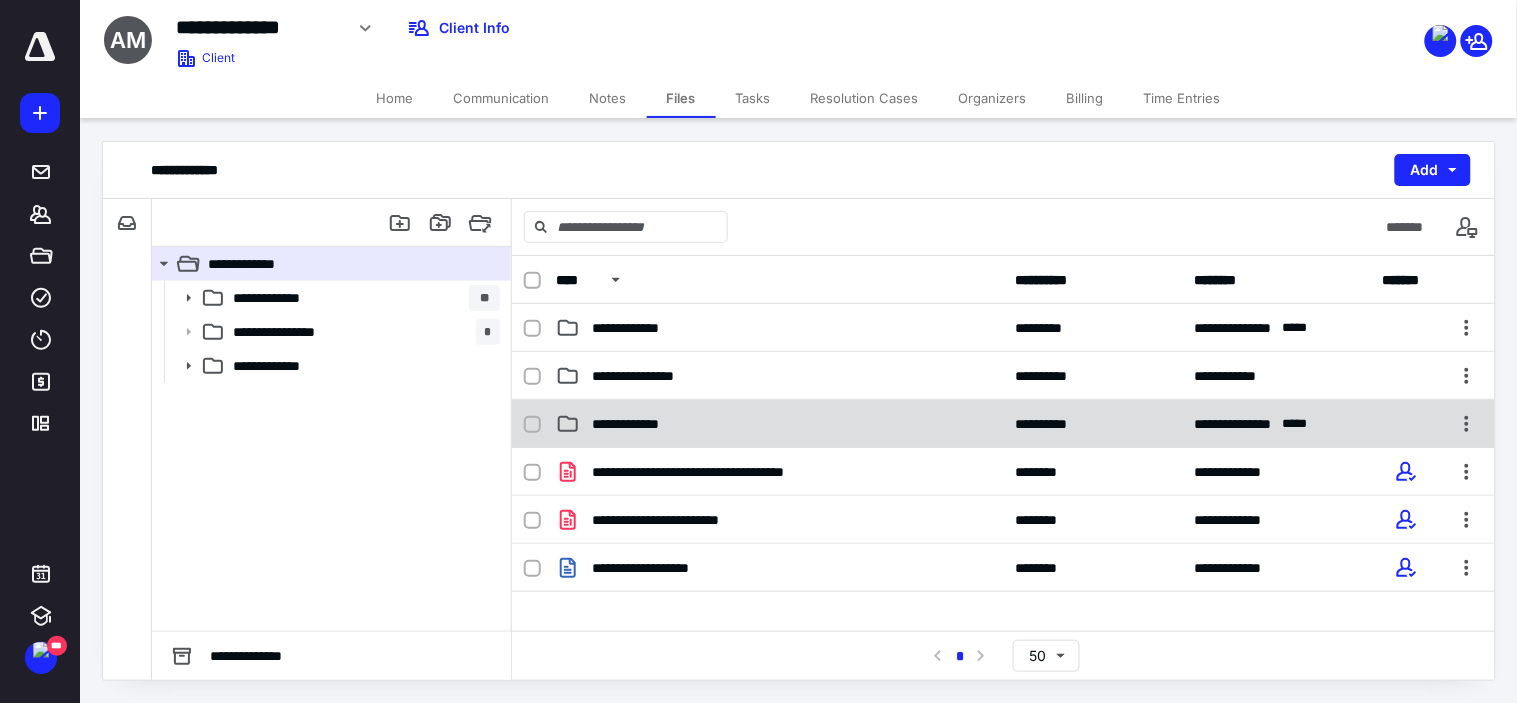 click on "**********" at bounding box center (653, 424) 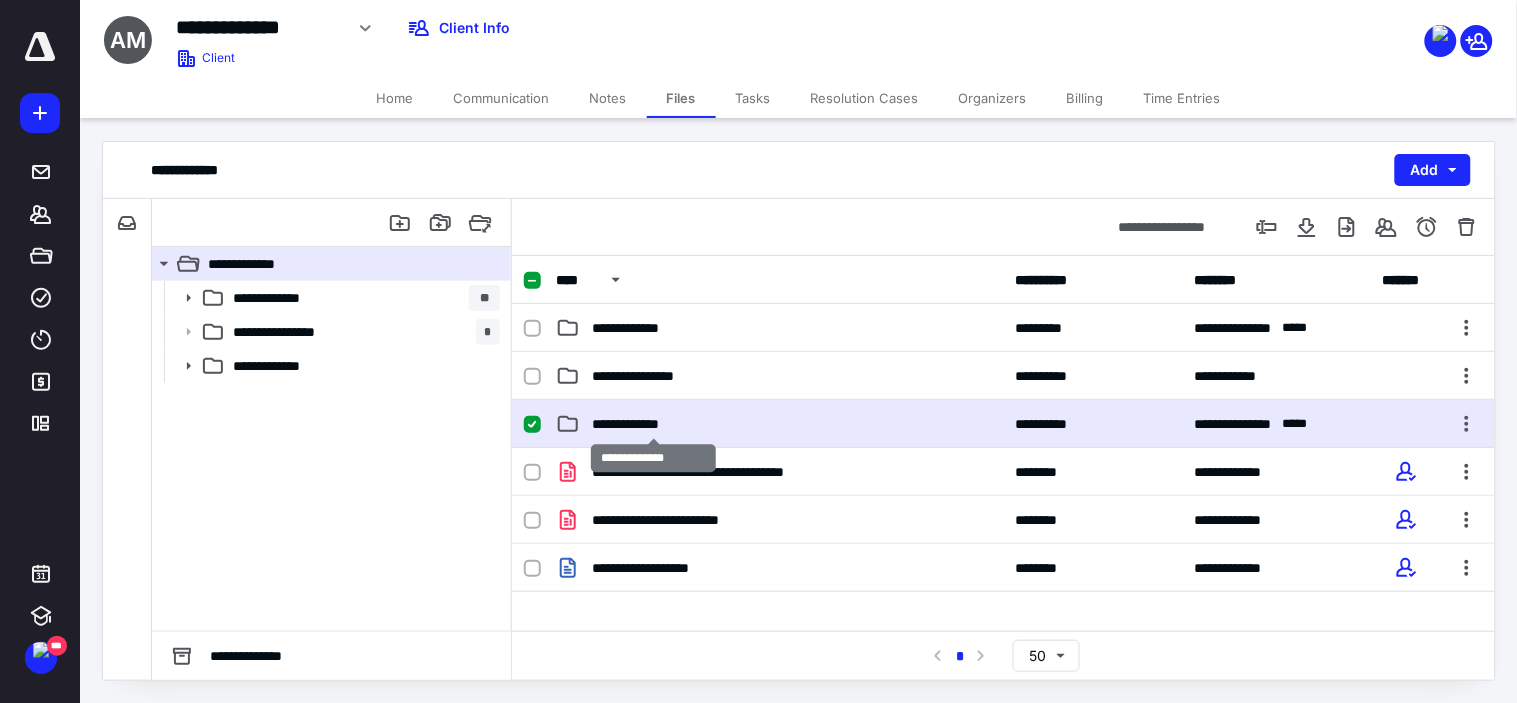 click on "**********" at bounding box center (653, 424) 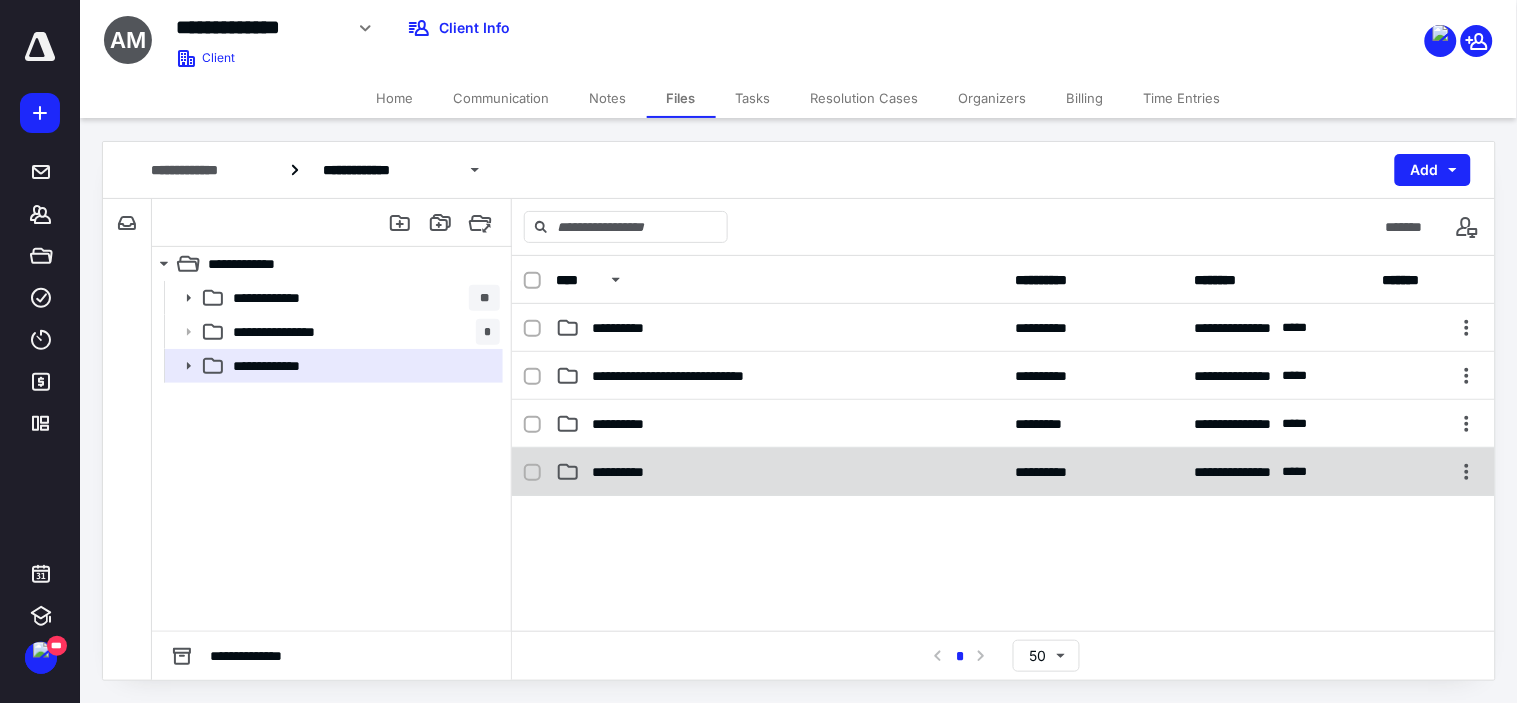 click on "**********" at bounding box center [633, 472] 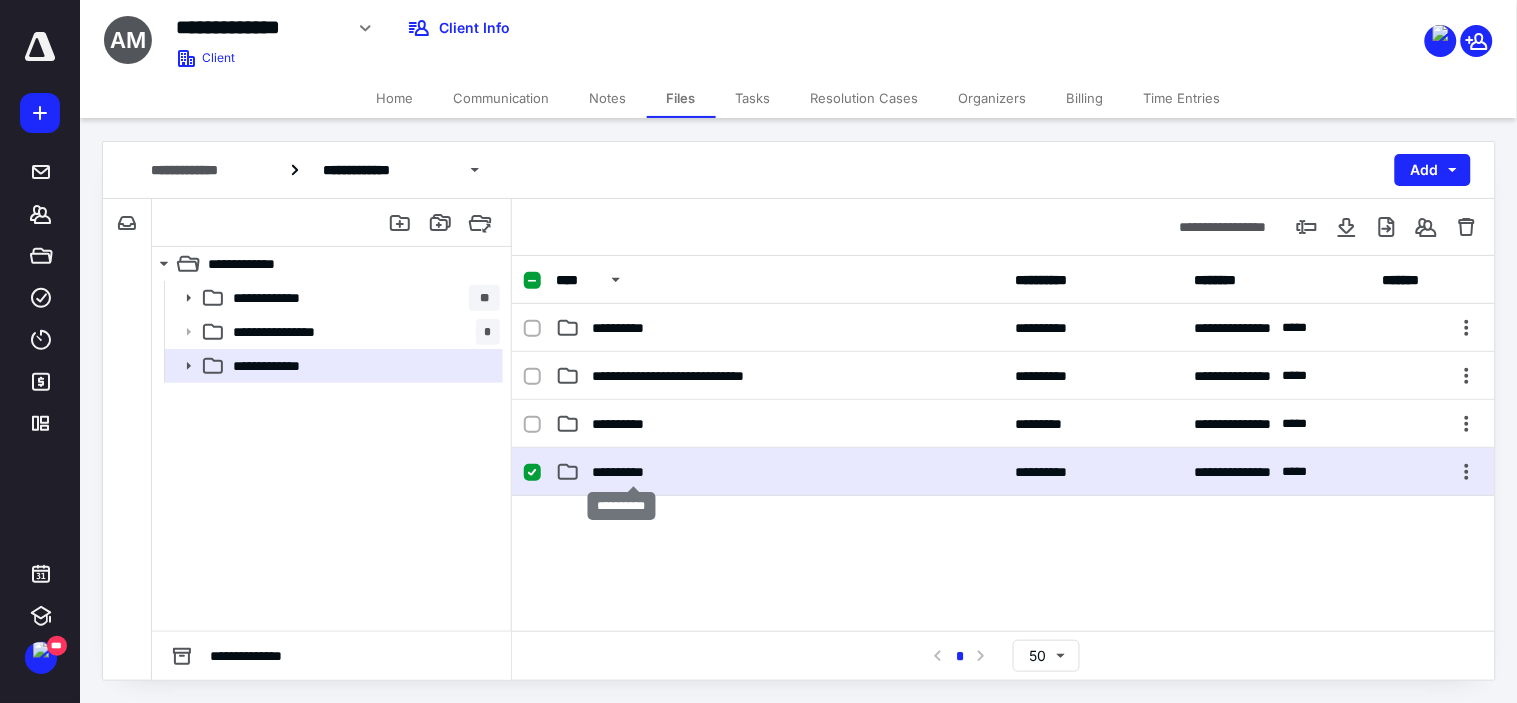 click on "**********" at bounding box center [633, 472] 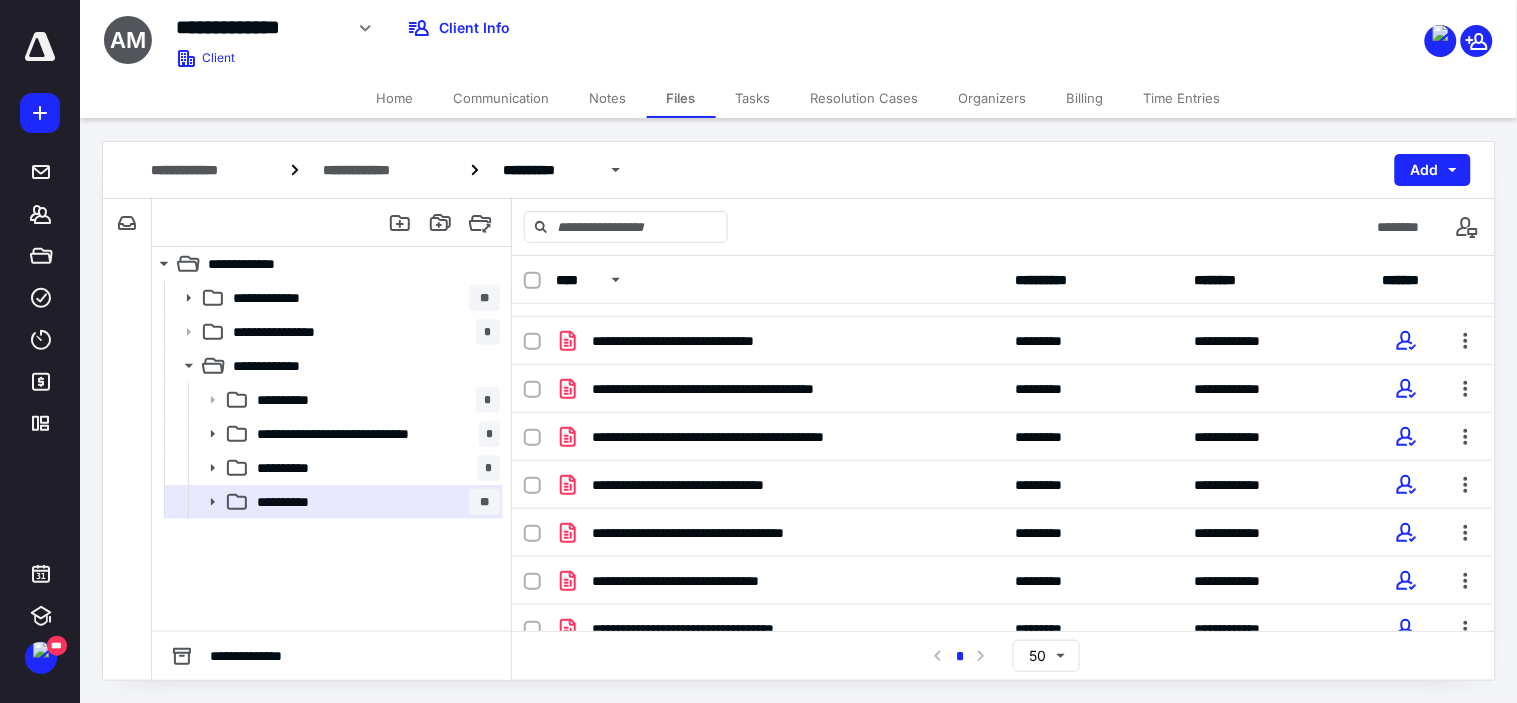 scroll, scrollTop: 888, scrollLeft: 0, axis: vertical 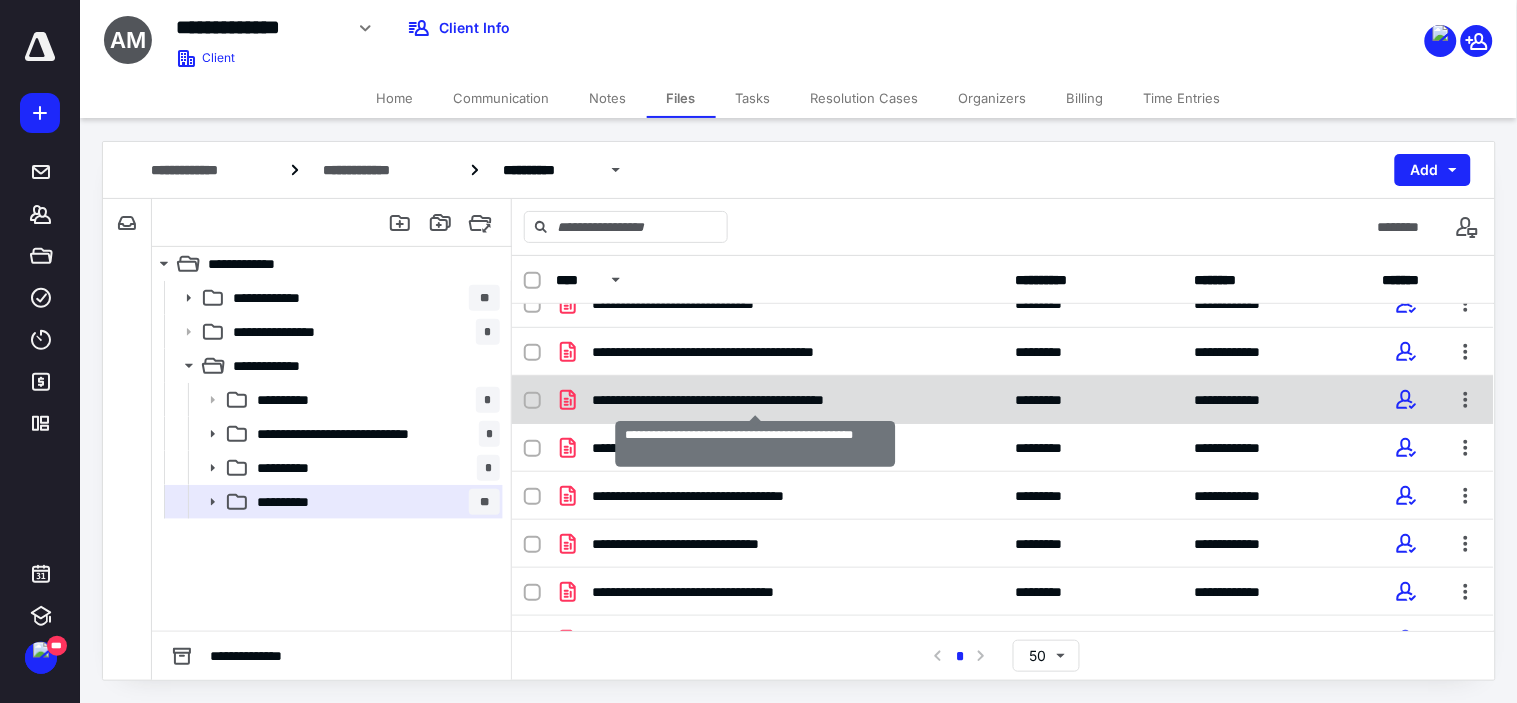 click on "**********" at bounding box center (755, 400) 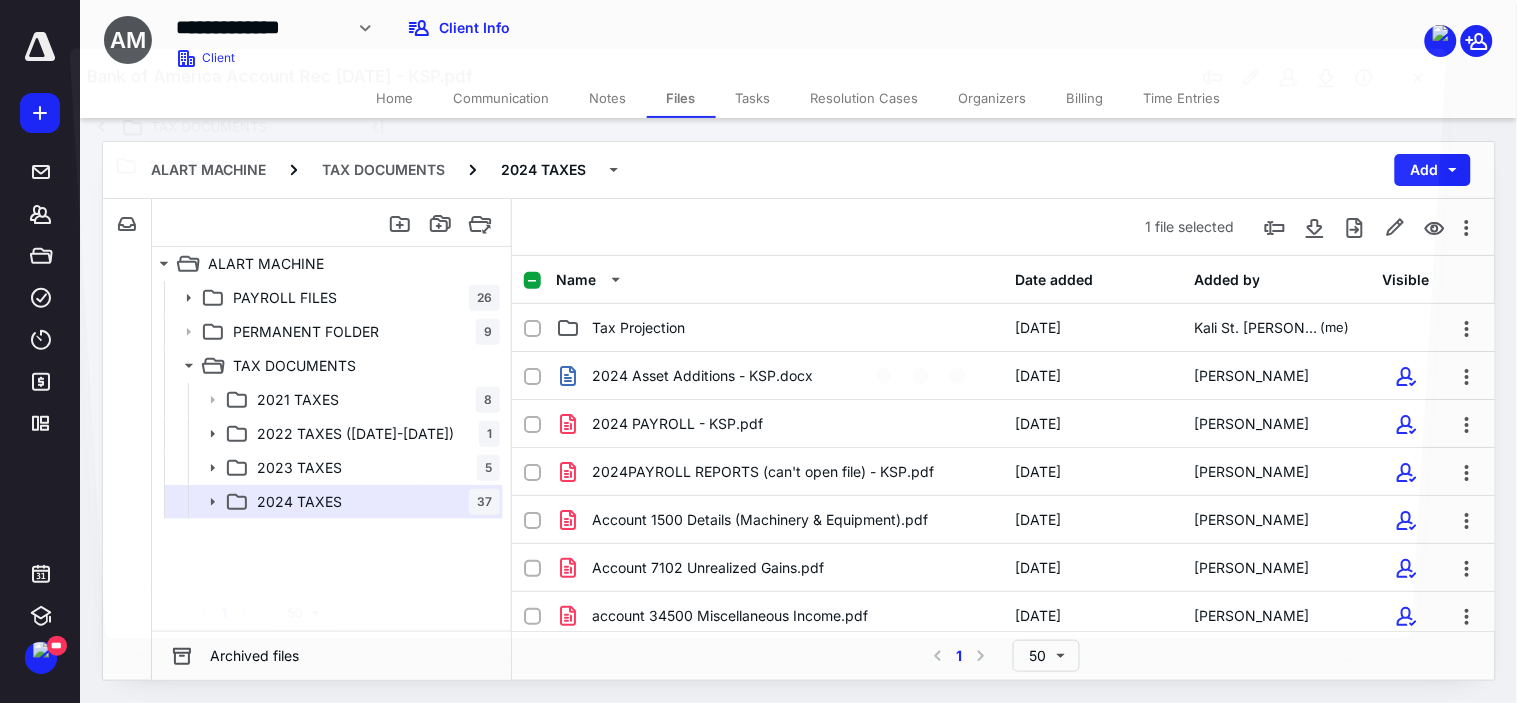 scroll, scrollTop: 888, scrollLeft: 0, axis: vertical 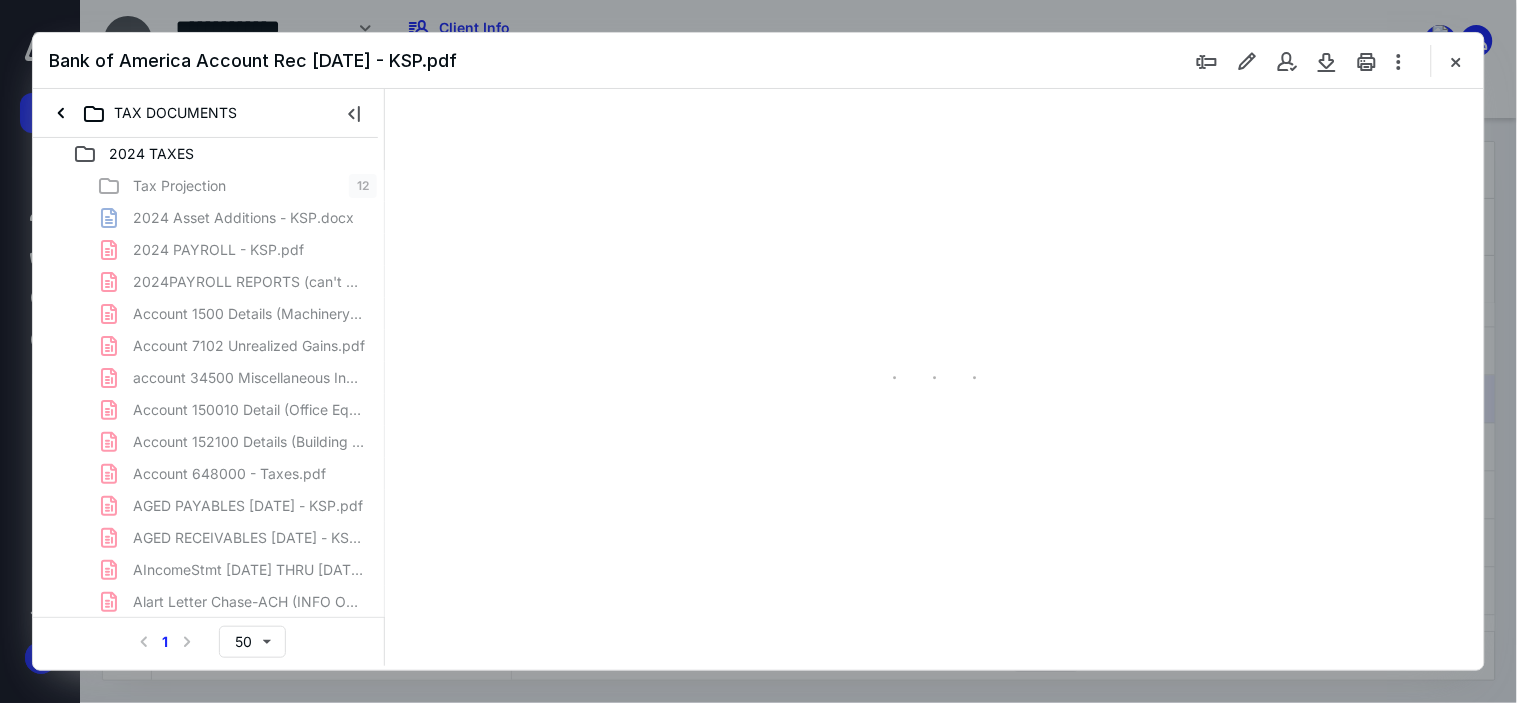 type on "81" 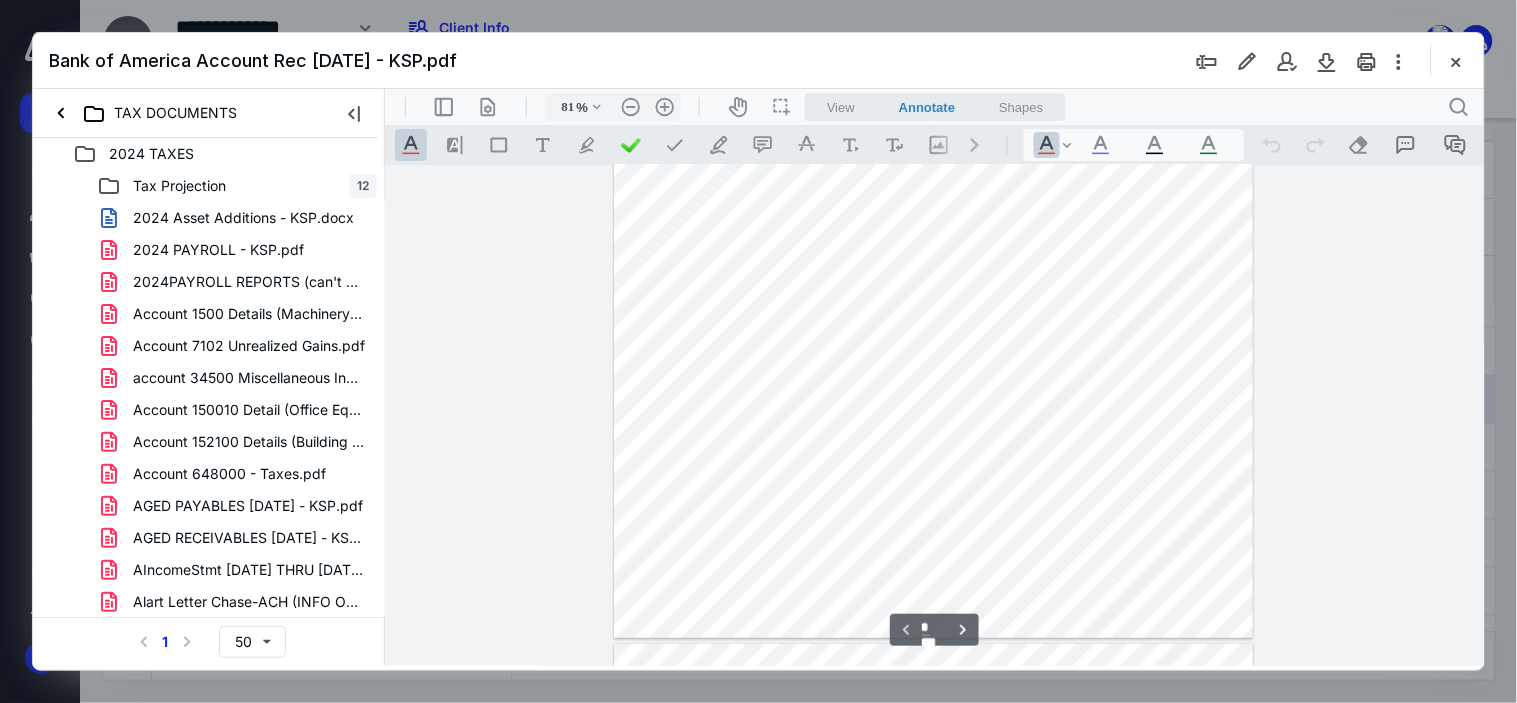 scroll, scrollTop: 0, scrollLeft: 0, axis: both 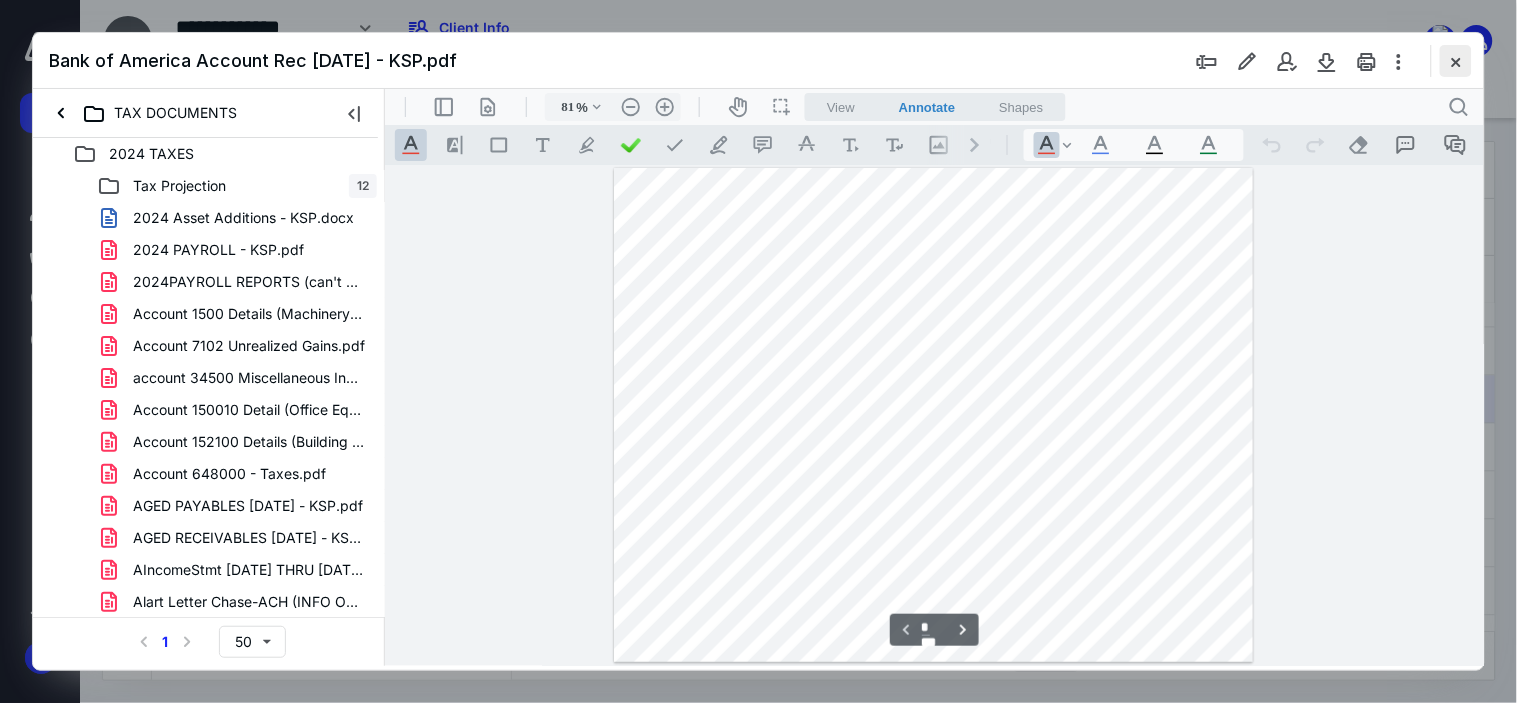 click at bounding box center (1456, 61) 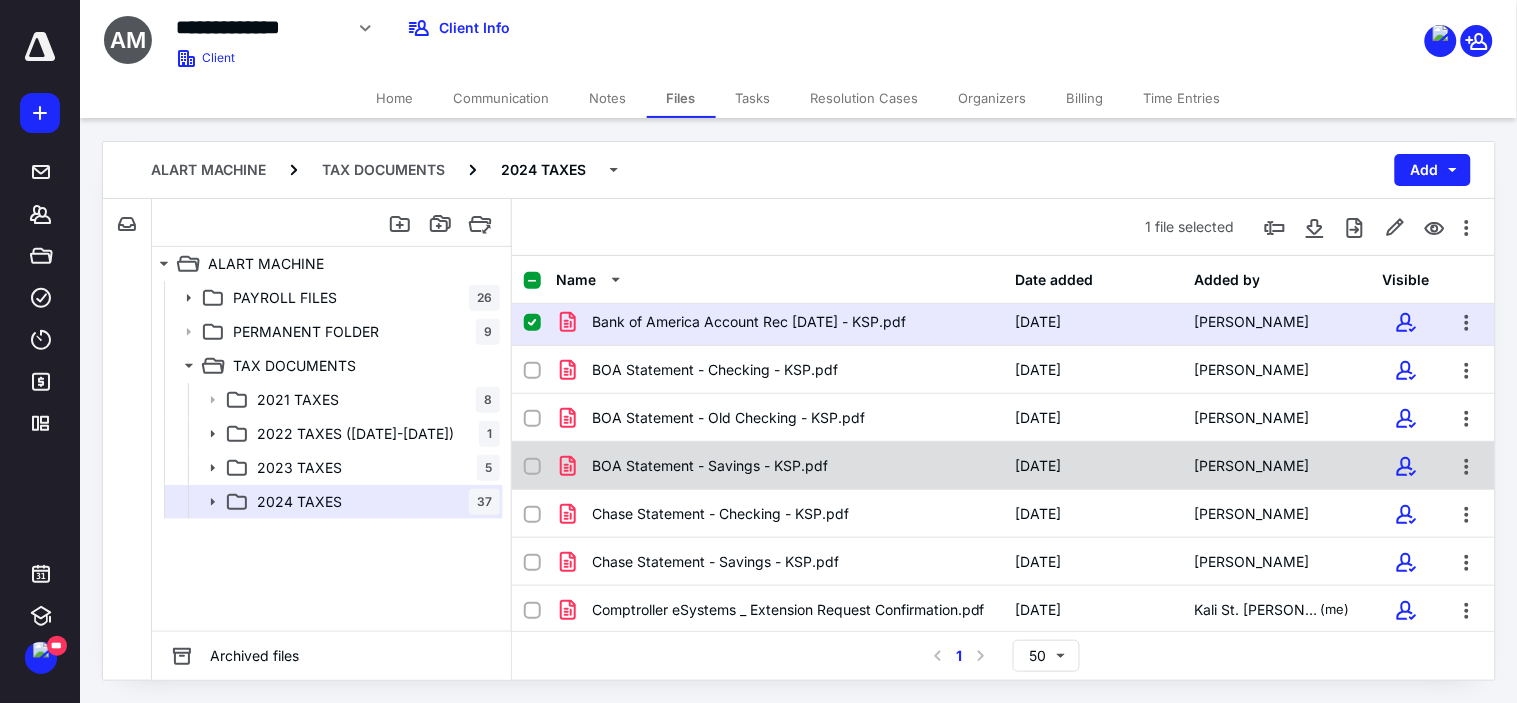 scroll, scrollTop: 1000, scrollLeft: 0, axis: vertical 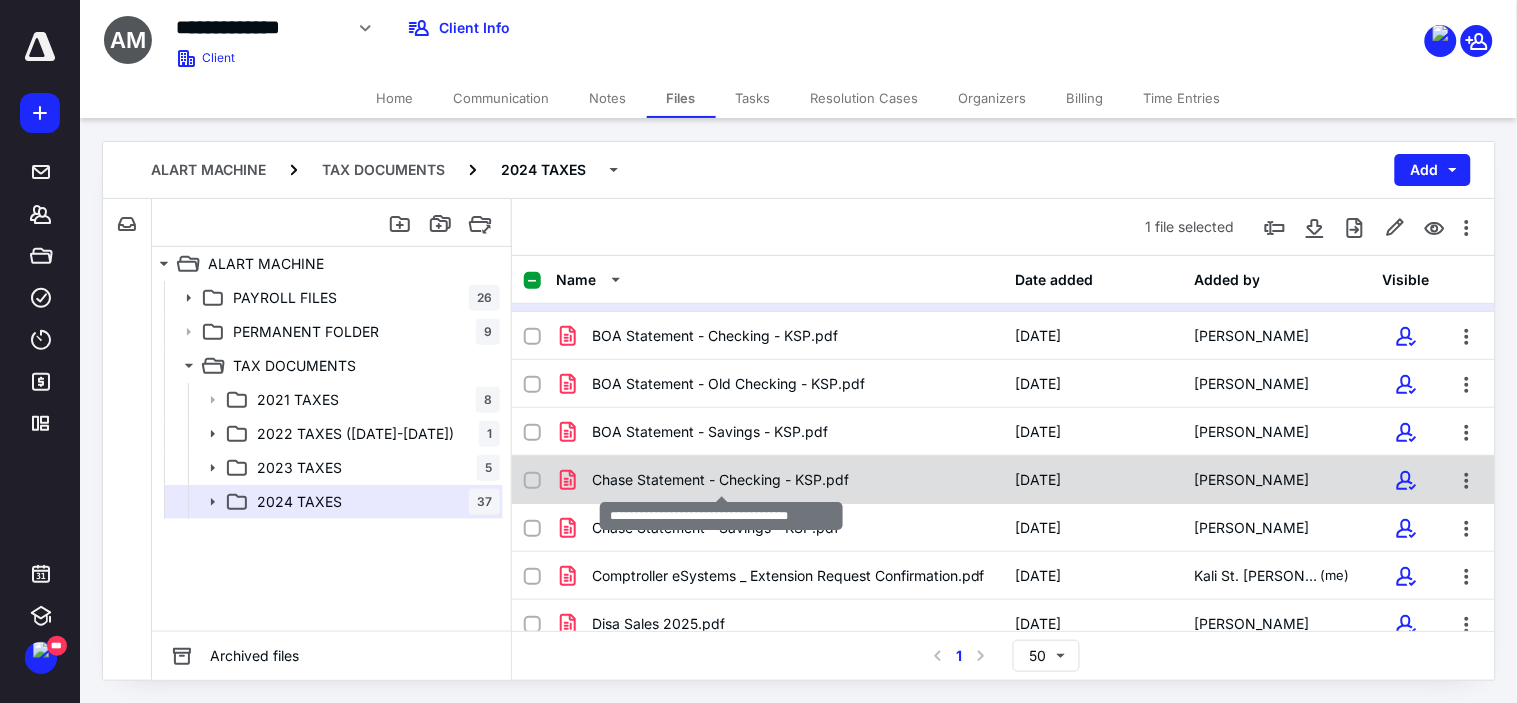click on "Chase Statement - Checking - KSP.pdf" at bounding box center (720, 480) 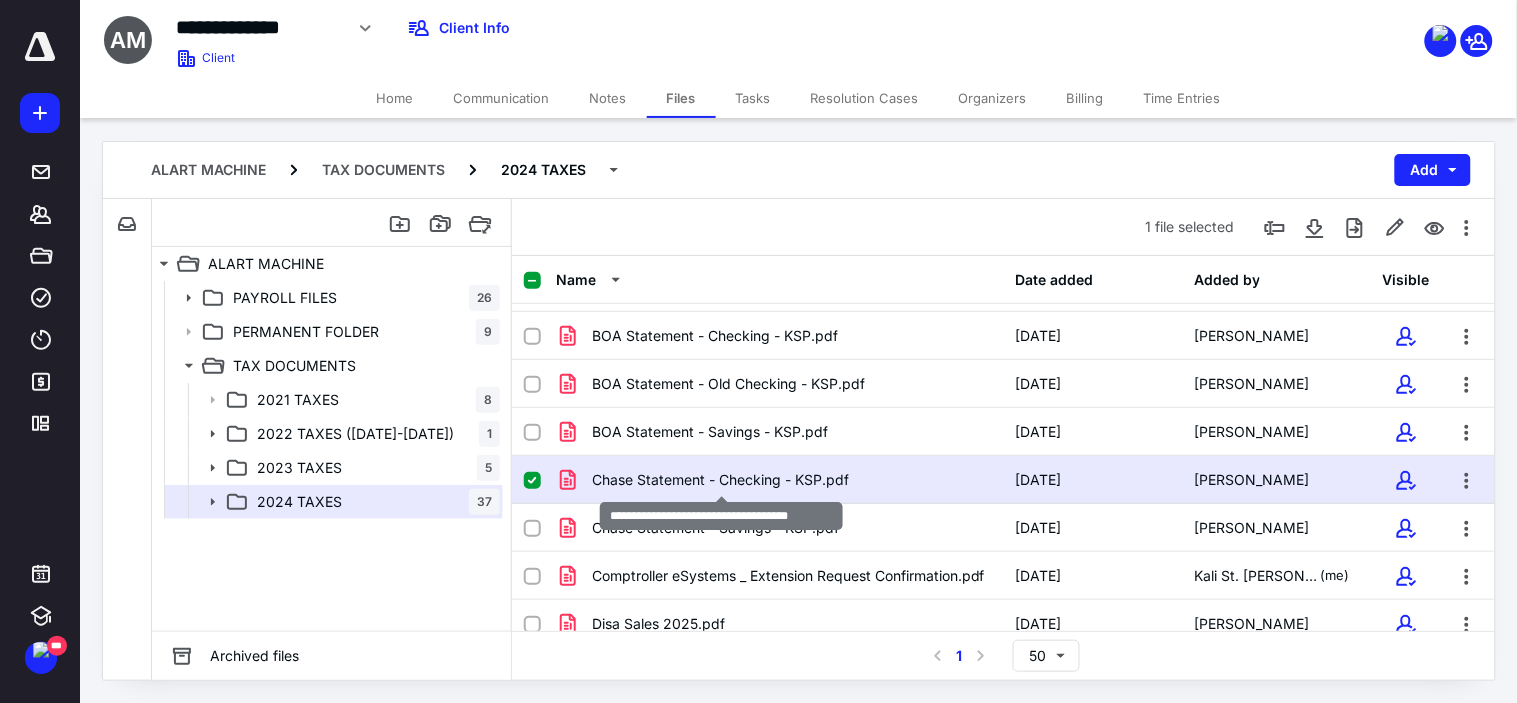click on "Chase Statement - Checking - KSP.pdf" at bounding box center (720, 480) 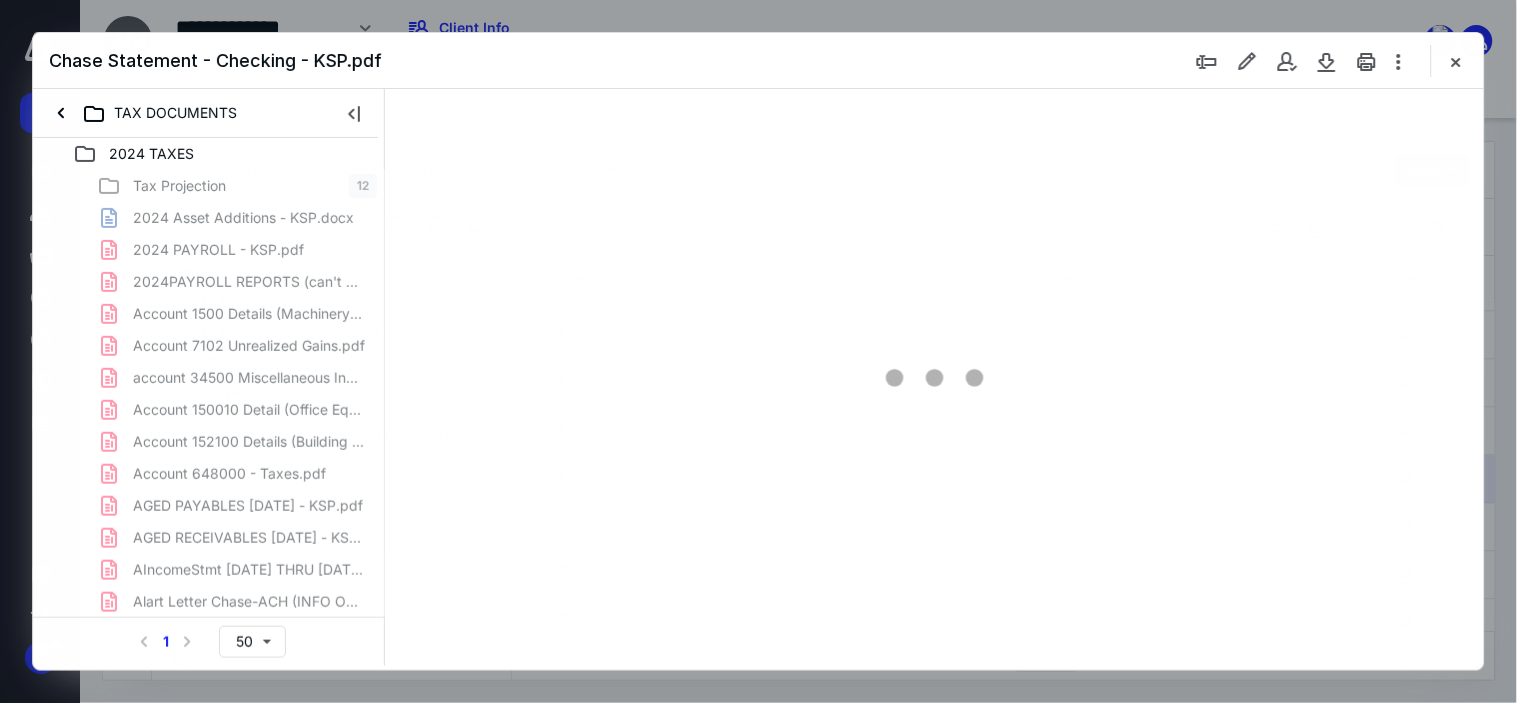 scroll, scrollTop: 0, scrollLeft: 0, axis: both 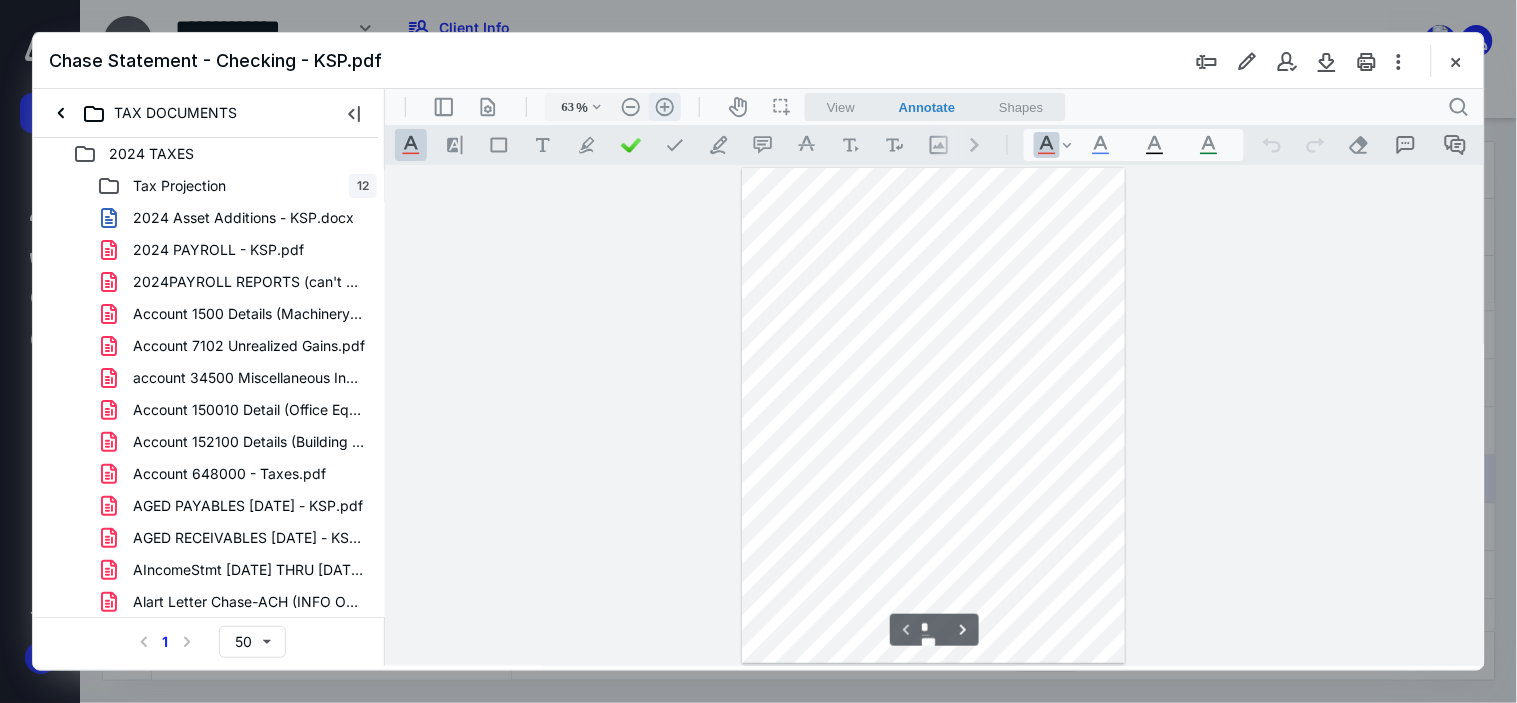 click on ".cls-1{fill:#abb0c4;} icon - header - zoom - in - line" at bounding box center (664, 106) 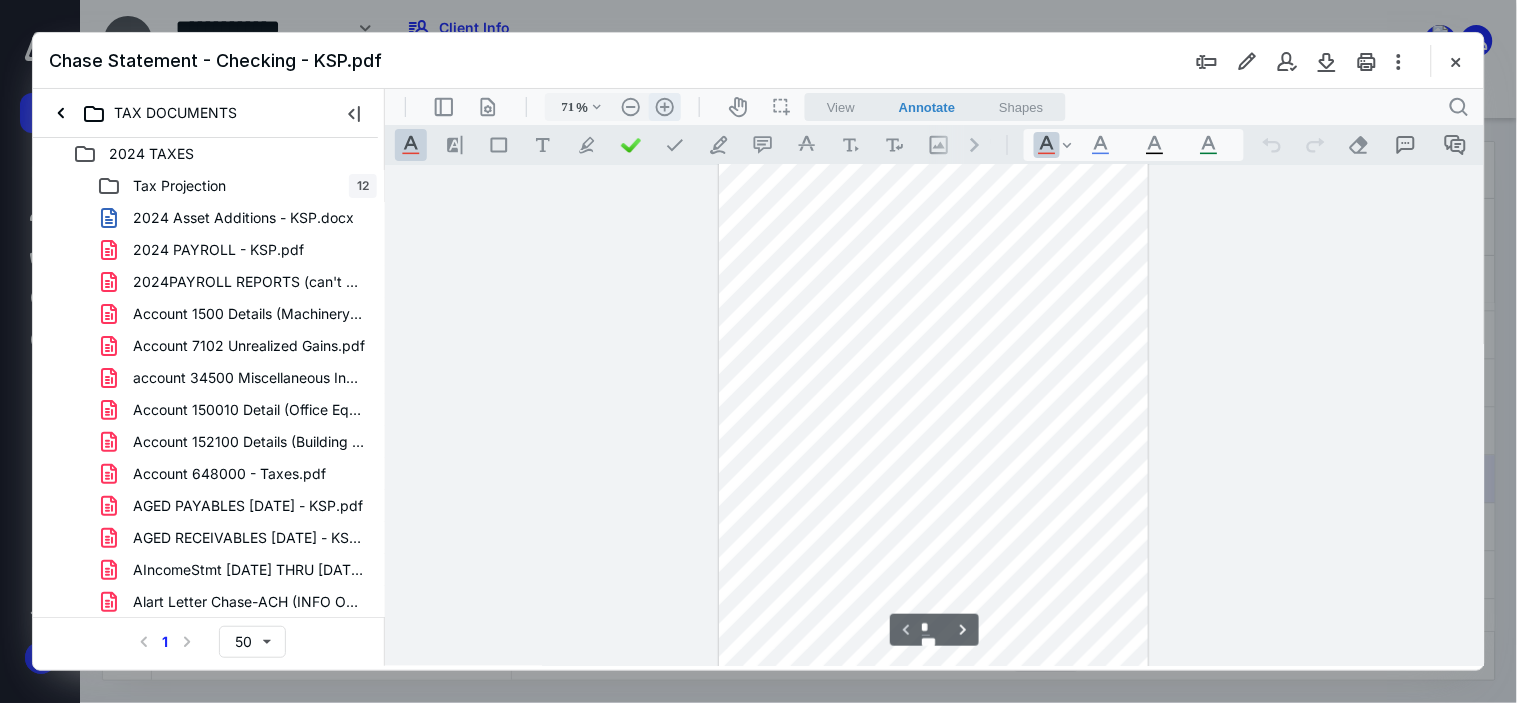 click on ".cls-1{fill:#abb0c4;} icon - header - zoom - in - line" at bounding box center [664, 106] 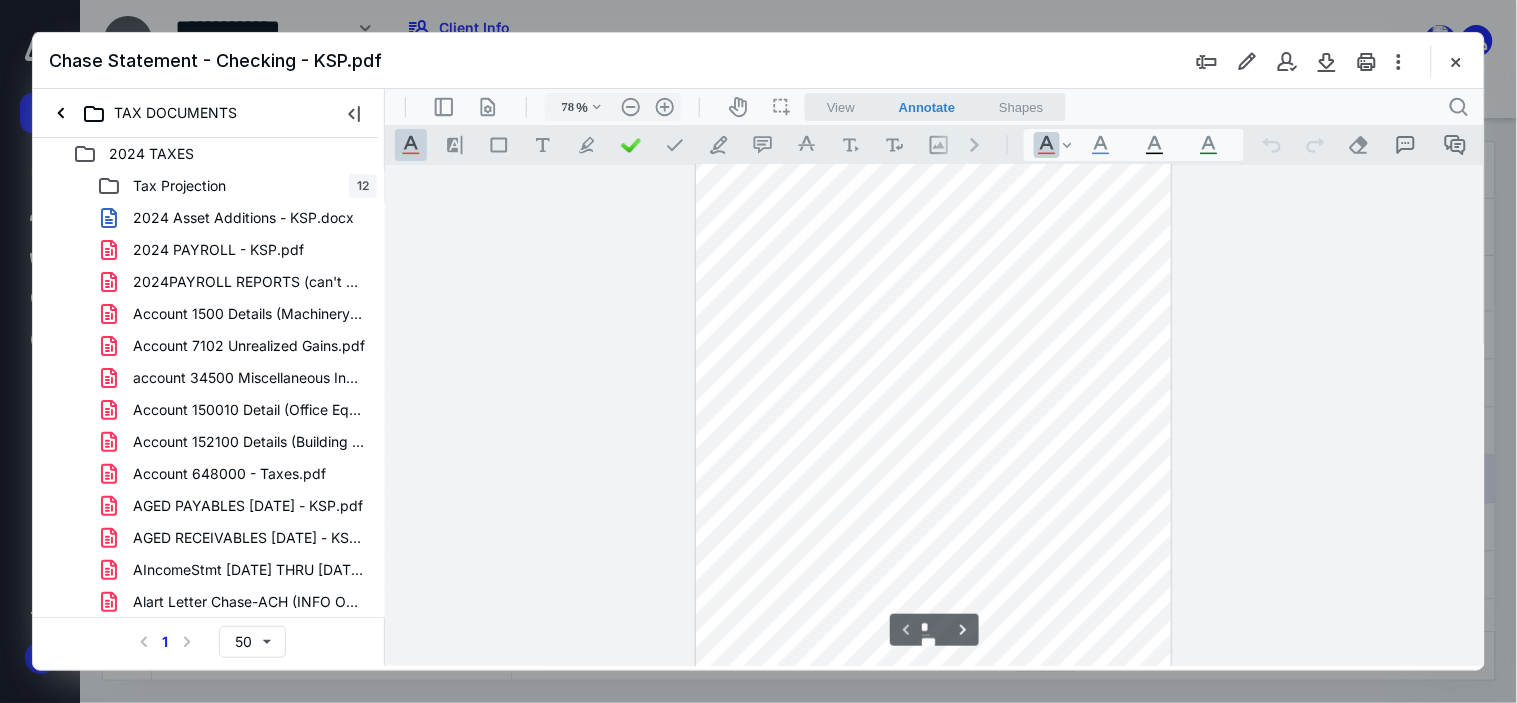 scroll, scrollTop: 0, scrollLeft: 0, axis: both 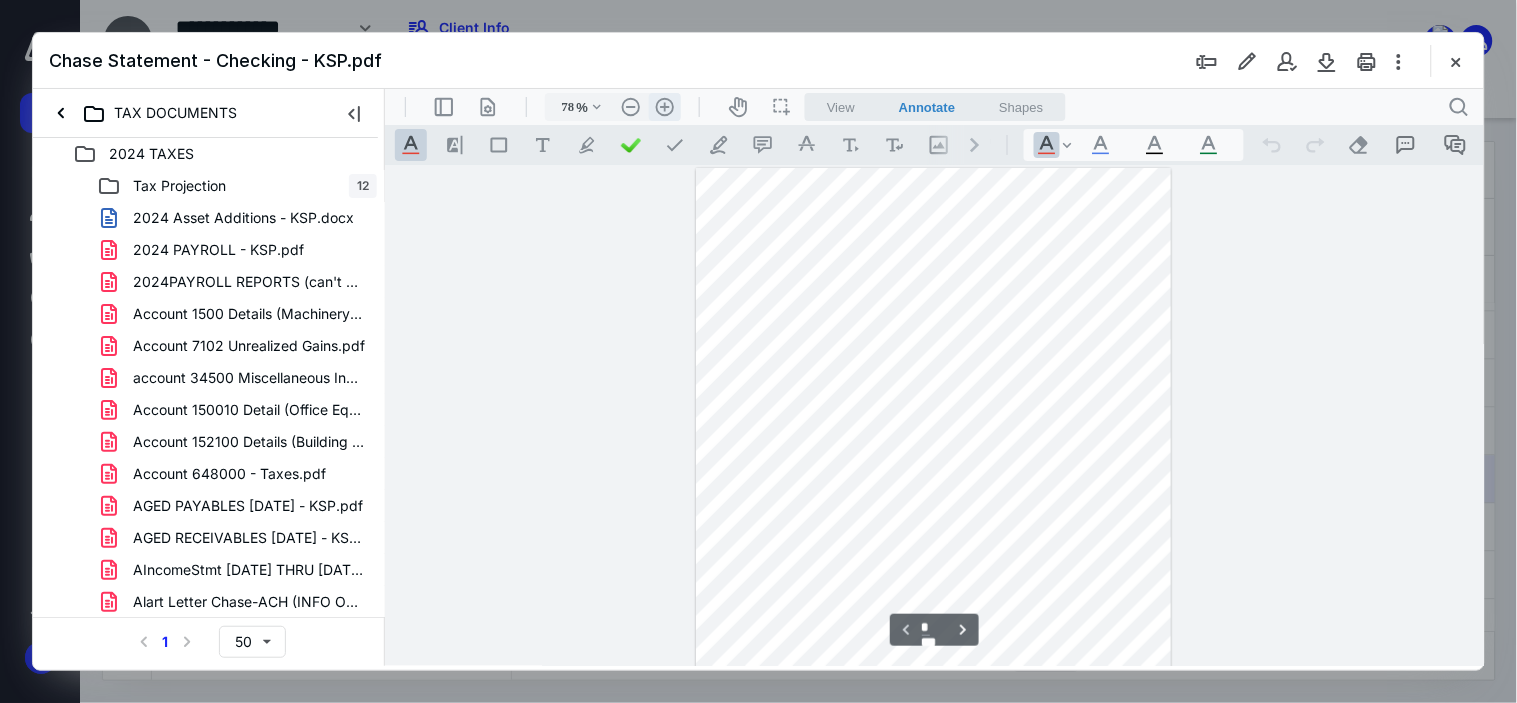 click on ".cls-1{fill:#abb0c4;} icon - header - zoom - in - line" at bounding box center [664, 106] 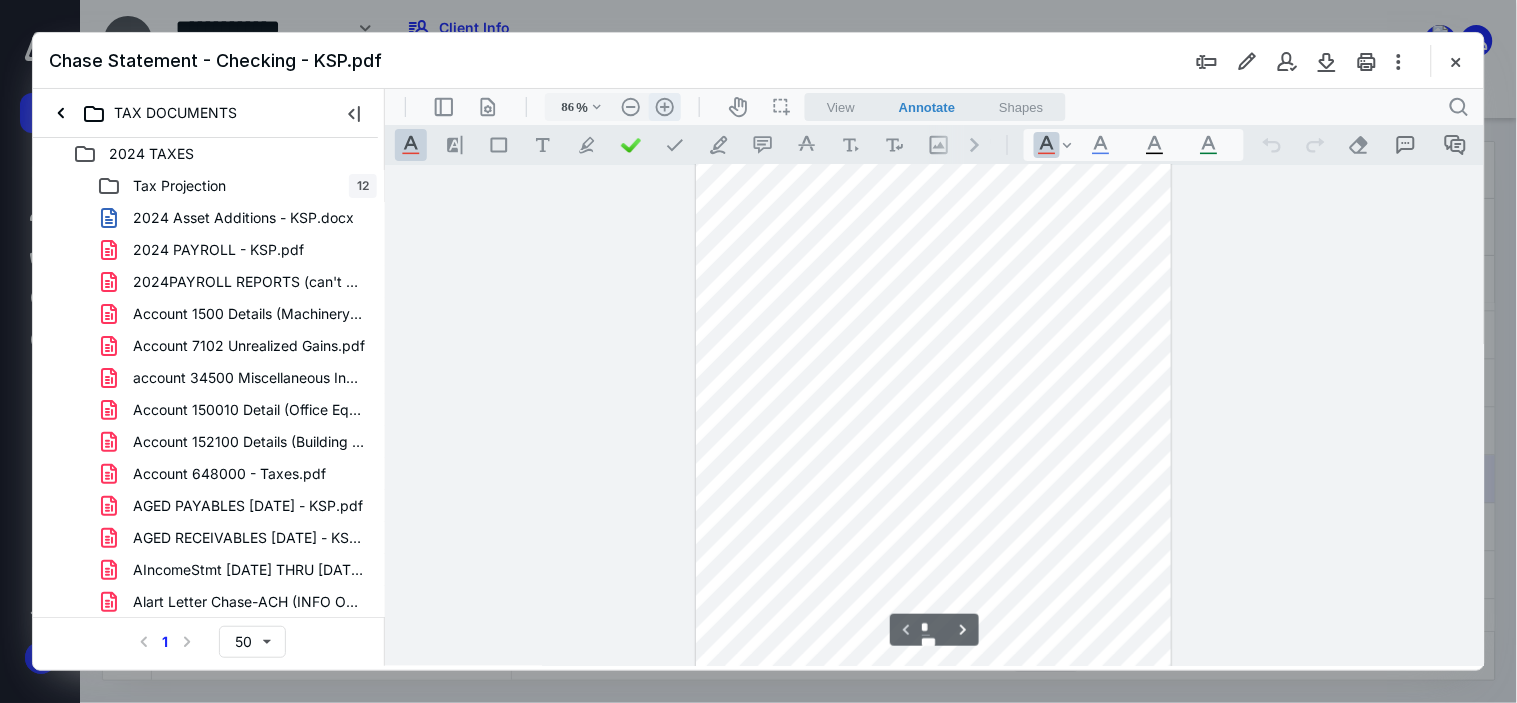 click on ".cls-1{fill:#abb0c4;} icon - header - zoom - in - line" at bounding box center (664, 106) 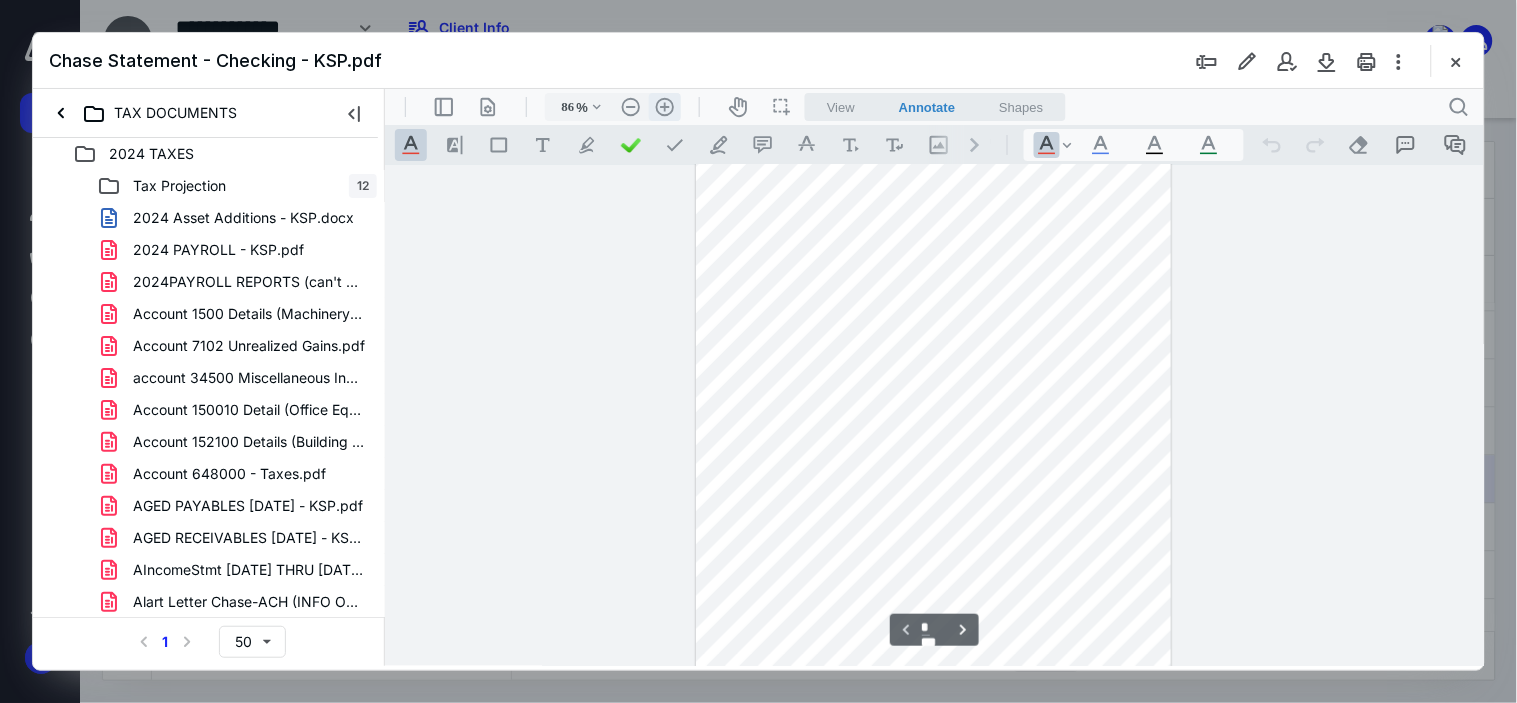 type on "111" 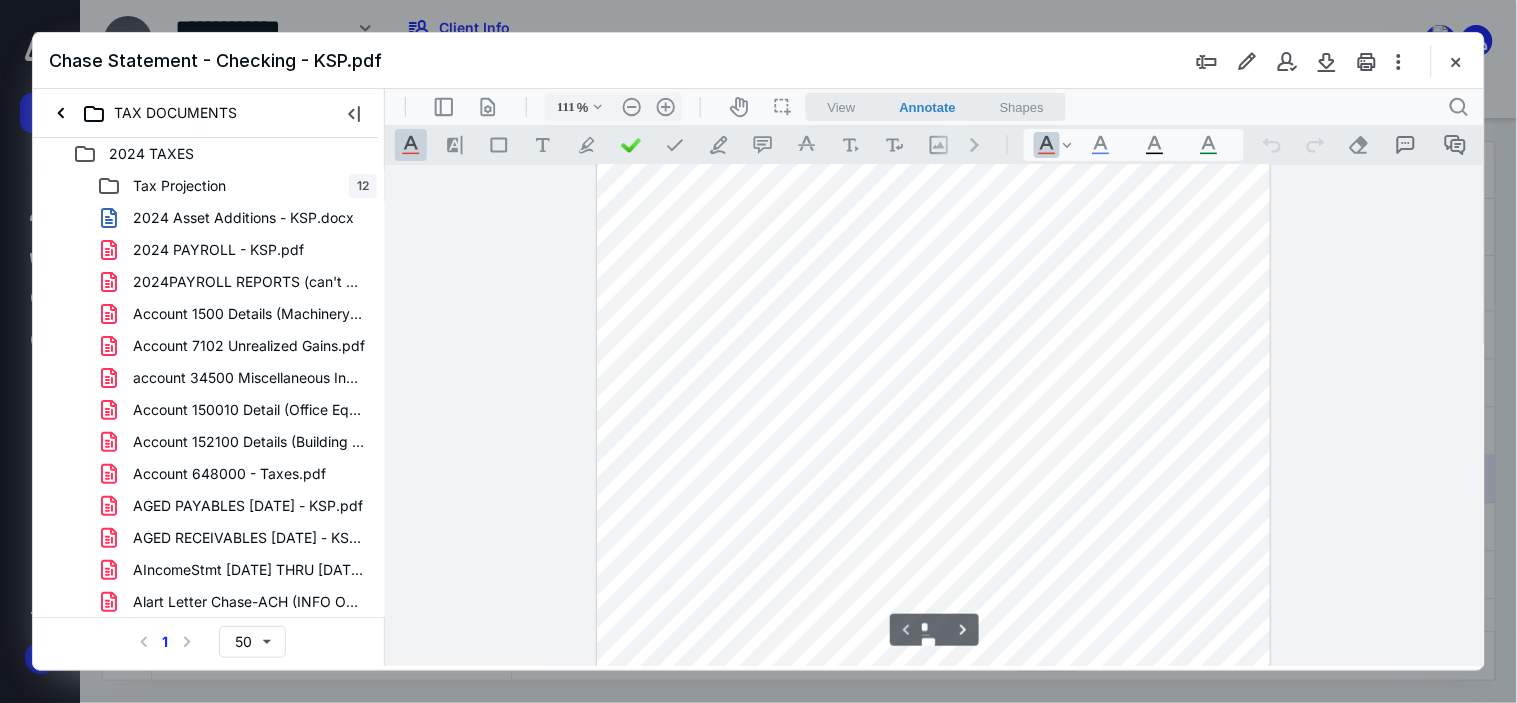 scroll, scrollTop: 0, scrollLeft: 0, axis: both 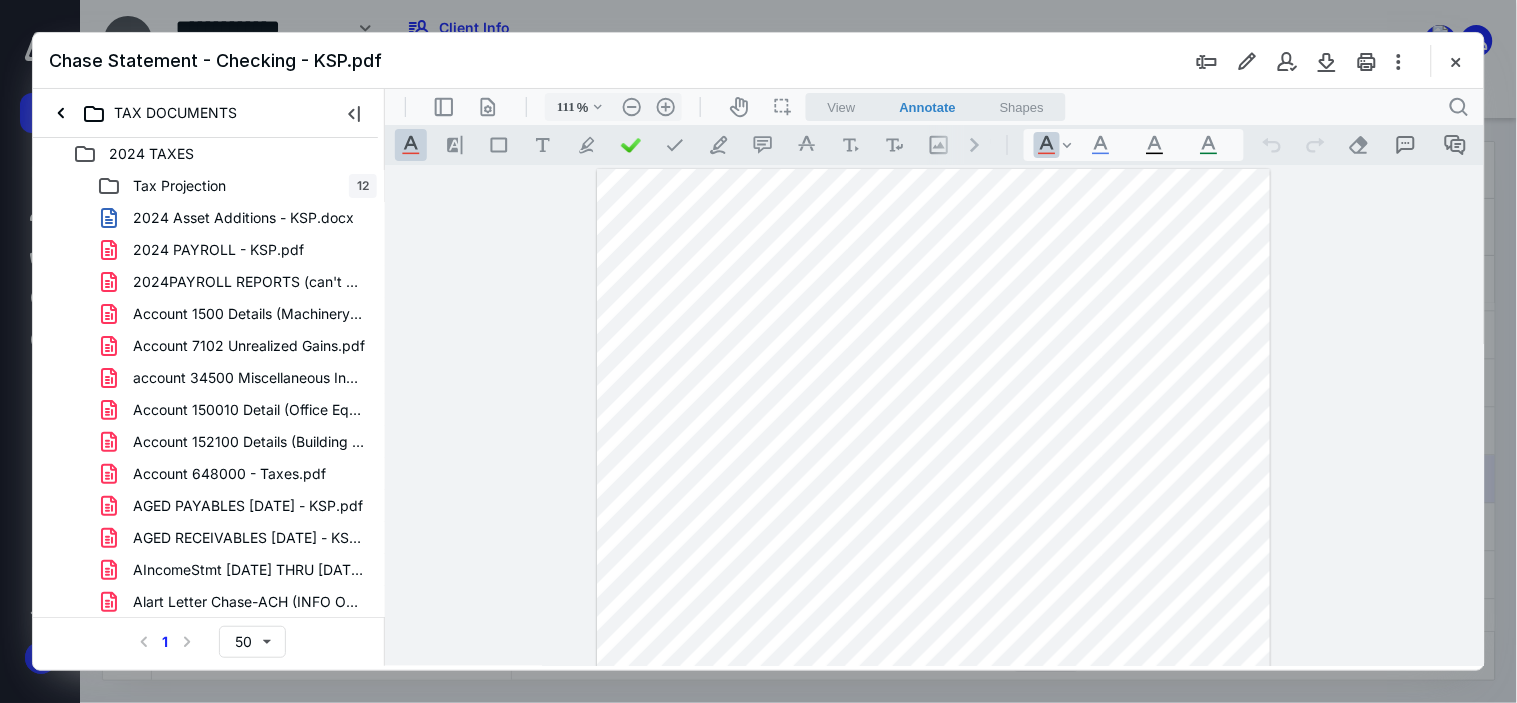 drag, startPoint x: 797, startPoint y: 328, endPoint x: 645, endPoint y: 332, distance: 152.05263 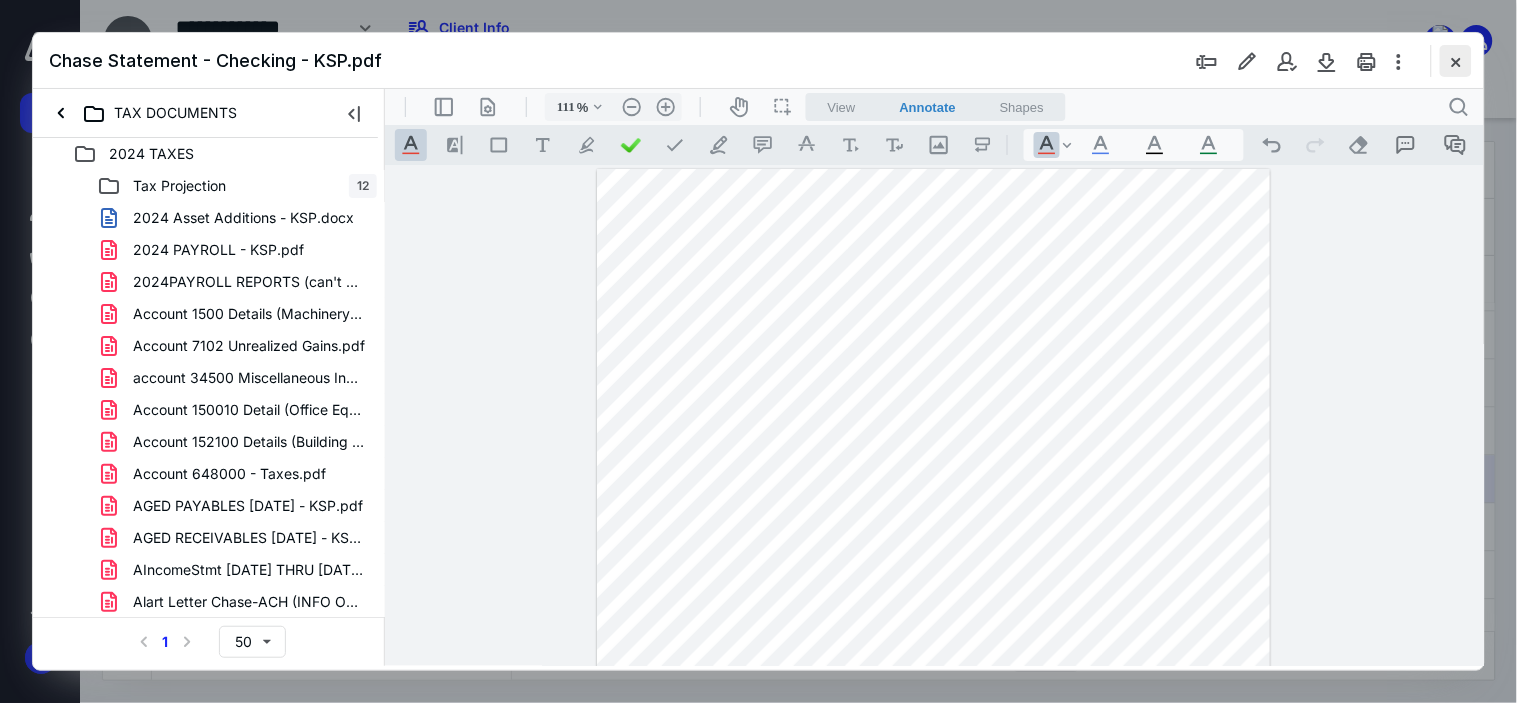 click at bounding box center [1456, 61] 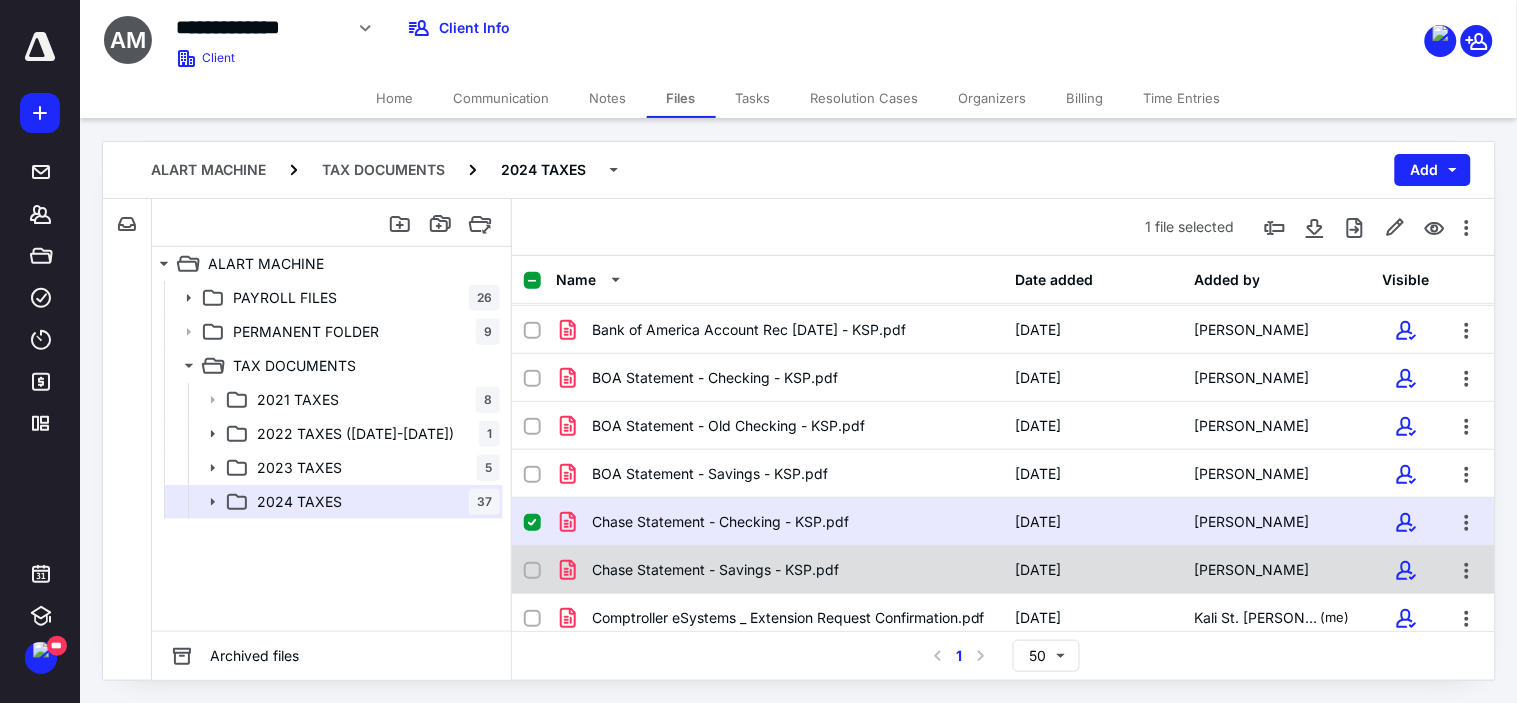 scroll, scrollTop: 834, scrollLeft: 0, axis: vertical 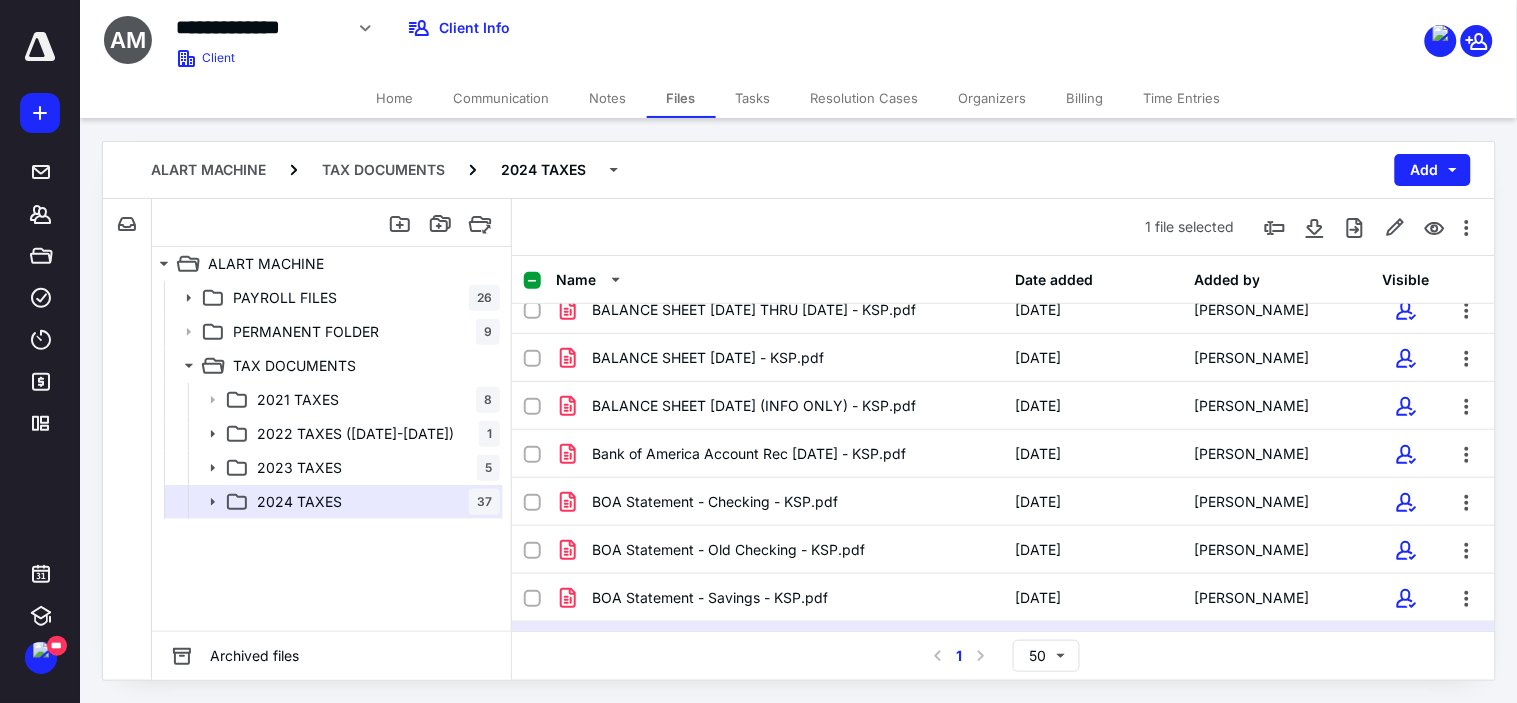 click on "Tasks" at bounding box center (753, 98) 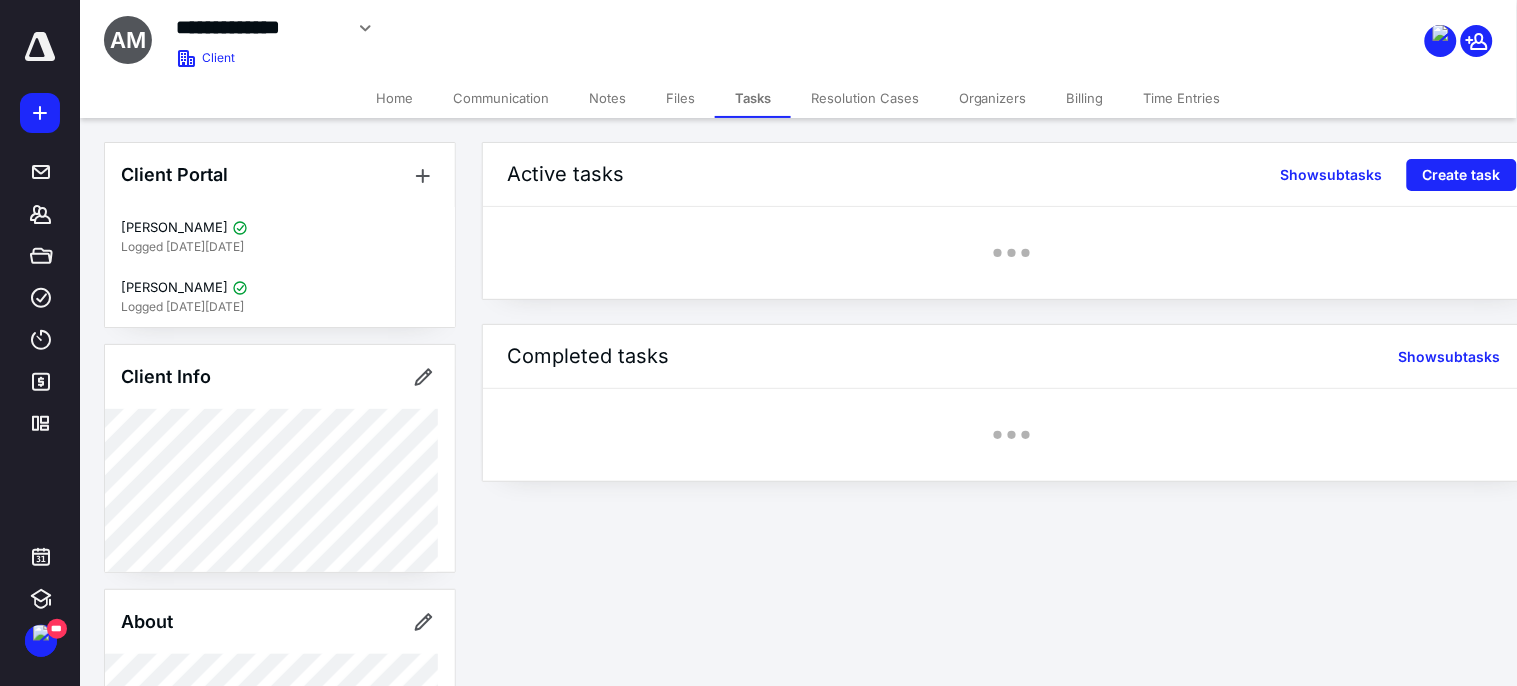 click on "Files" at bounding box center [680, 98] 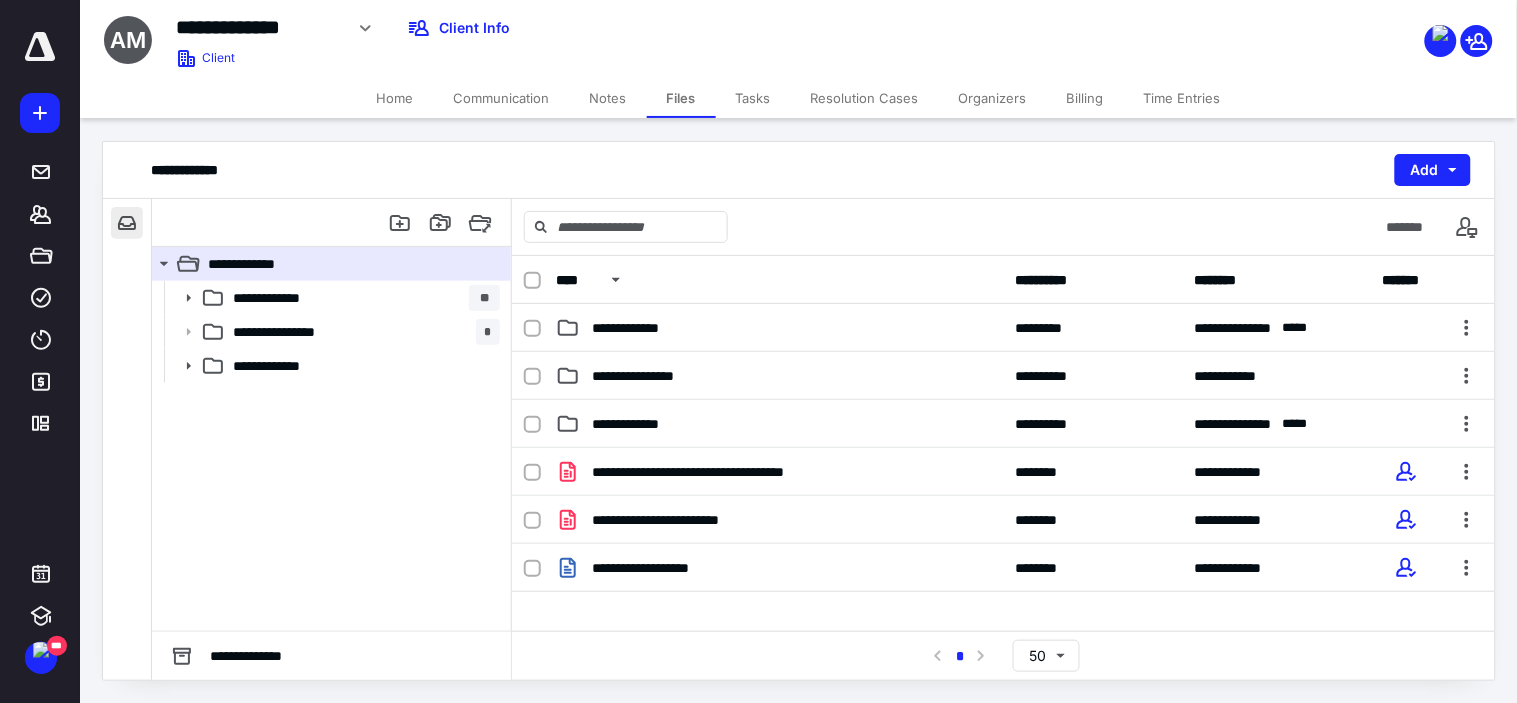 click at bounding box center (127, 223) 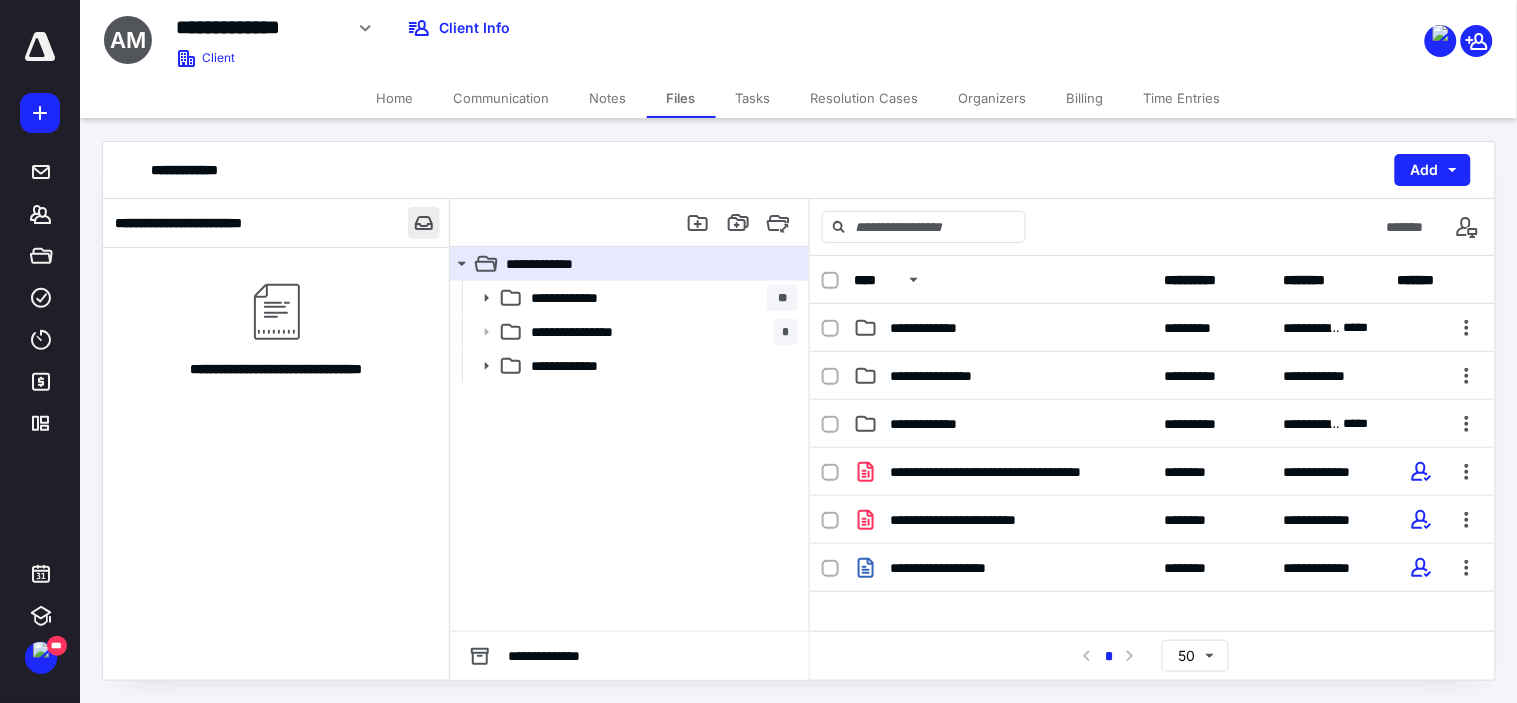 click at bounding box center [424, 223] 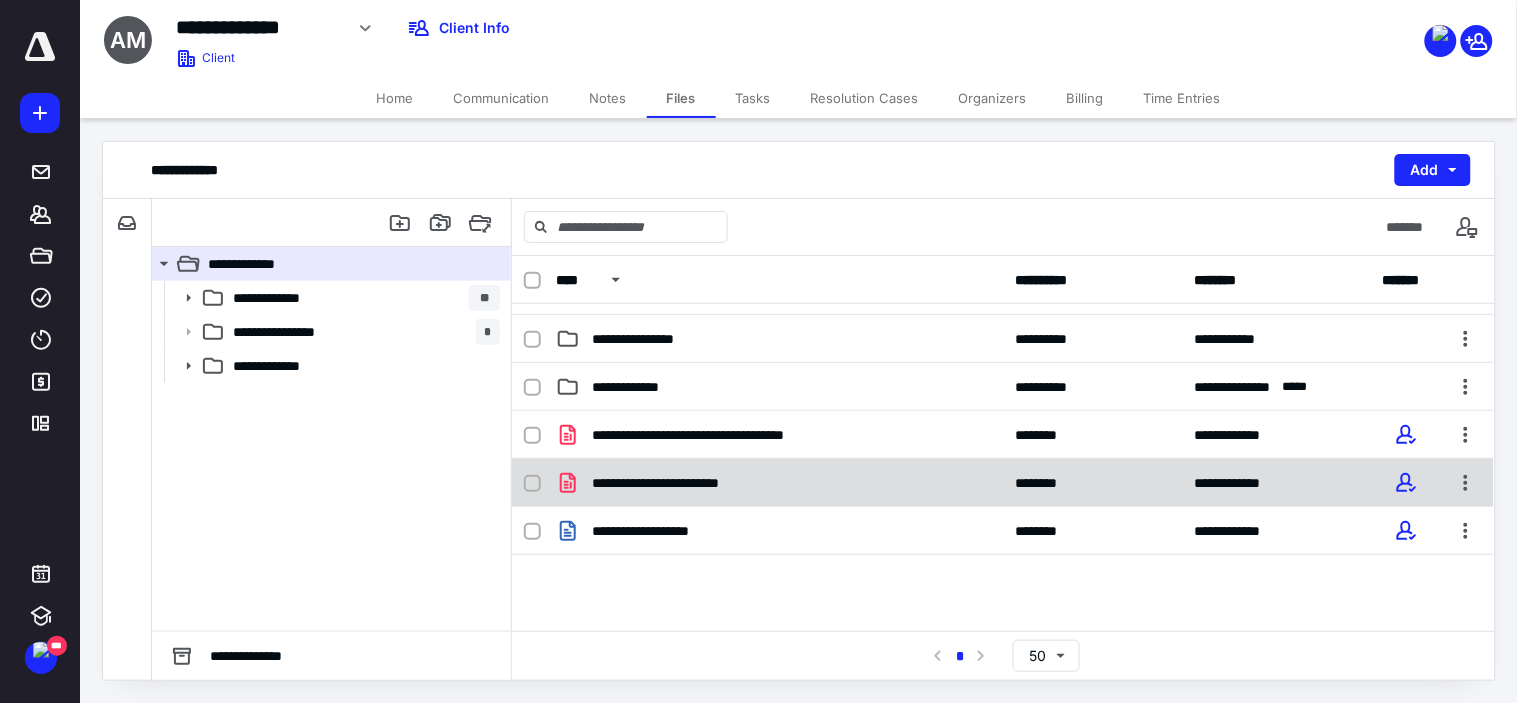 scroll, scrollTop: 0, scrollLeft: 0, axis: both 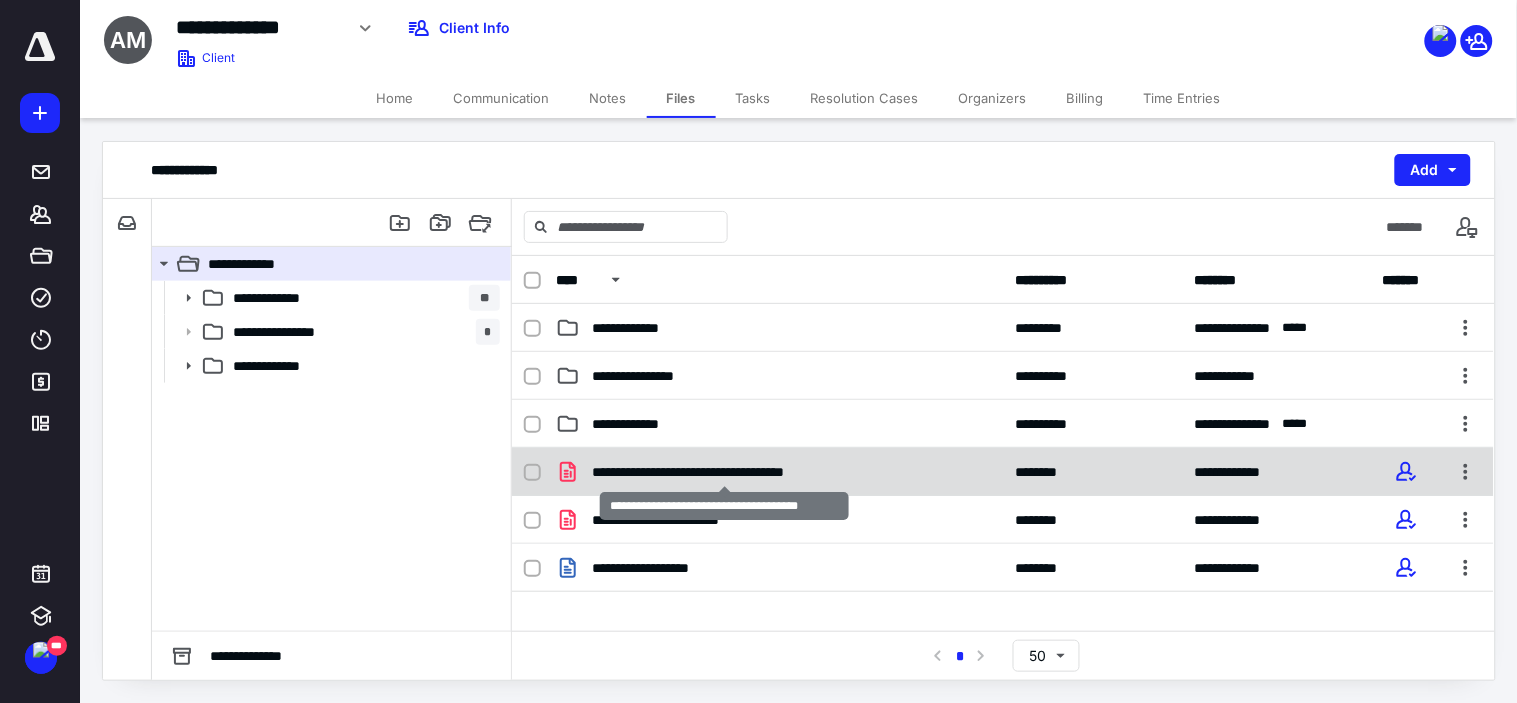 click on "**********" at bounding box center (724, 472) 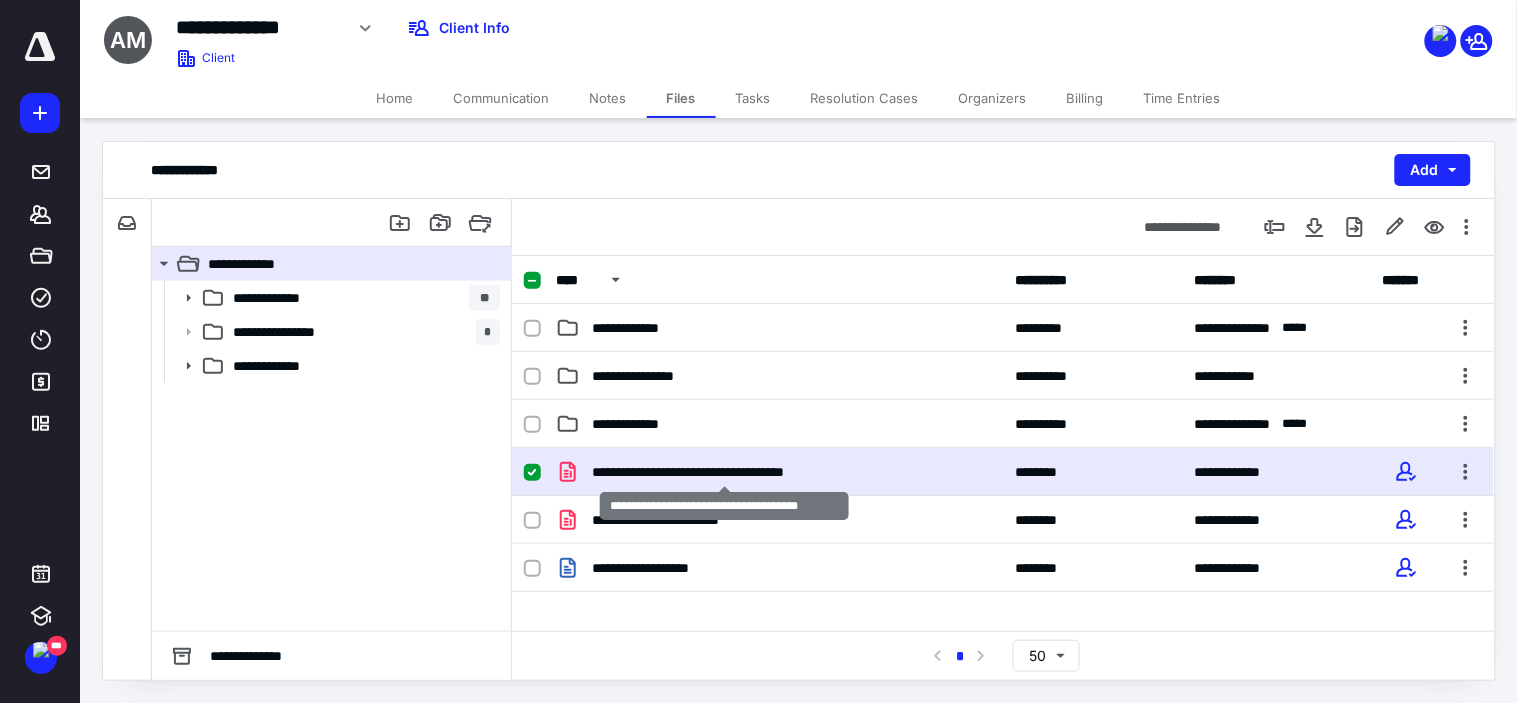click on "**********" at bounding box center [724, 472] 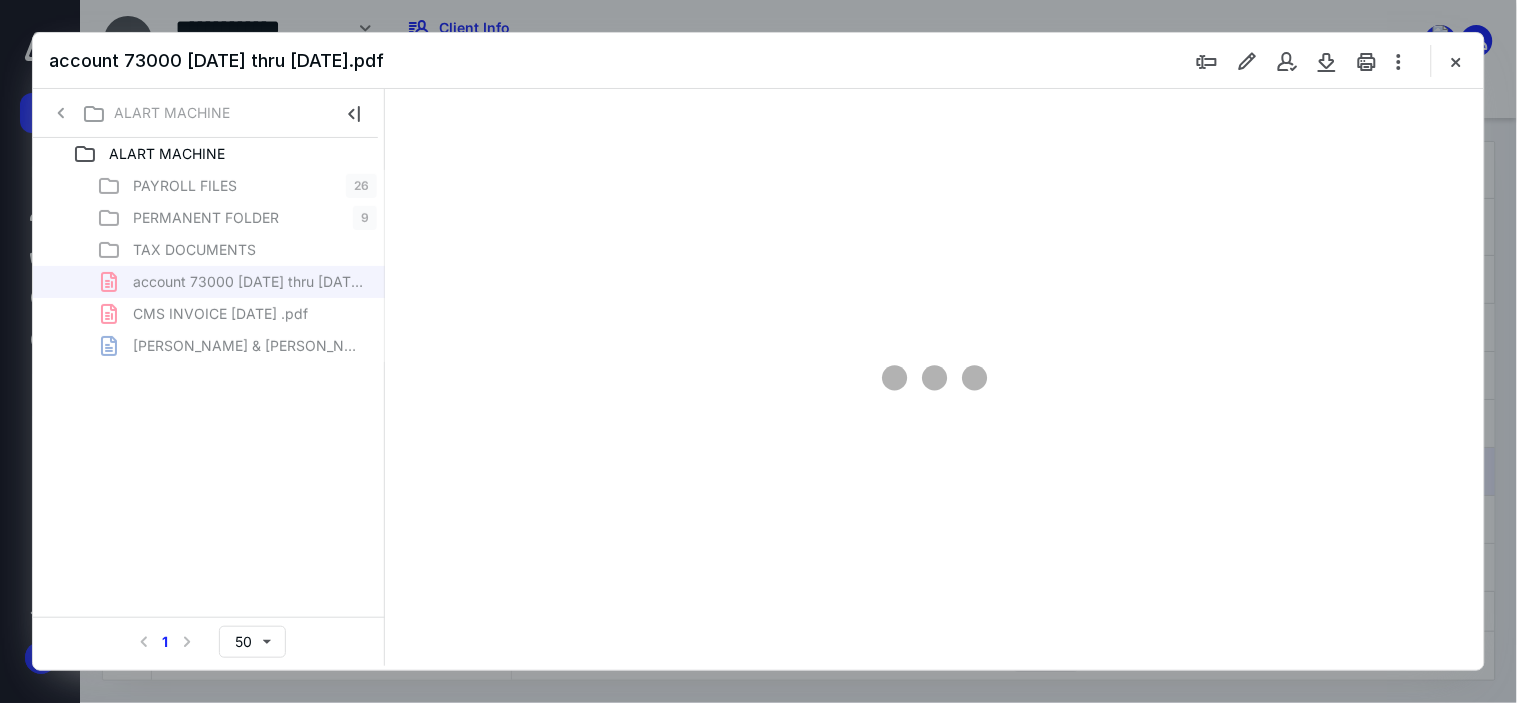 scroll, scrollTop: 0, scrollLeft: 0, axis: both 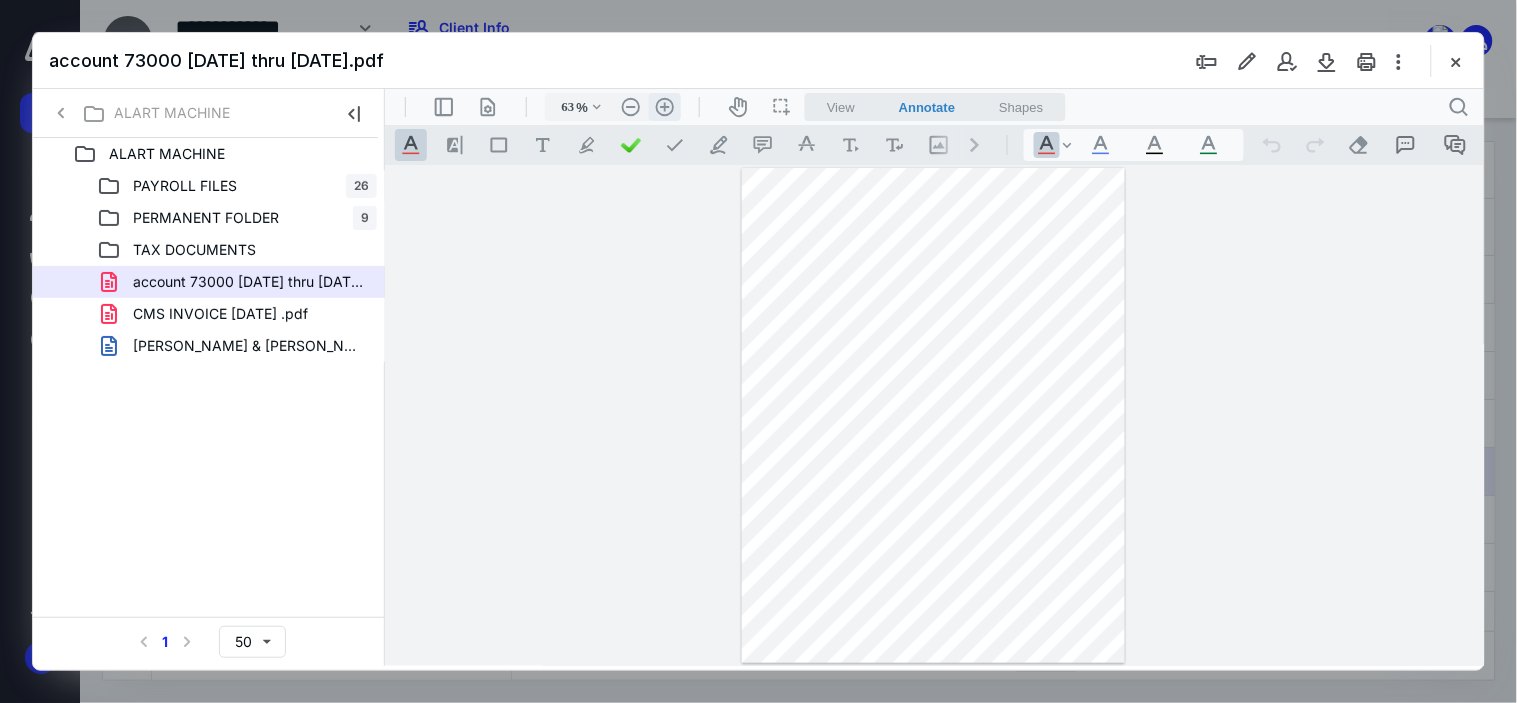 click on ".cls-1{fill:#abb0c4;} icon - header - zoom - in - line" at bounding box center [664, 106] 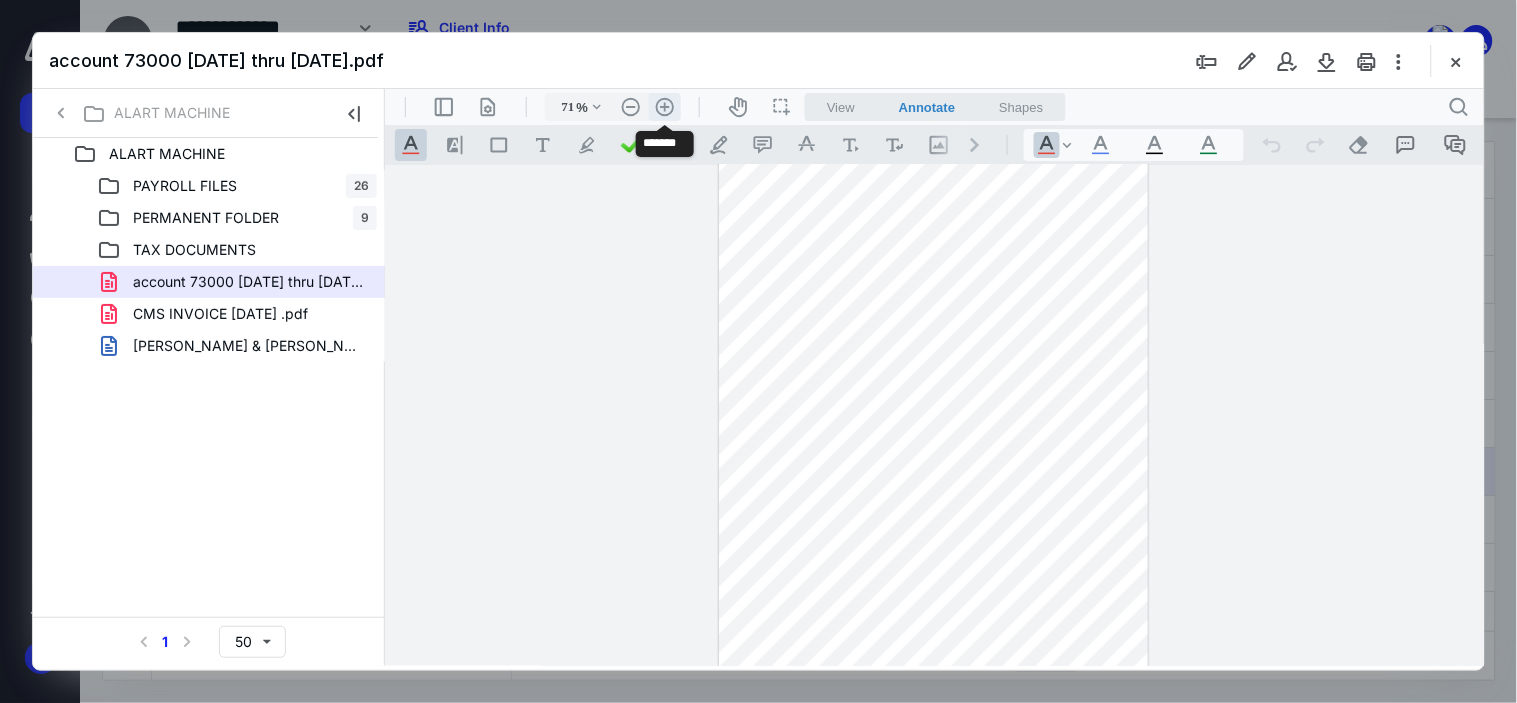 click on ".cls-1{fill:#abb0c4;} icon - header - zoom - in - line" at bounding box center (664, 106) 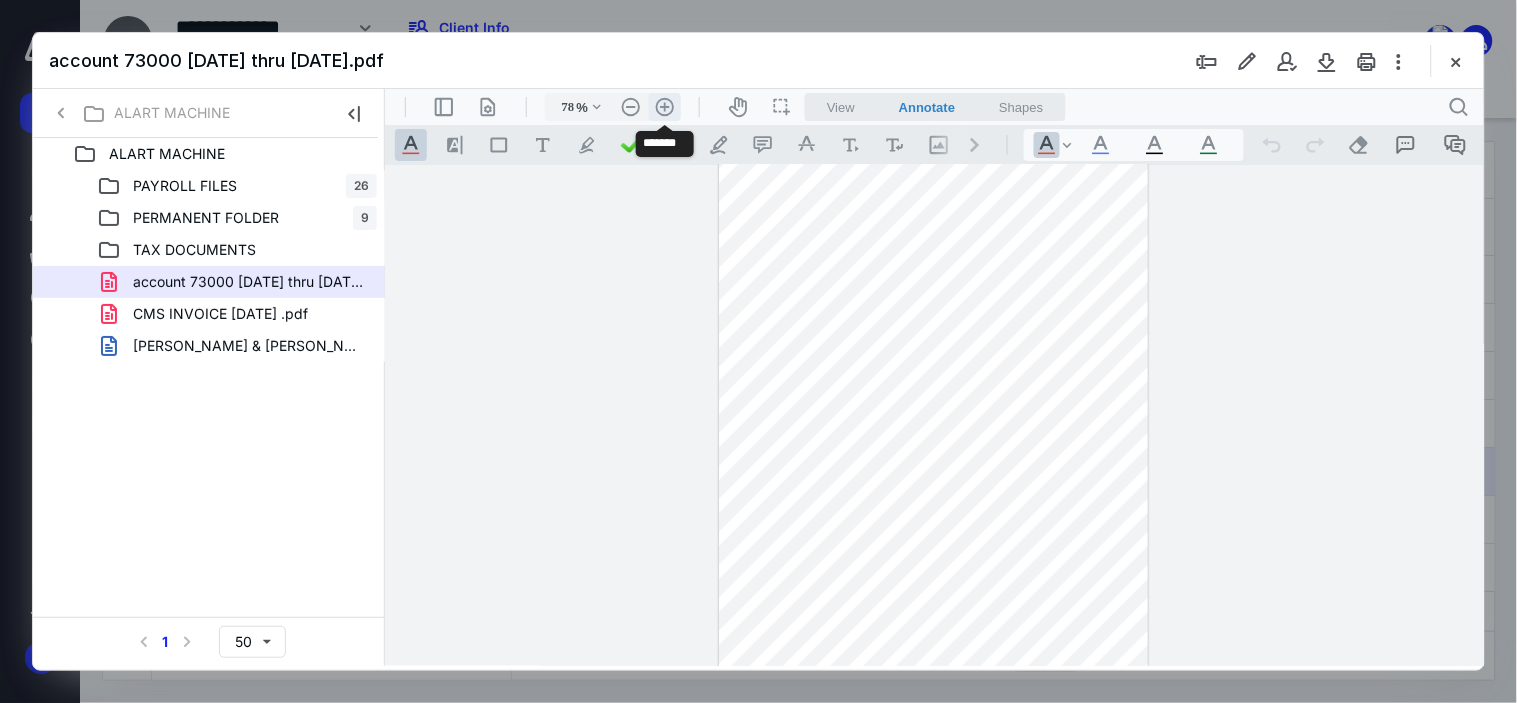 click on ".cls-1{fill:#abb0c4;} icon - header - zoom - in - line" at bounding box center (664, 106) 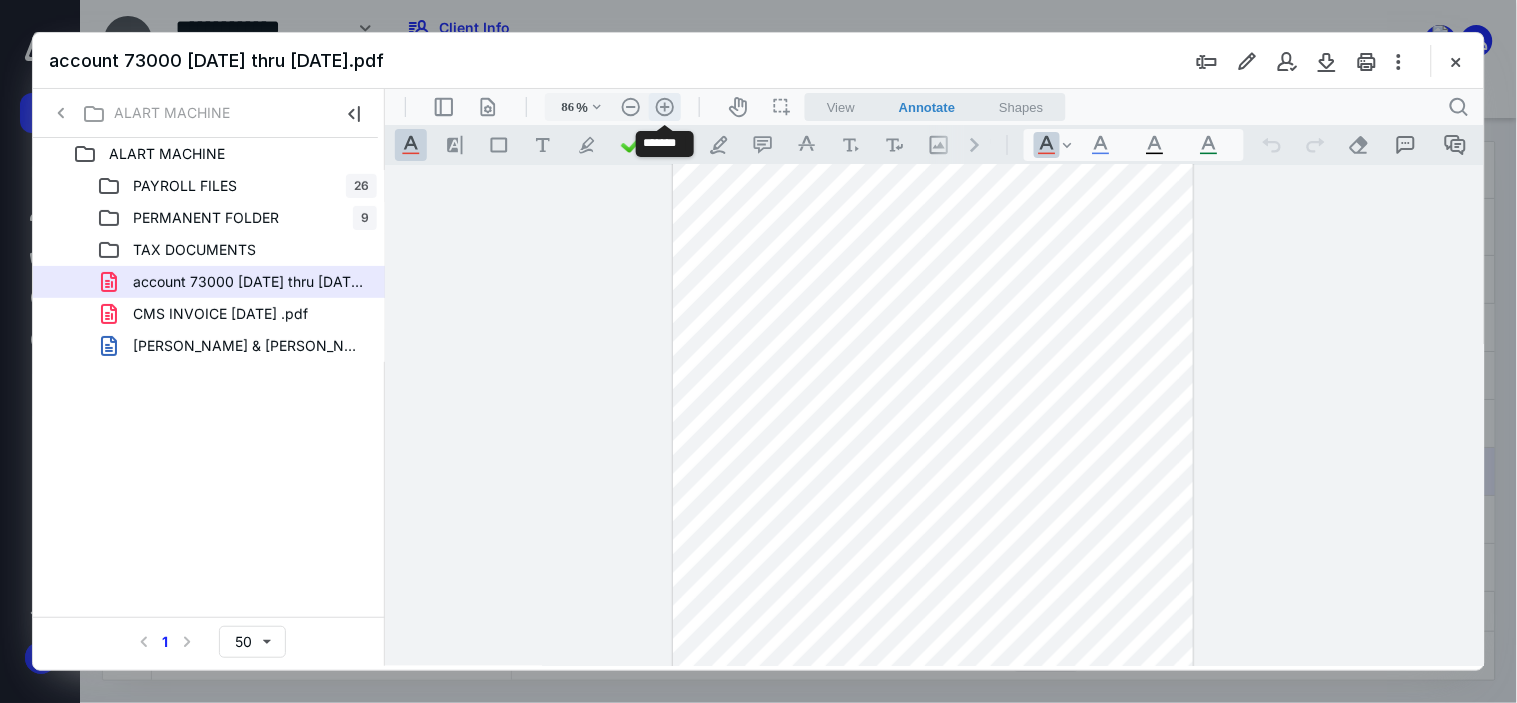 click on ".cls-1{fill:#abb0c4;} icon - header - zoom - in - line" at bounding box center [664, 106] 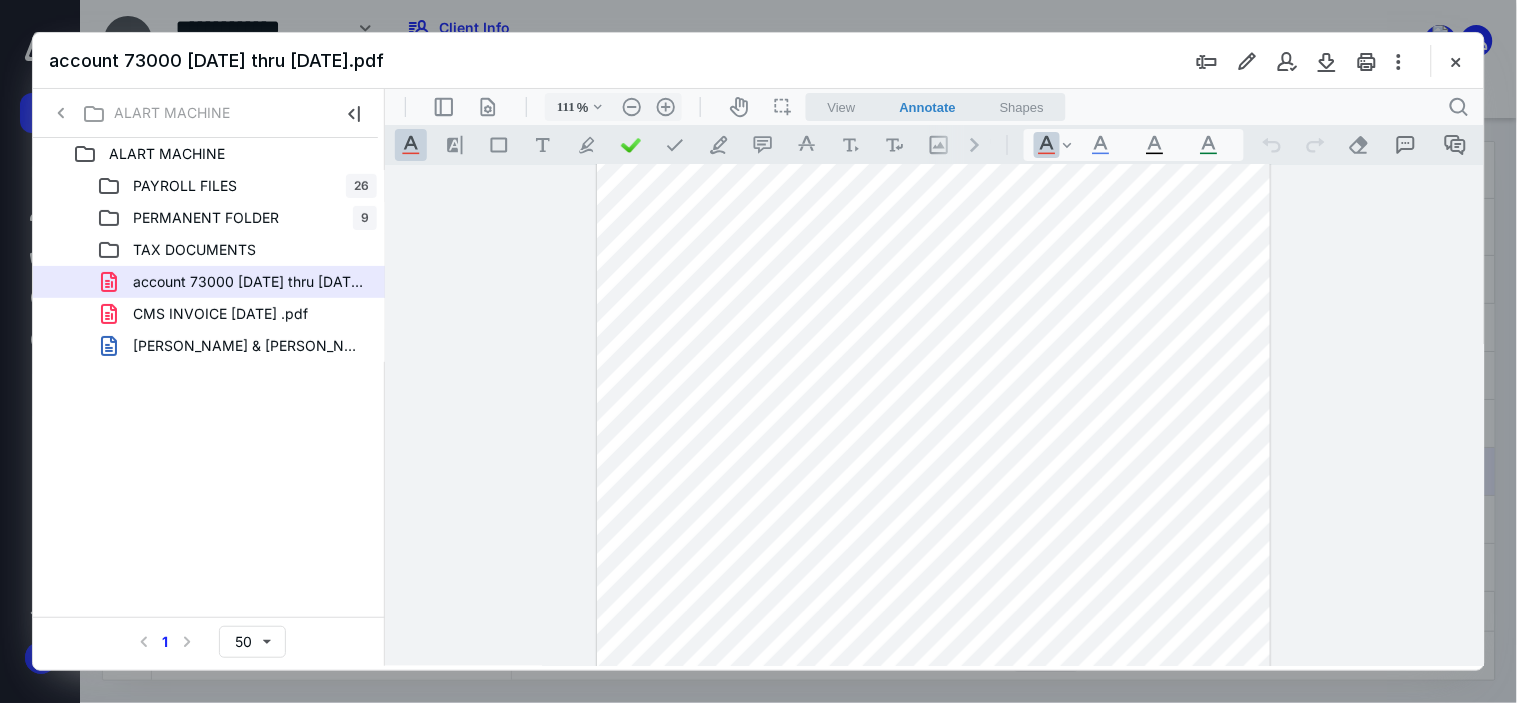 scroll, scrollTop: 111, scrollLeft: 0, axis: vertical 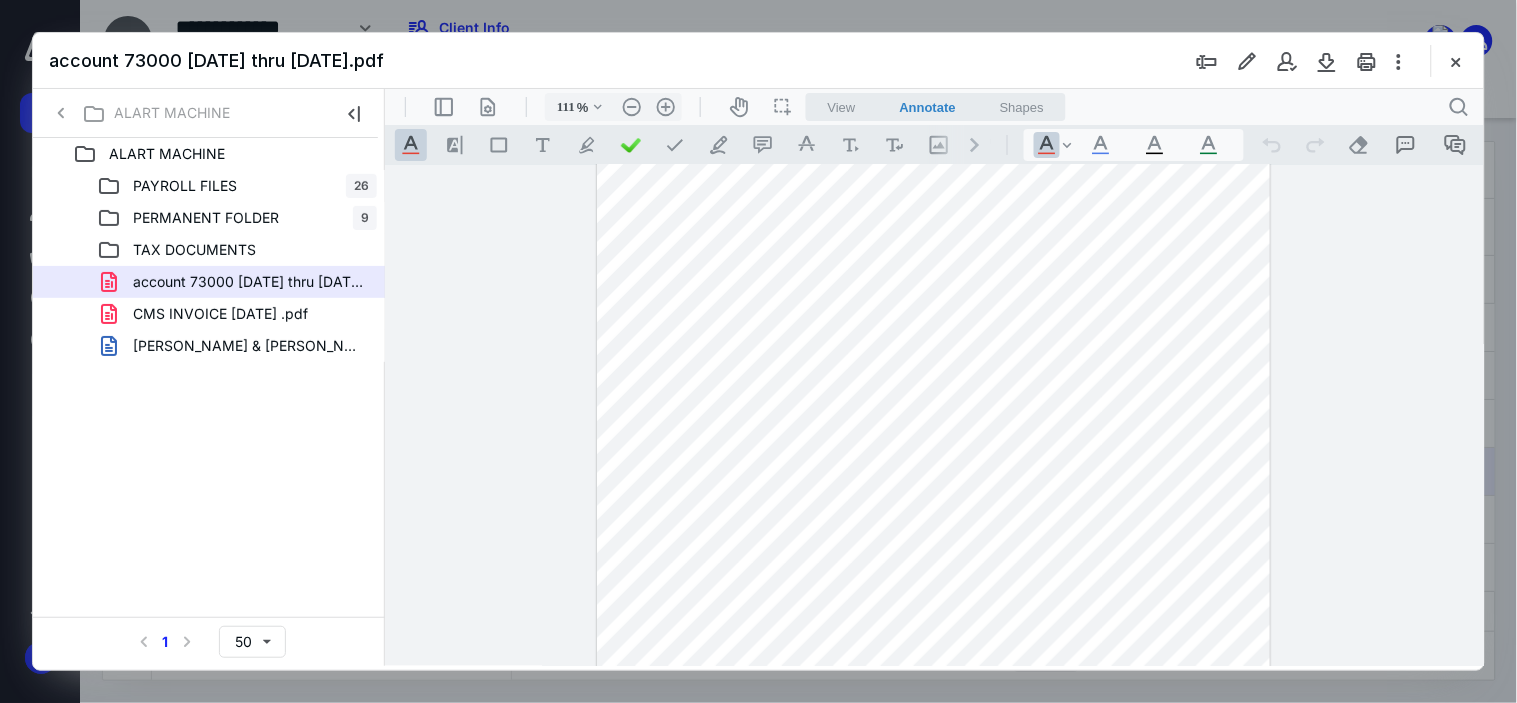 drag, startPoint x: 1138, startPoint y: 440, endPoint x: 1108, endPoint y: 191, distance: 250.80072 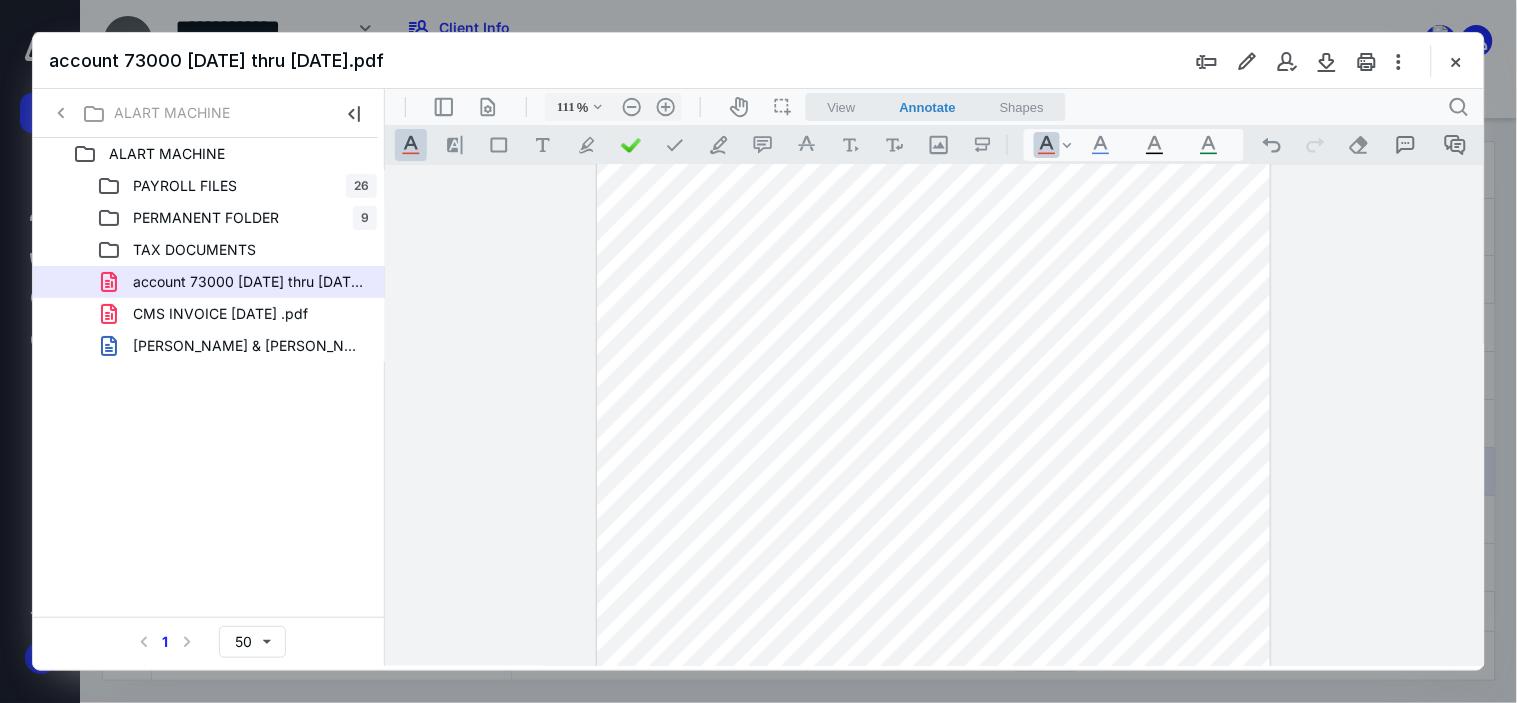 drag, startPoint x: 1135, startPoint y: 563, endPoint x: 1213, endPoint y: 425, distance: 158.51814 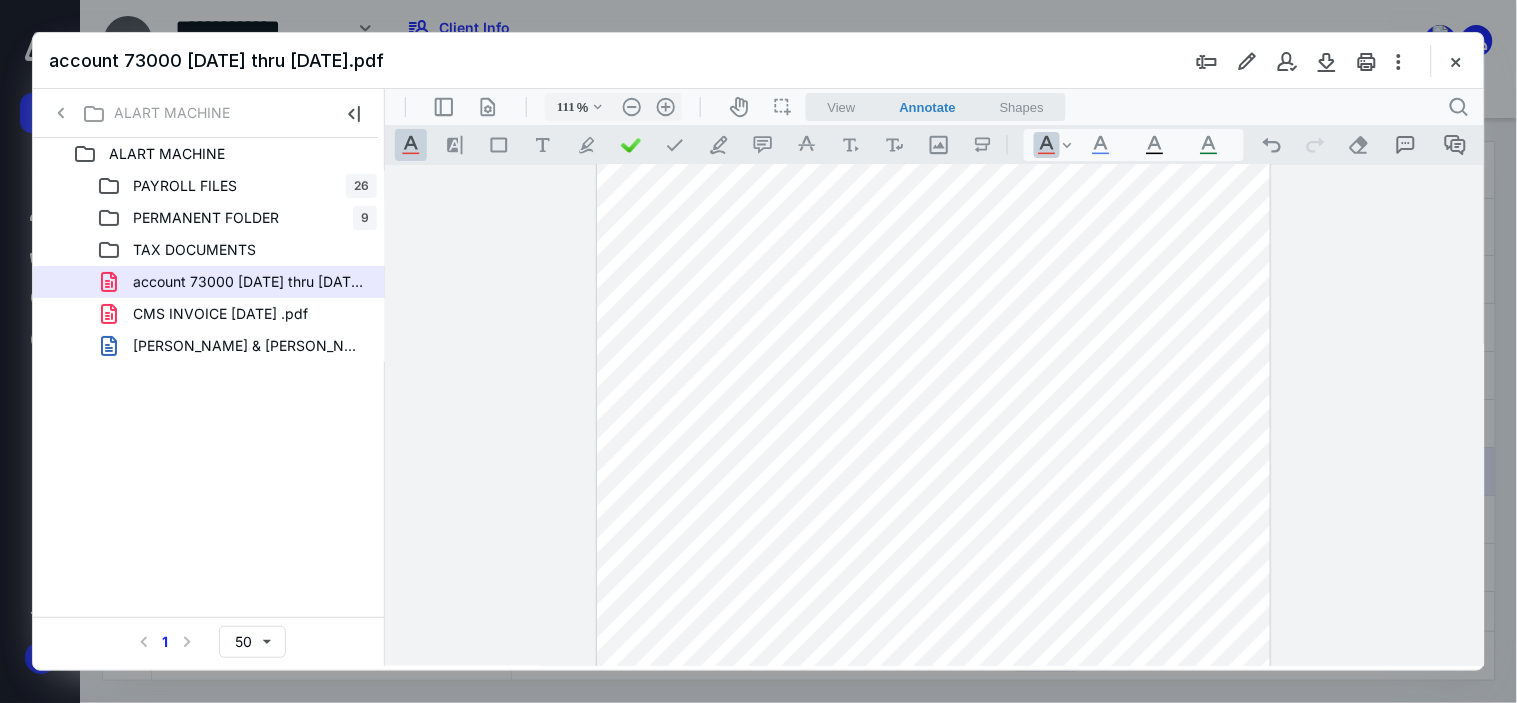 drag, startPoint x: 1136, startPoint y: 566, endPoint x: 1096, endPoint y: 522, distance: 59.464275 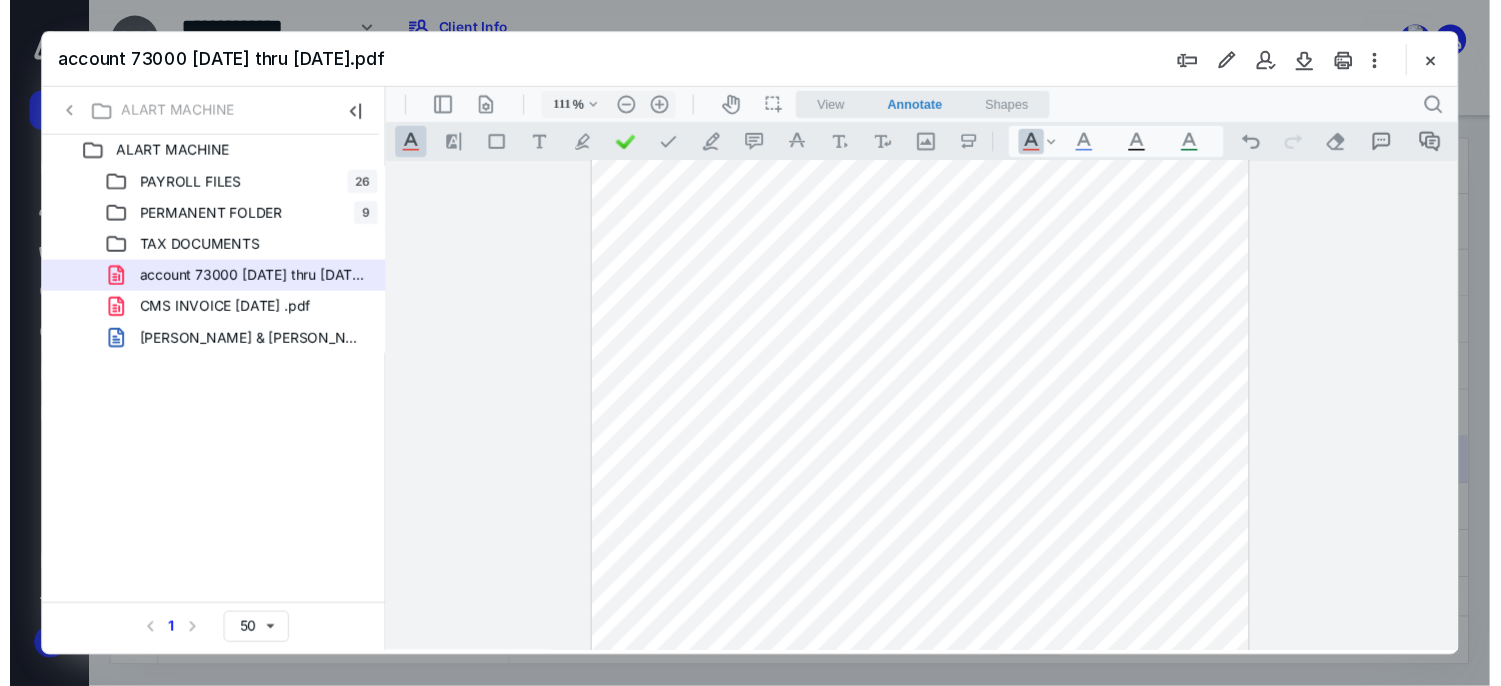 scroll, scrollTop: 0, scrollLeft: 0, axis: both 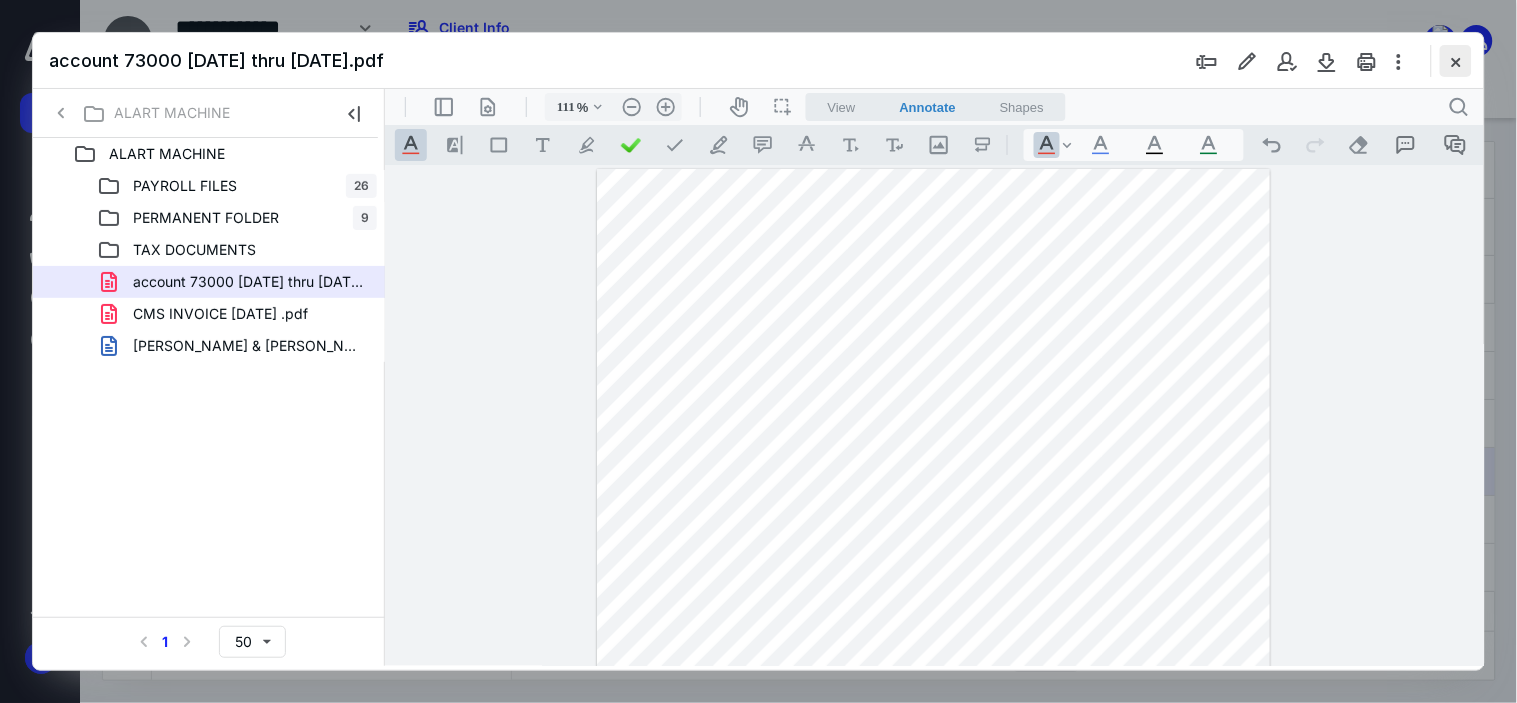 click at bounding box center (1456, 61) 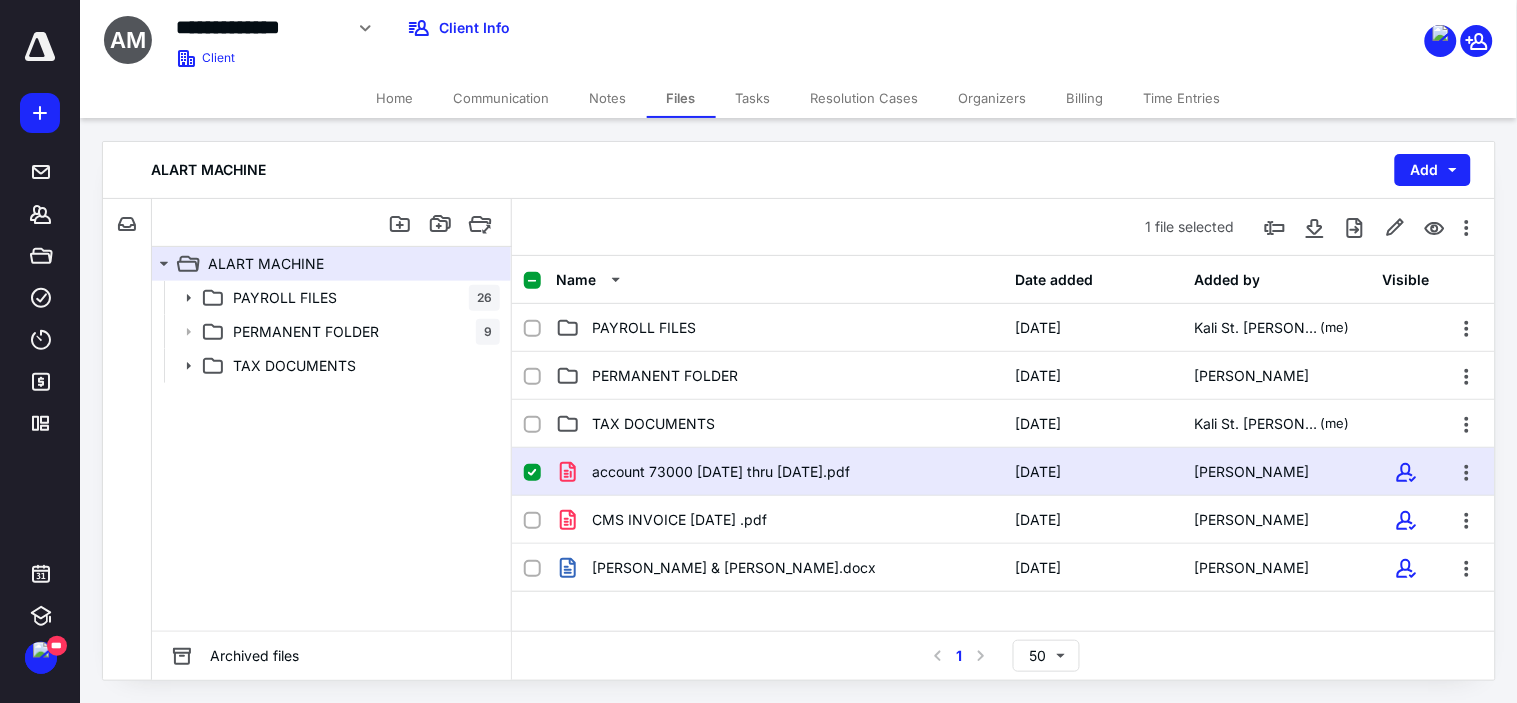 click on "Tasks" at bounding box center (753, 98) 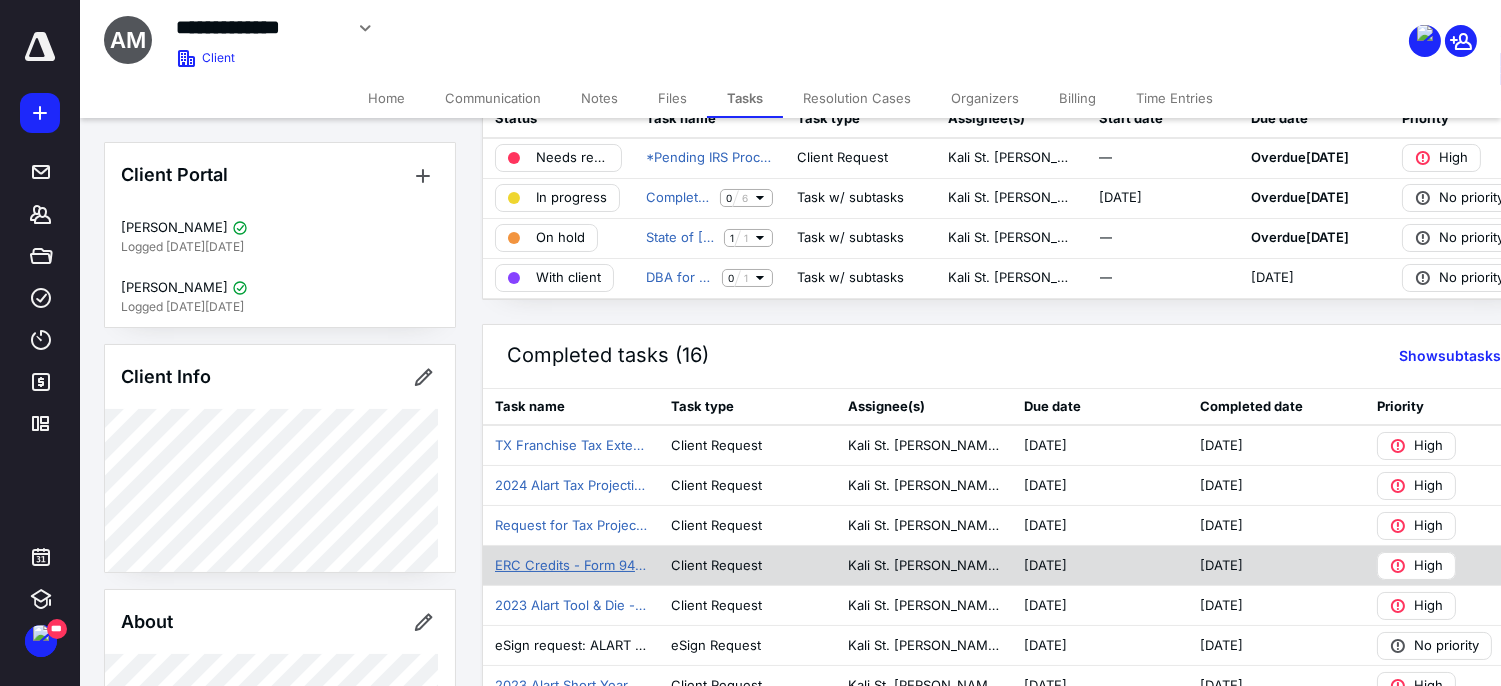 scroll, scrollTop: 111, scrollLeft: 0, axis: vertical 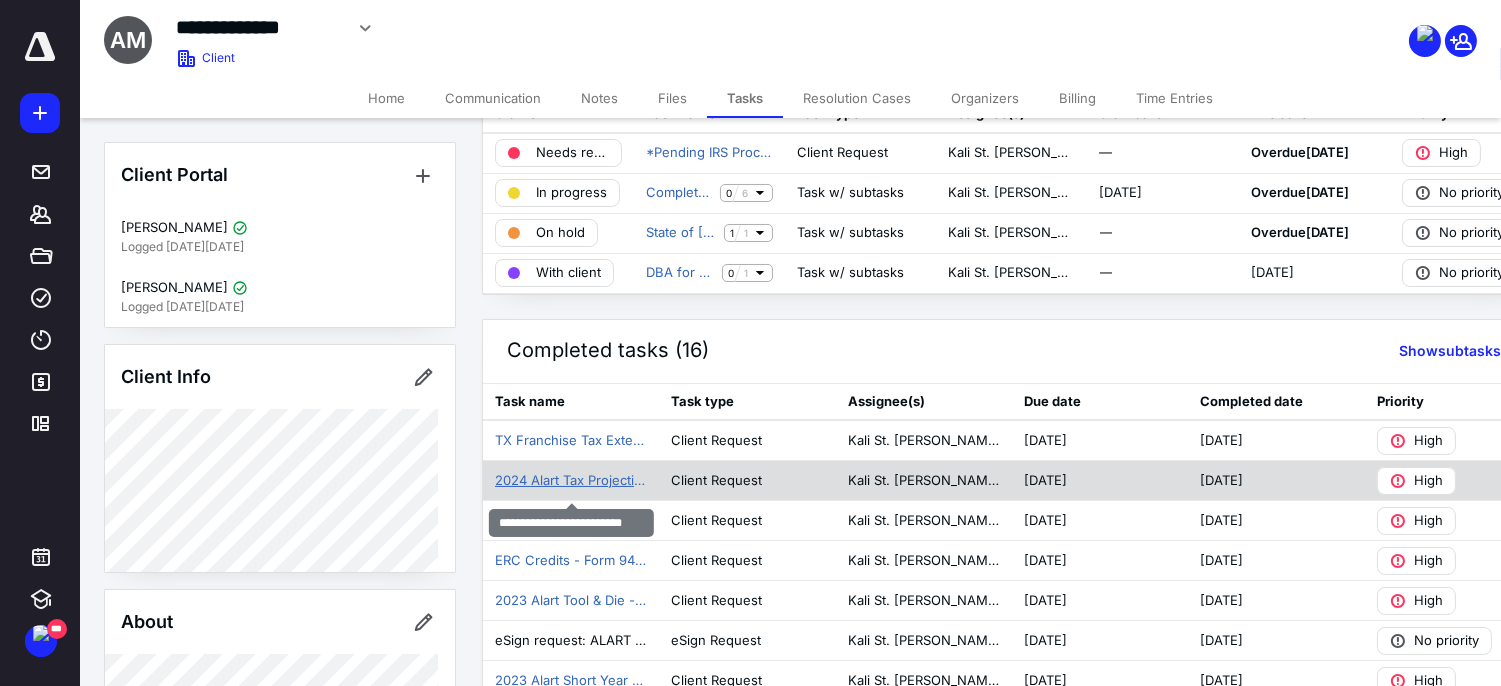 click on "2024 Alart Tax Projection" at bounding box center (571, 481) 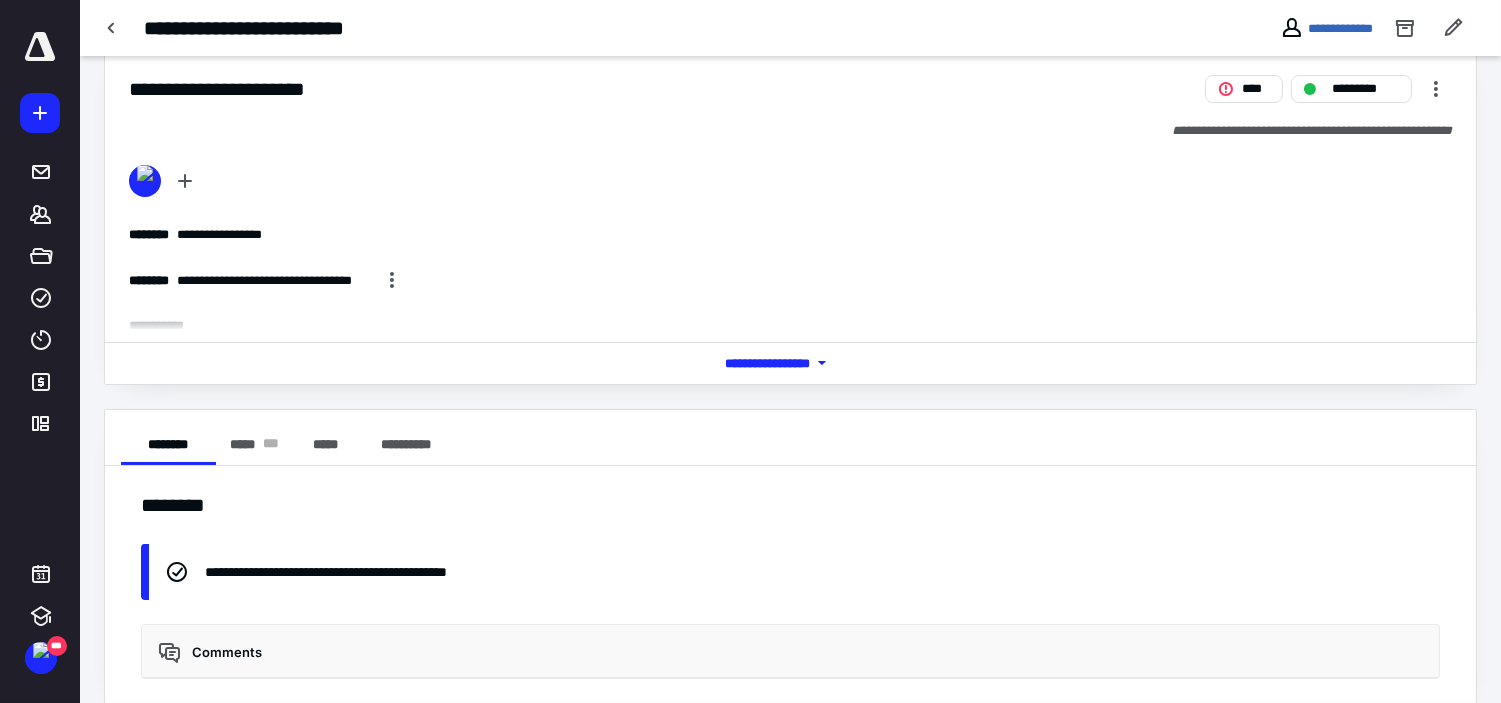 scroll, scrollTop: 58, scrollLeft: 0, axis: vertical 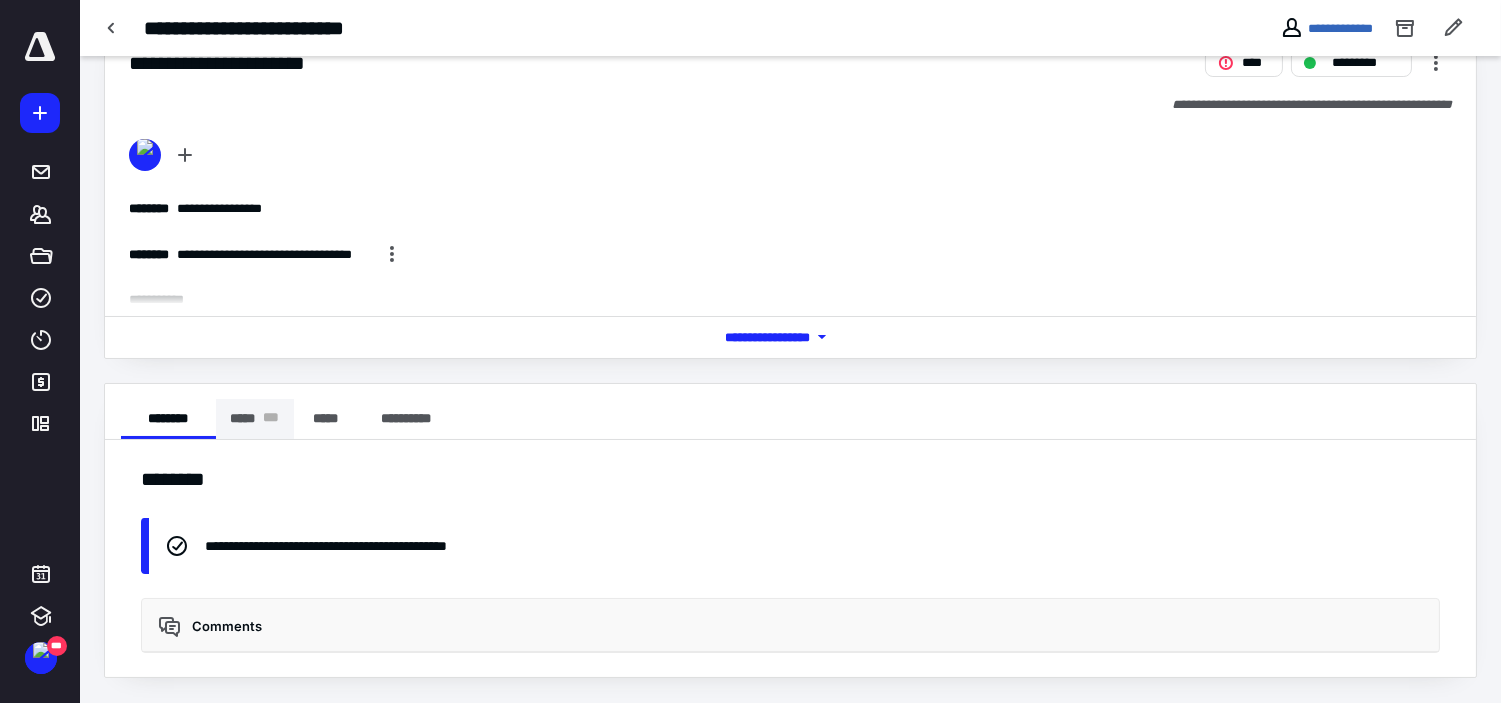 click on "* * *" at bounding box center (272, 419) 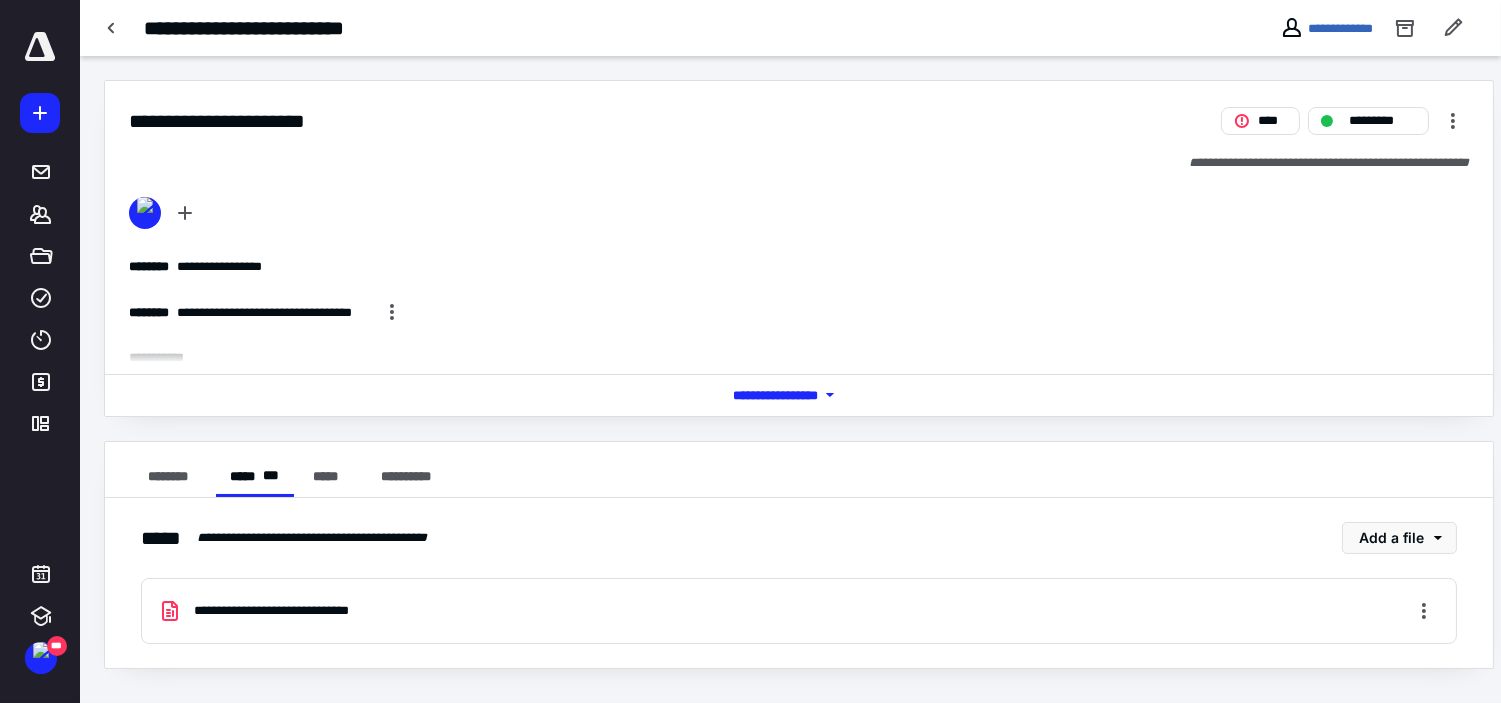 scroll, scrollTop: 0, scrollLeft: 0, axis: both 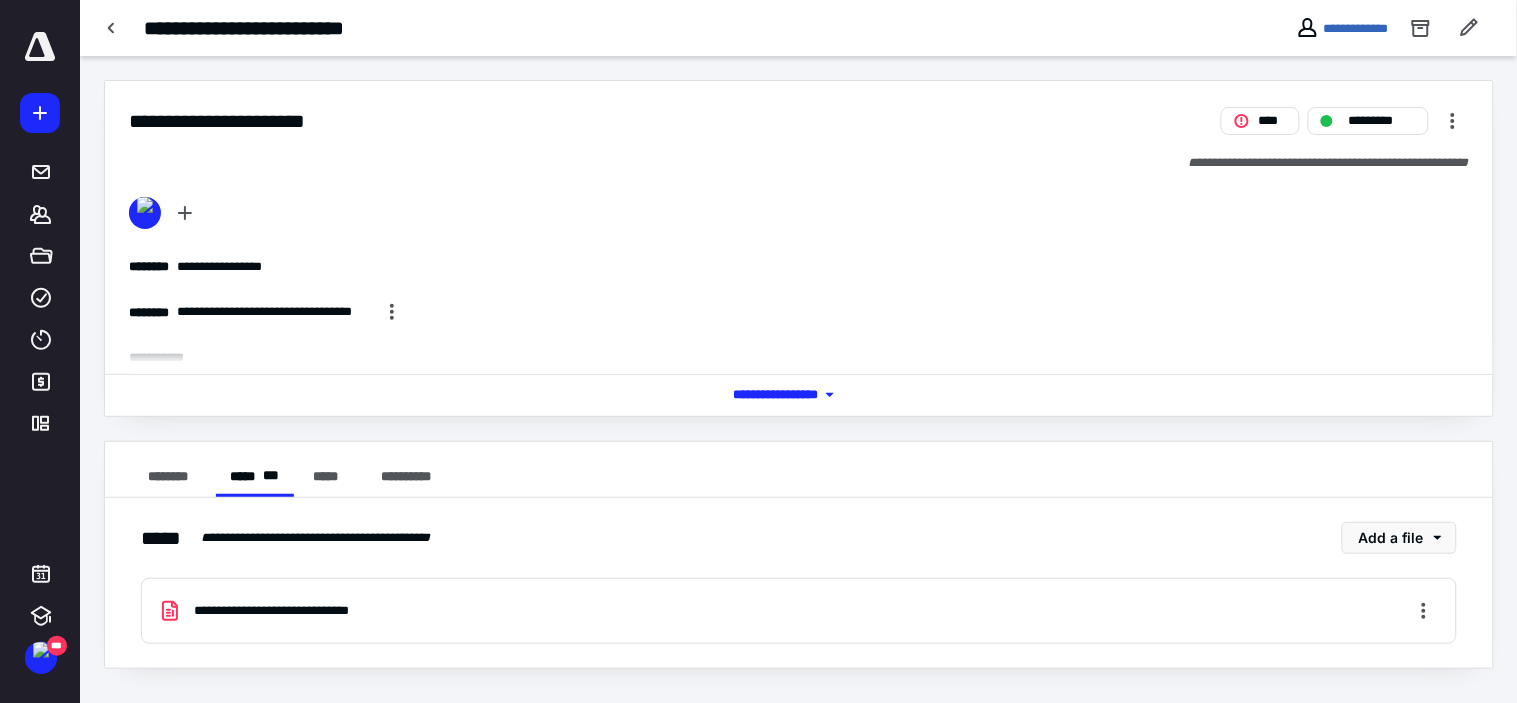 click on "*** **** *******" at bounding box center [799, 395] 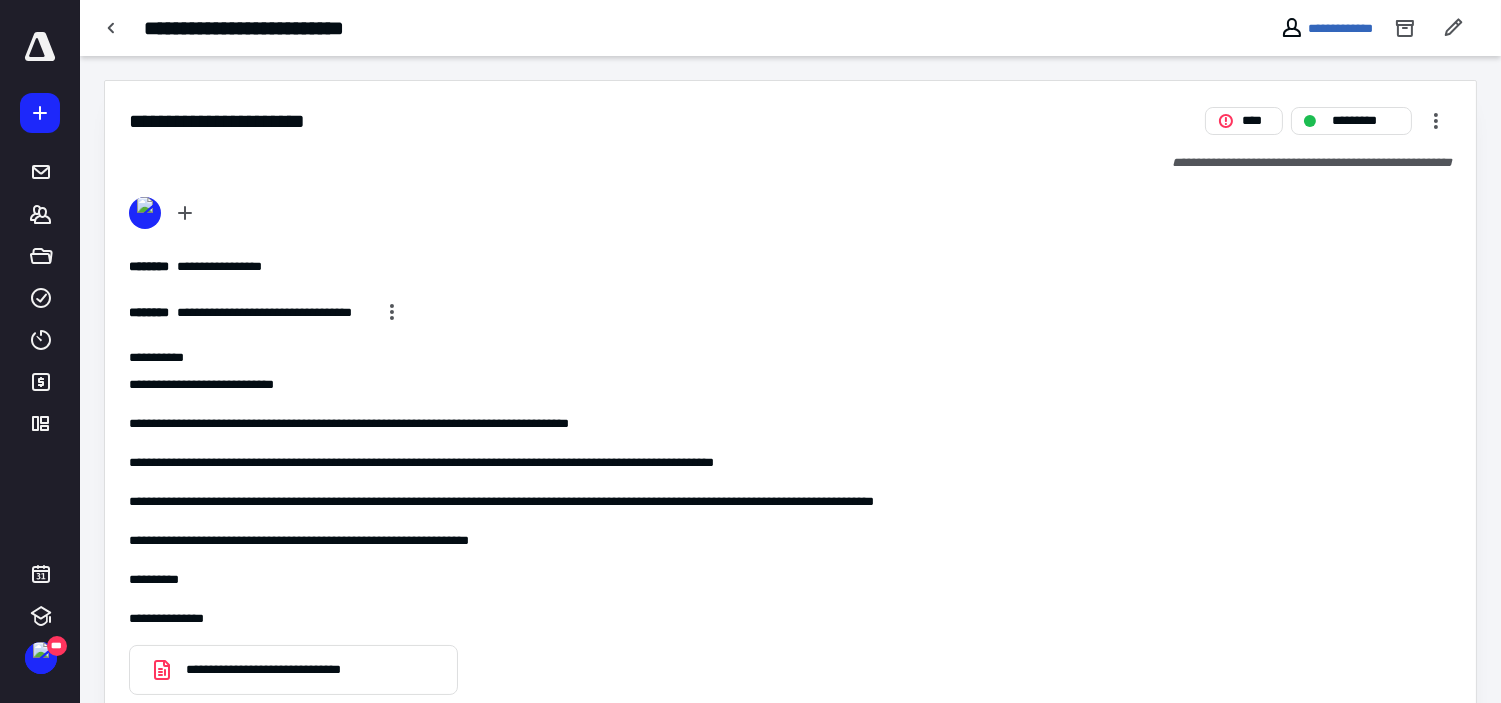 scroll, scrollTop: 333, scrollLeft: 0, axis: vertical 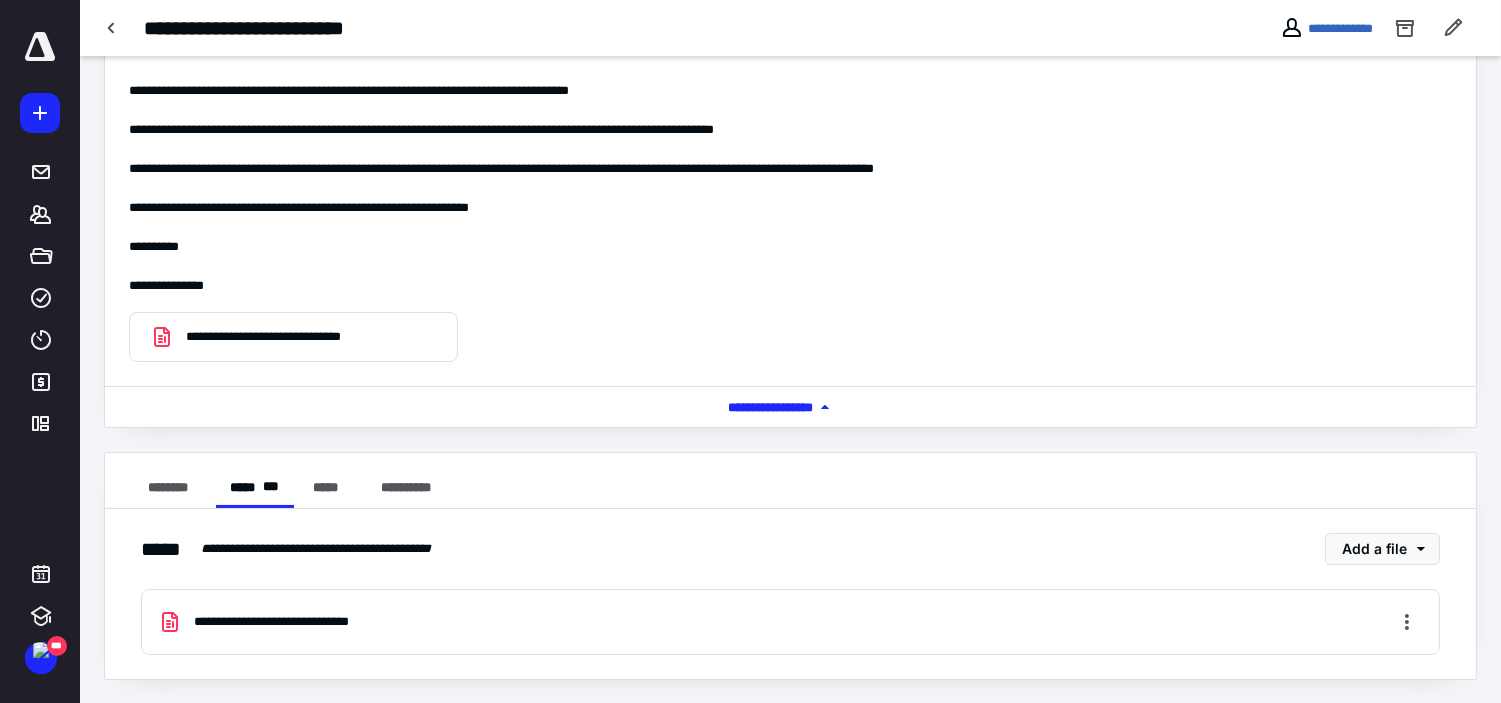 click on "**********" at bounding box center (281, 336) 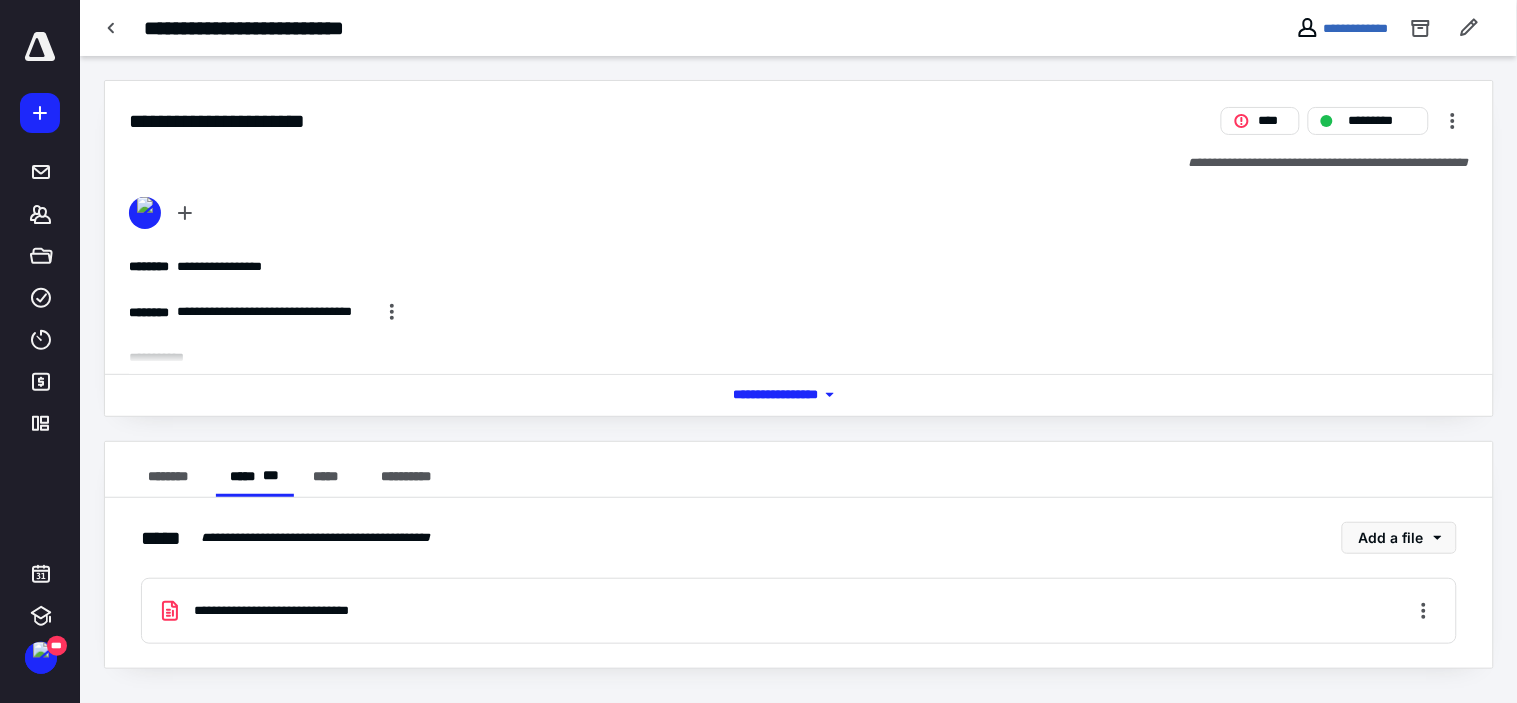 click on "*** **** *******" at bounding box center [799, 395] 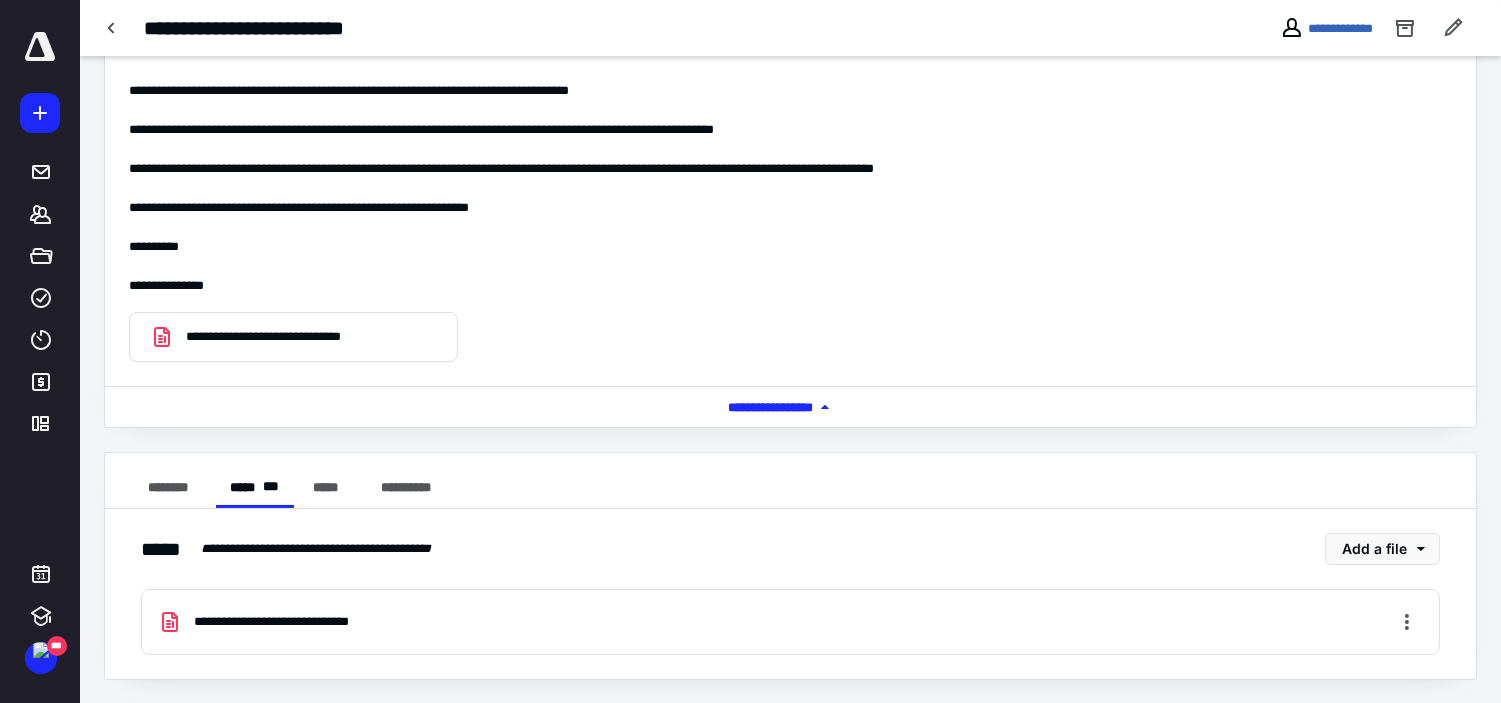scroll, scrollTop: 334, scrollLeft: 0, axis: vertical 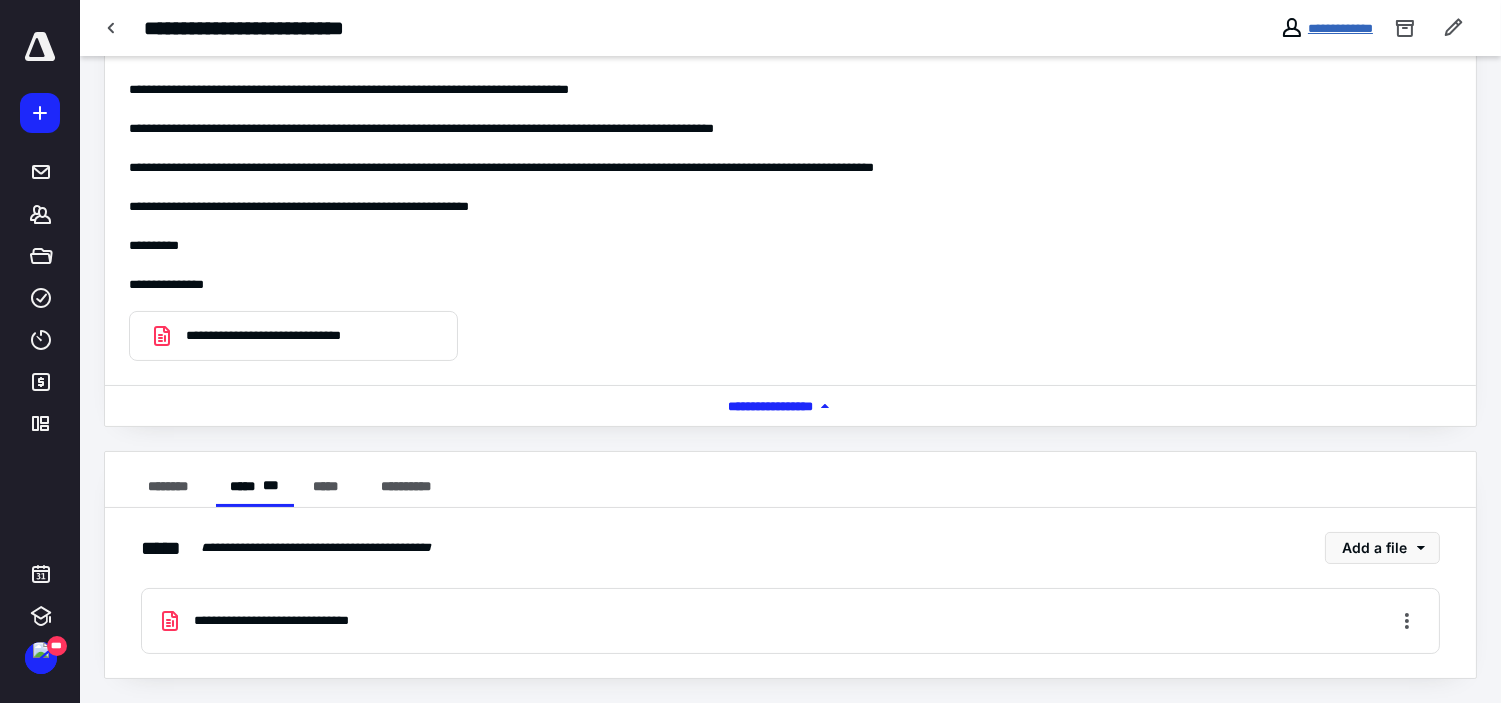 click on "**********" at bounding box center [1340, 28] 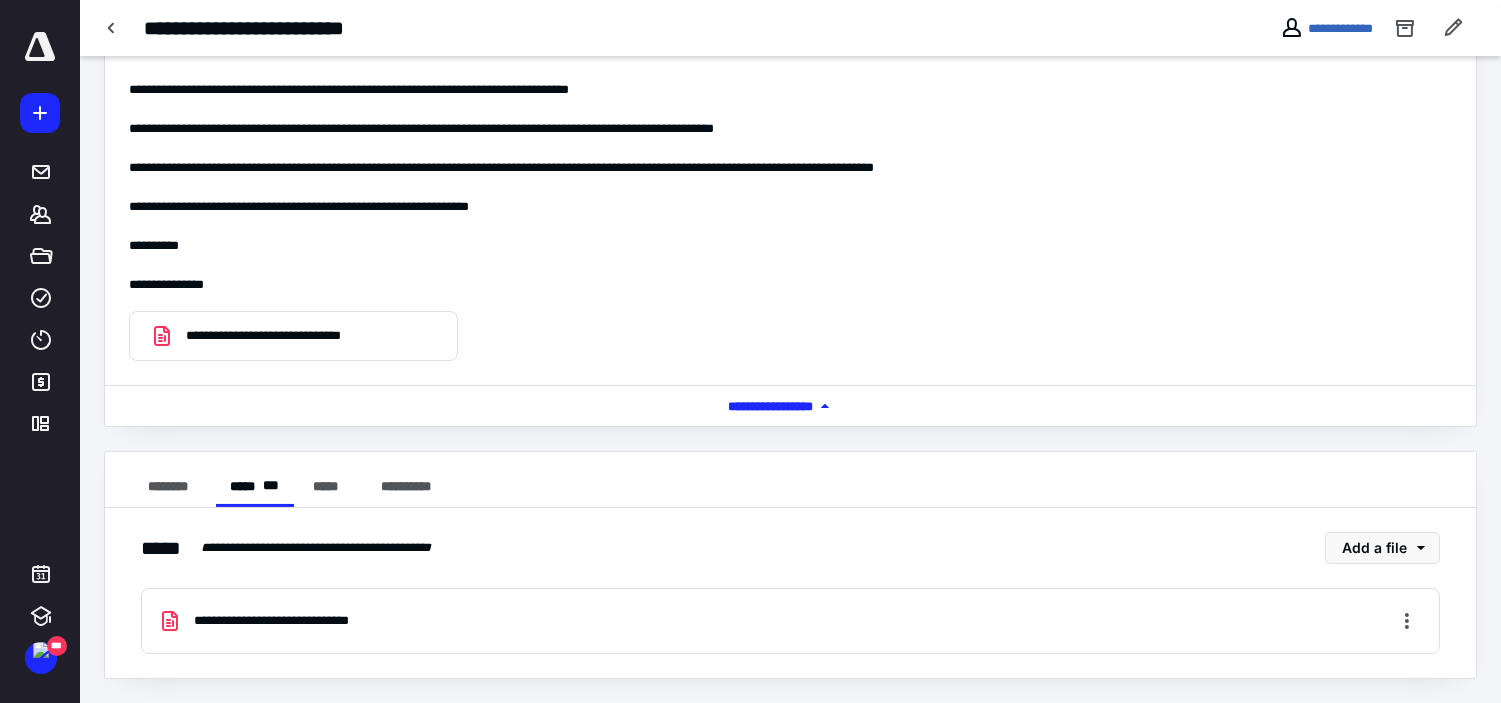 scroll, scrollTop: 0, scrollLeft: 0, axis: both 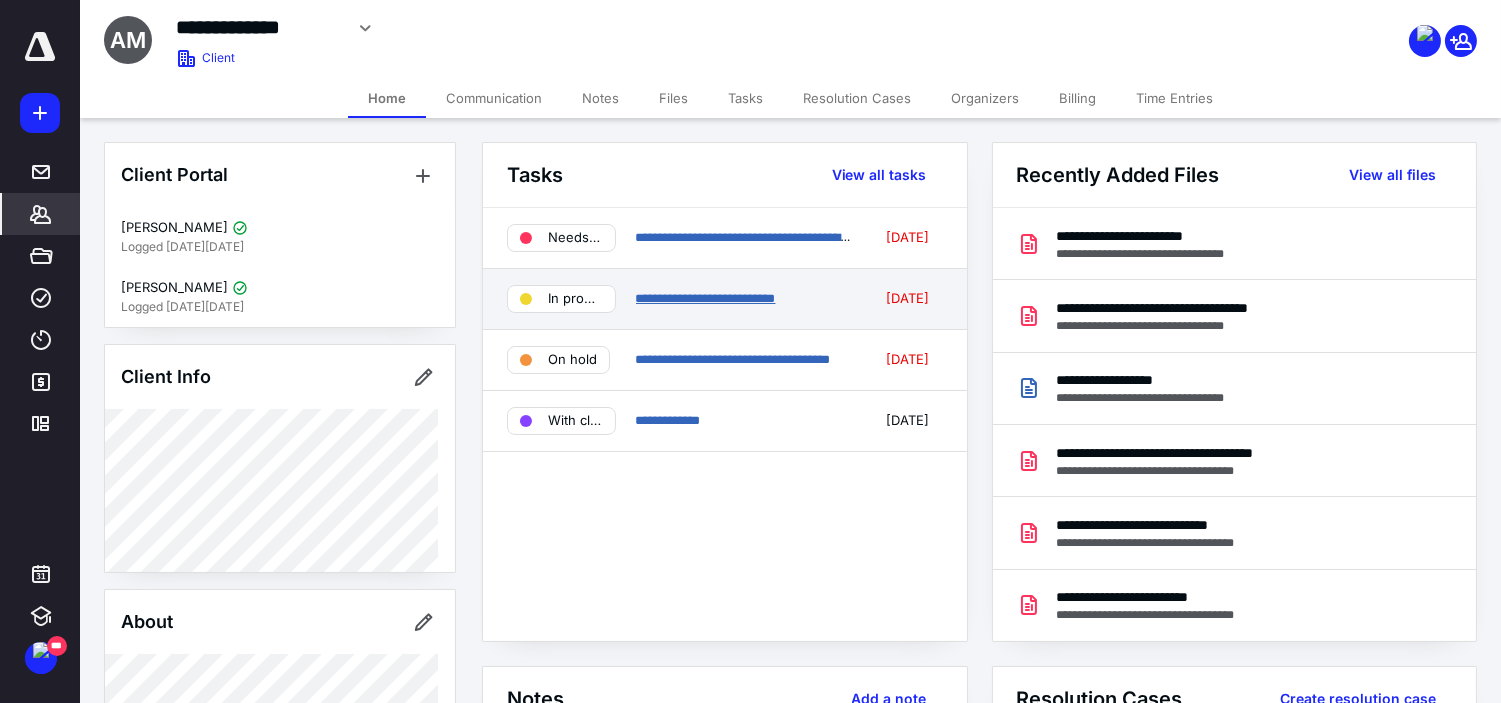 click on "**********" at bounding box center (706, 298) 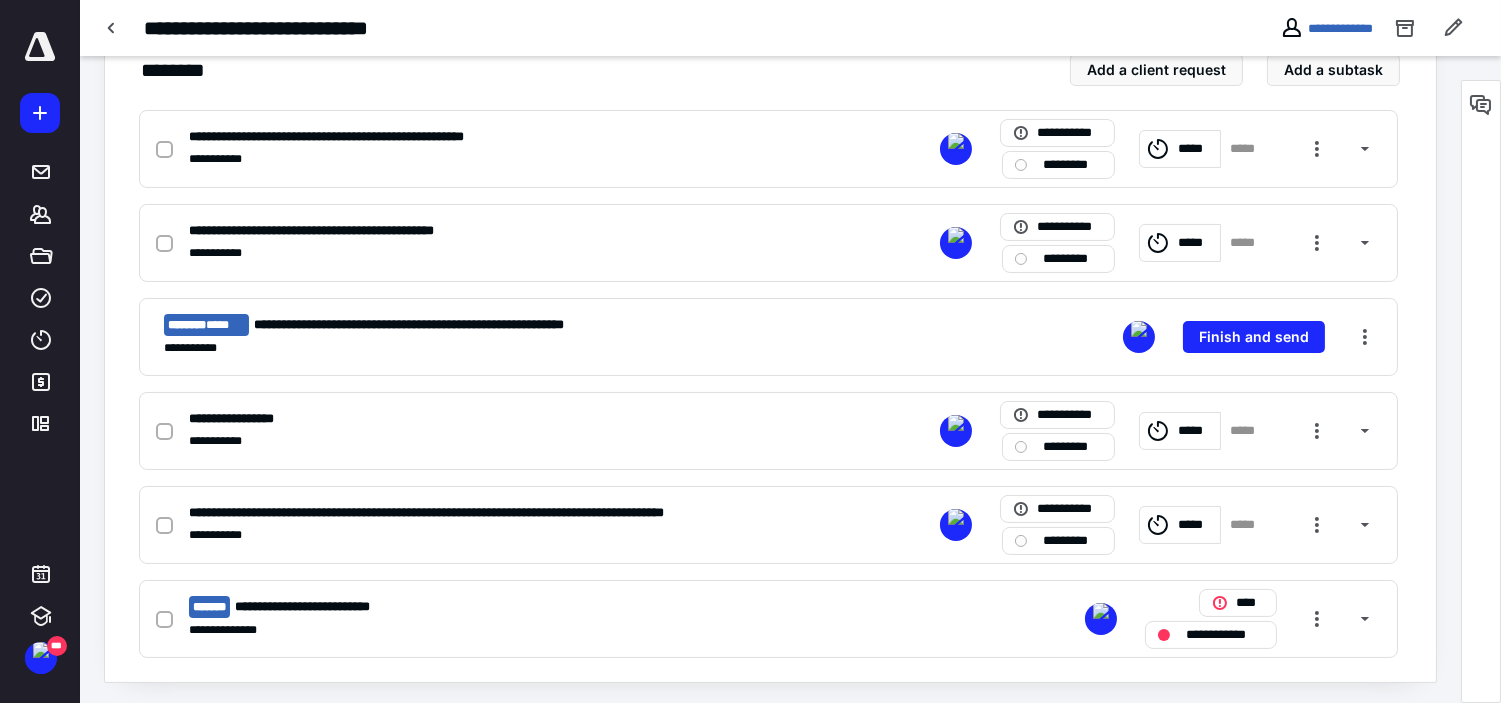 scroll, scrollTop: 472, scrollLeft: 0, axis: vertical 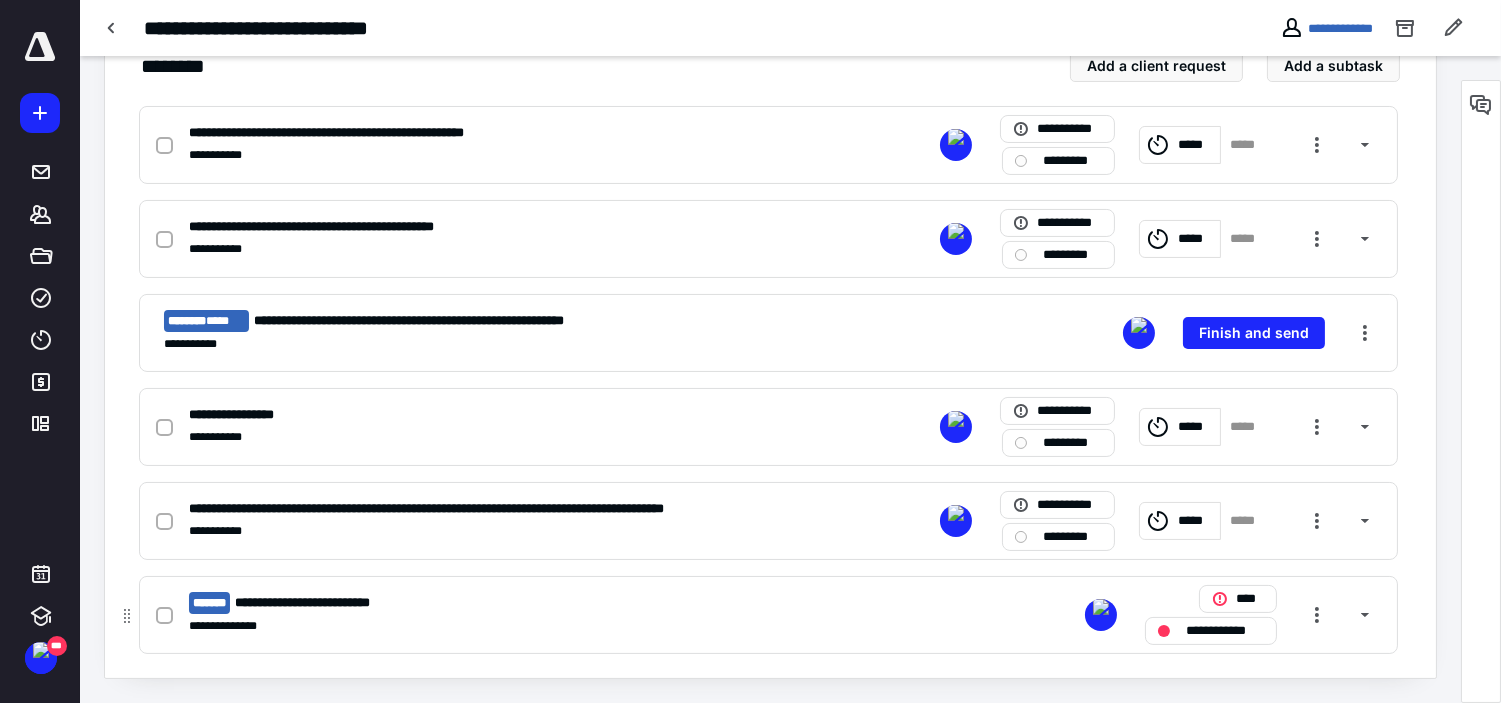 click on "**********" at bounding box center [506, 603] 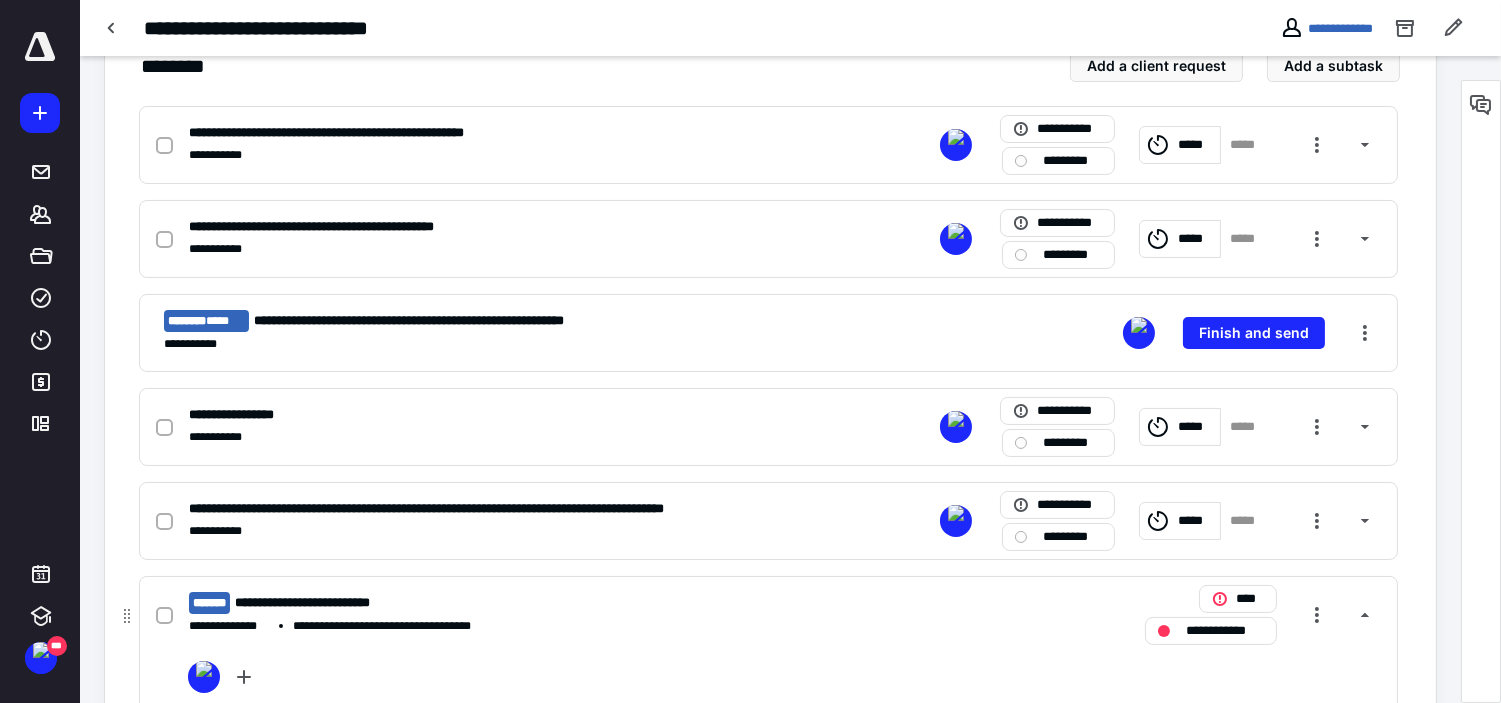 scroll, scrollTop: 698, scrollLeft: 0, axis: vertical 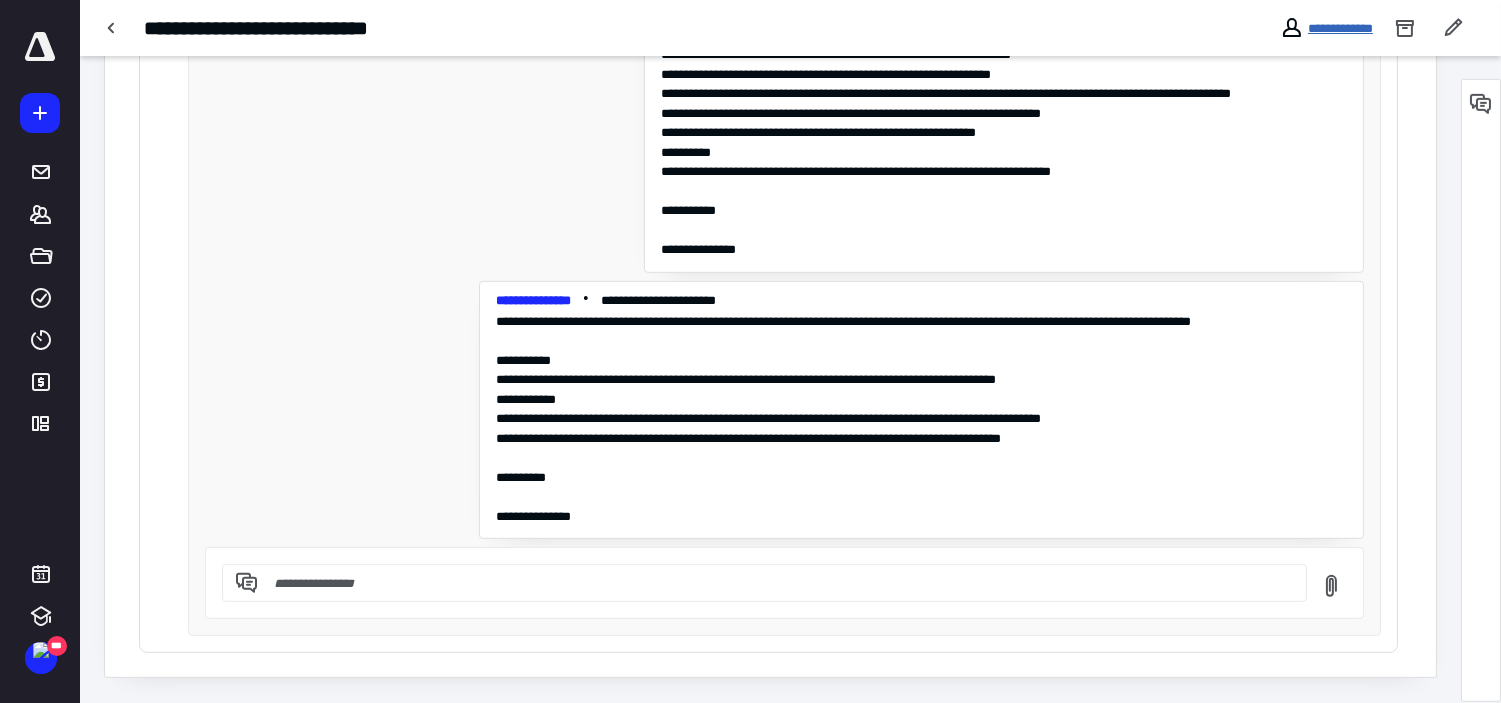 click on "**********" at bounding box center [1340, 28] 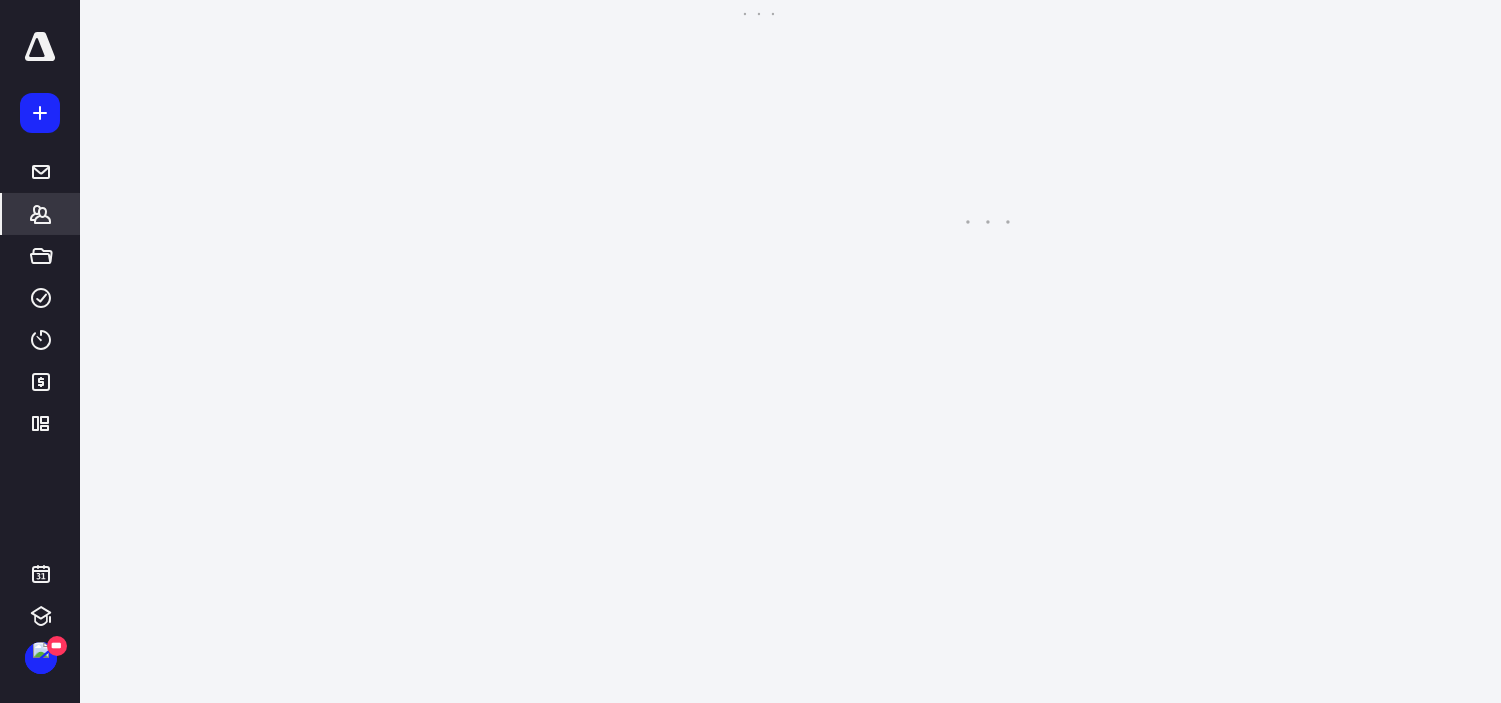 scroll, scrollTop: 0, scrollLeft: 0, axis: both 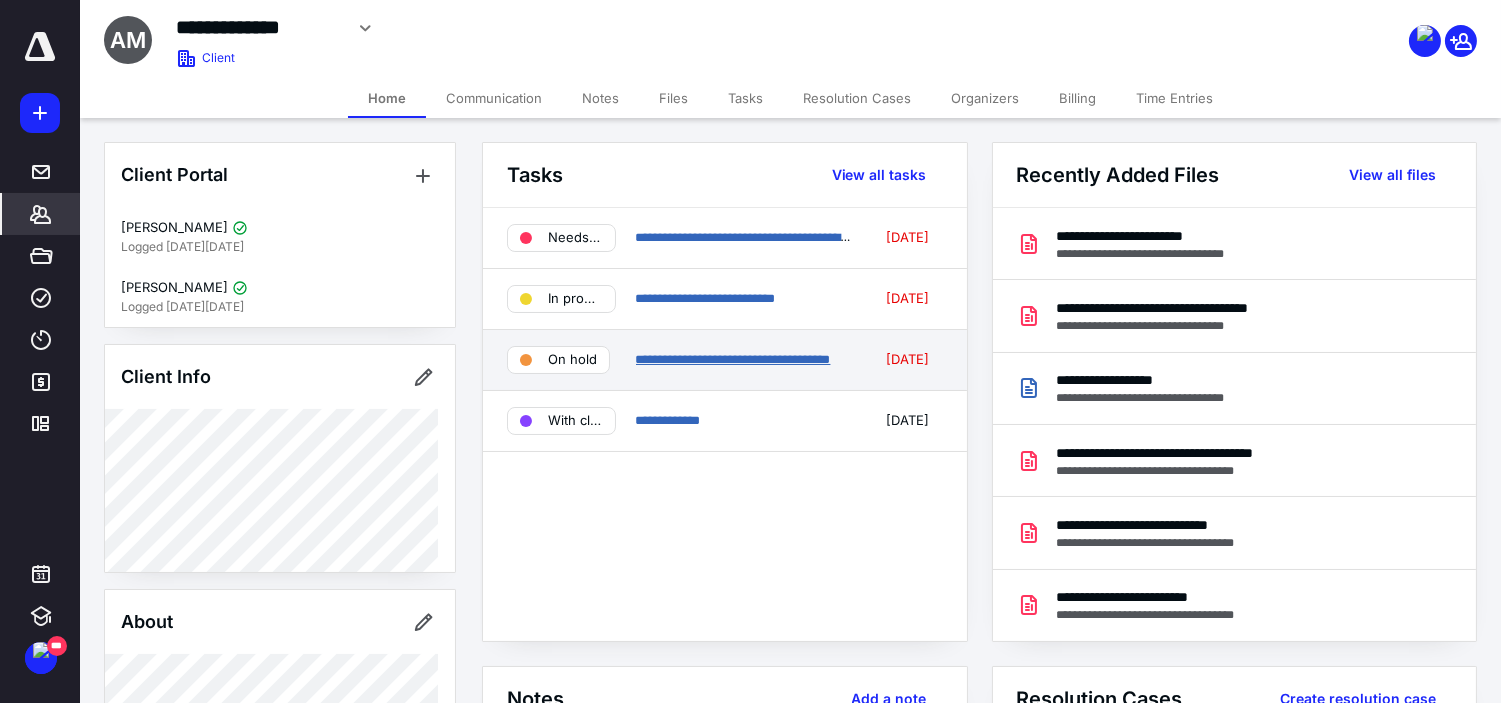 click on "**********" at bounding box center [733, 359] 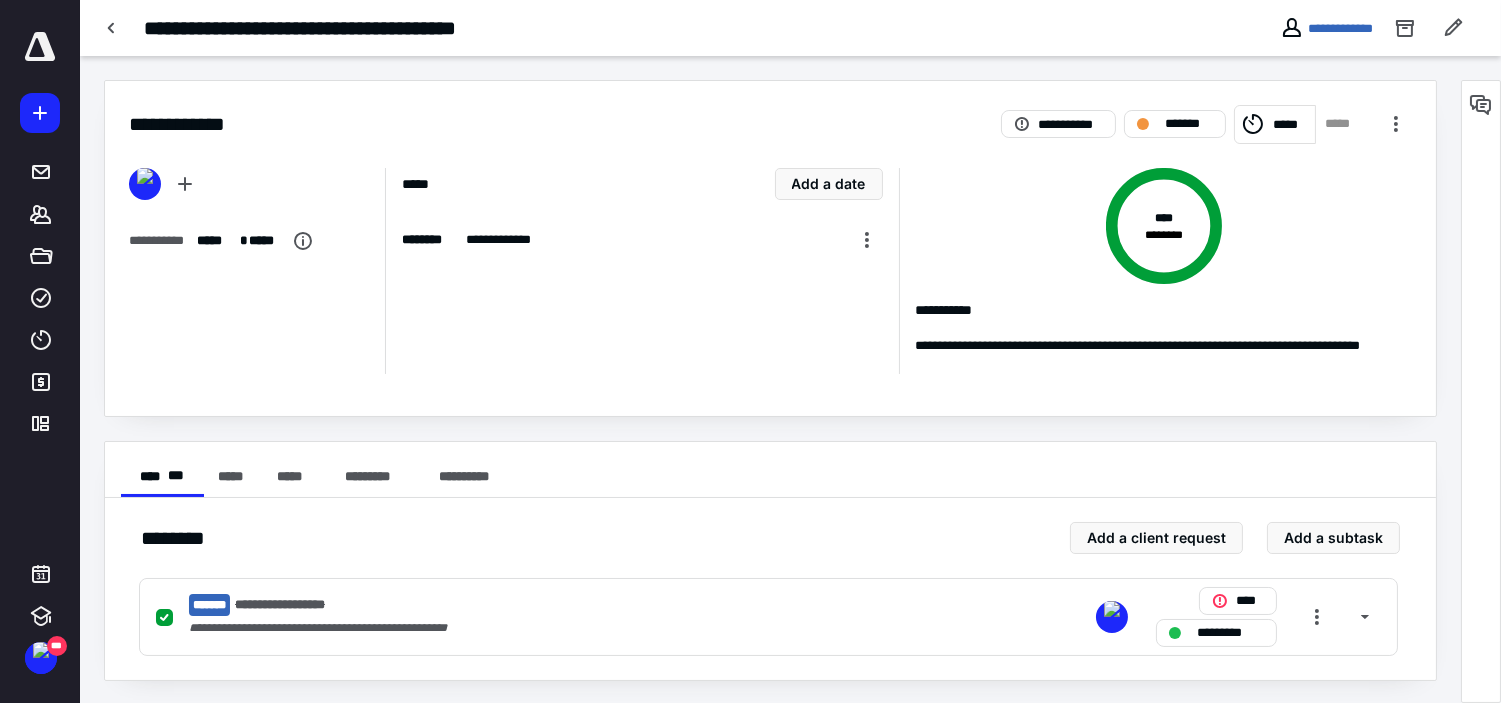 scroll, scrollTop: 2, scrollLeft: 0, axis: vertical 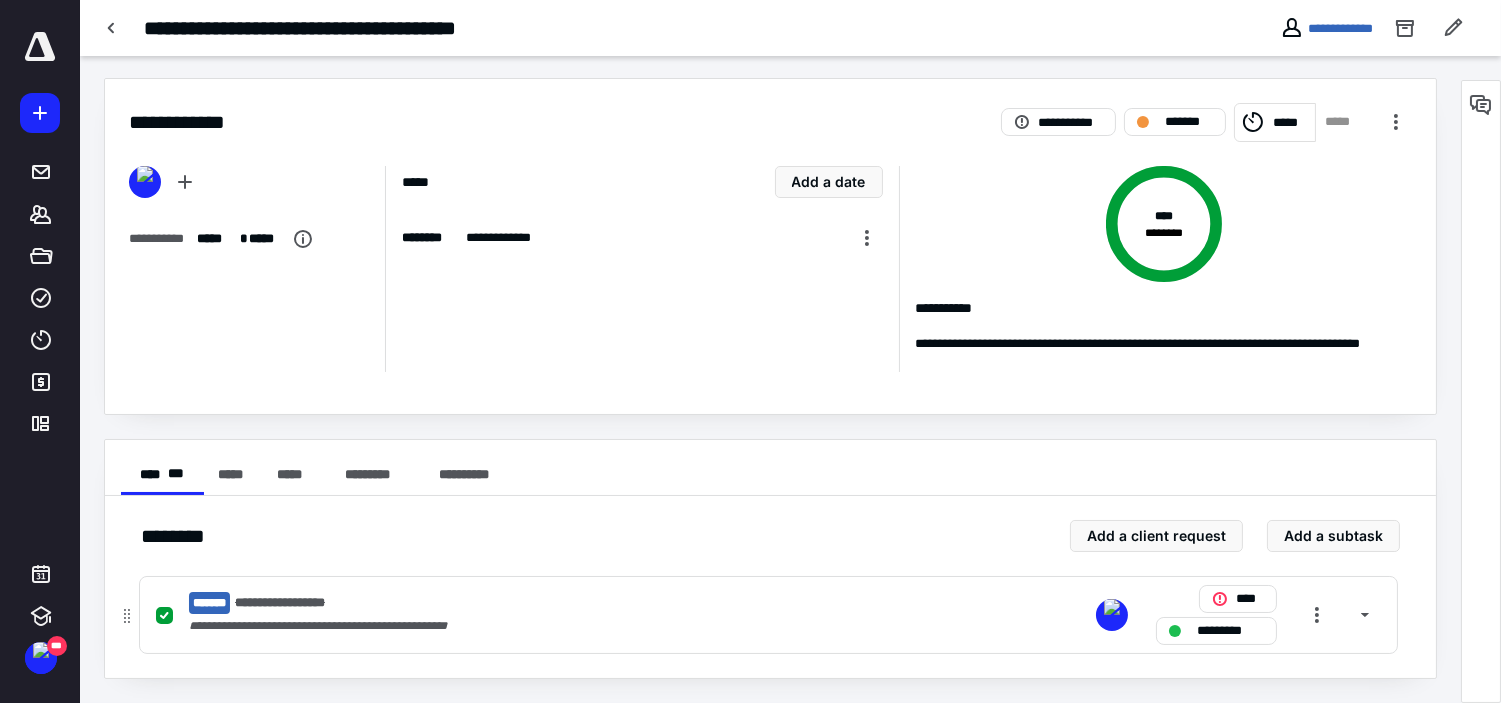 click on "**********" at bounding box center [506, 603] 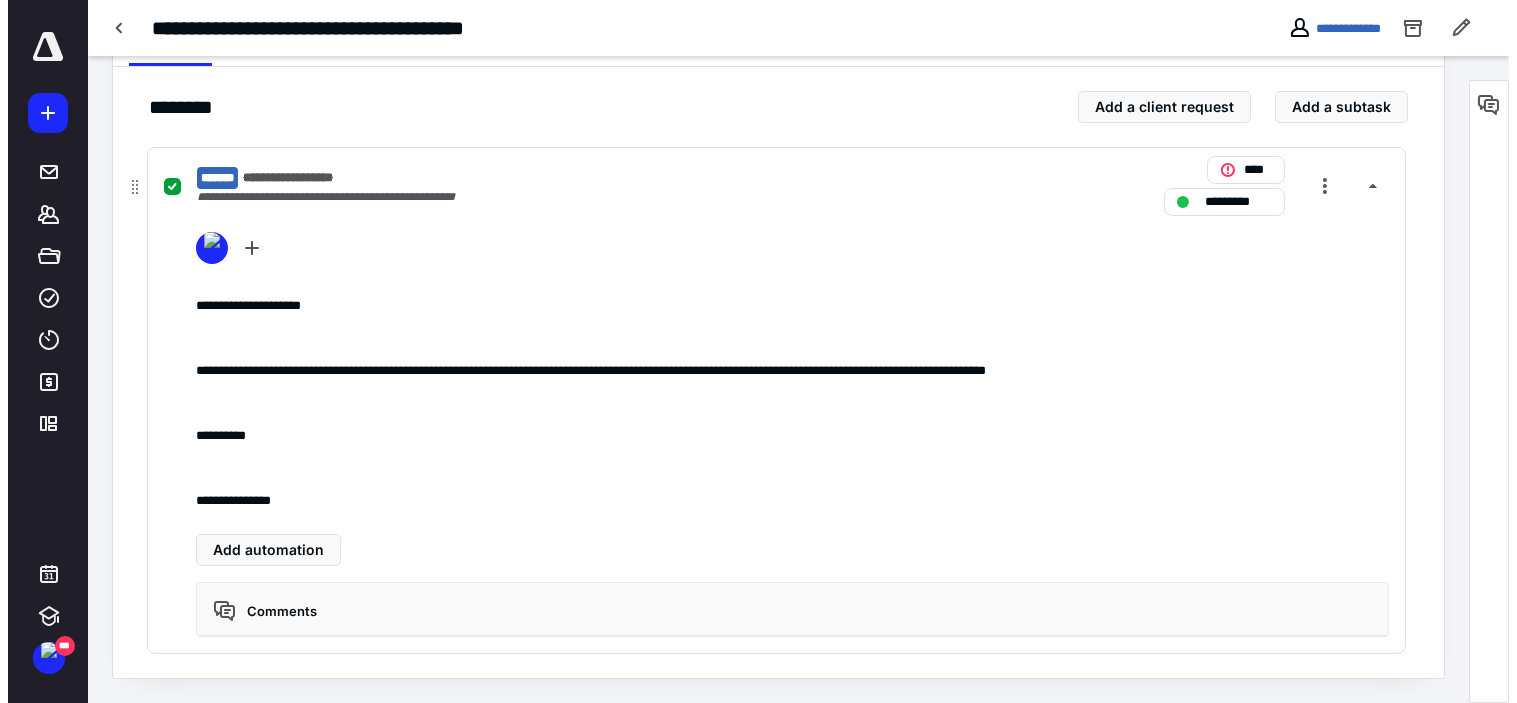 scroll, scrollTop: 0, scrollLeft: 0, axis: both 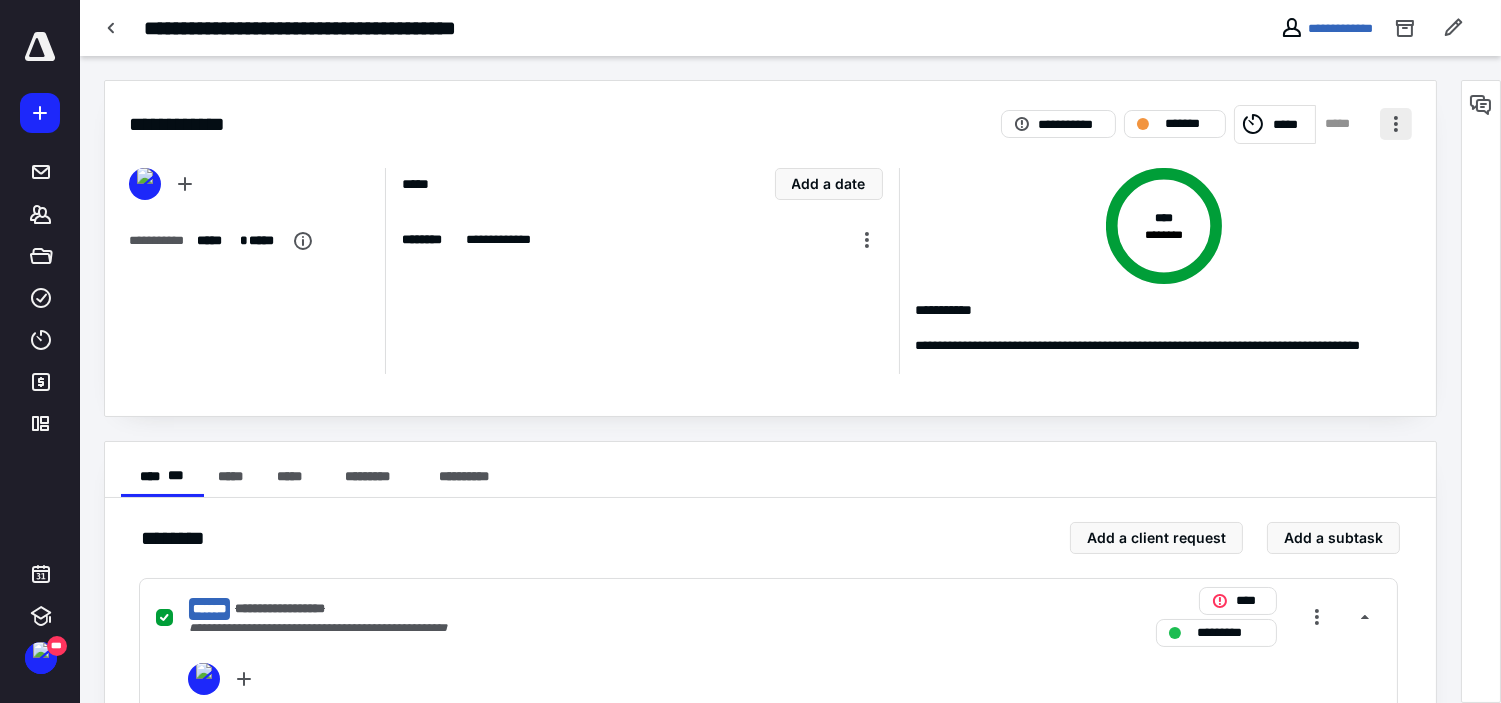 click at bounding box center [1396, 124] 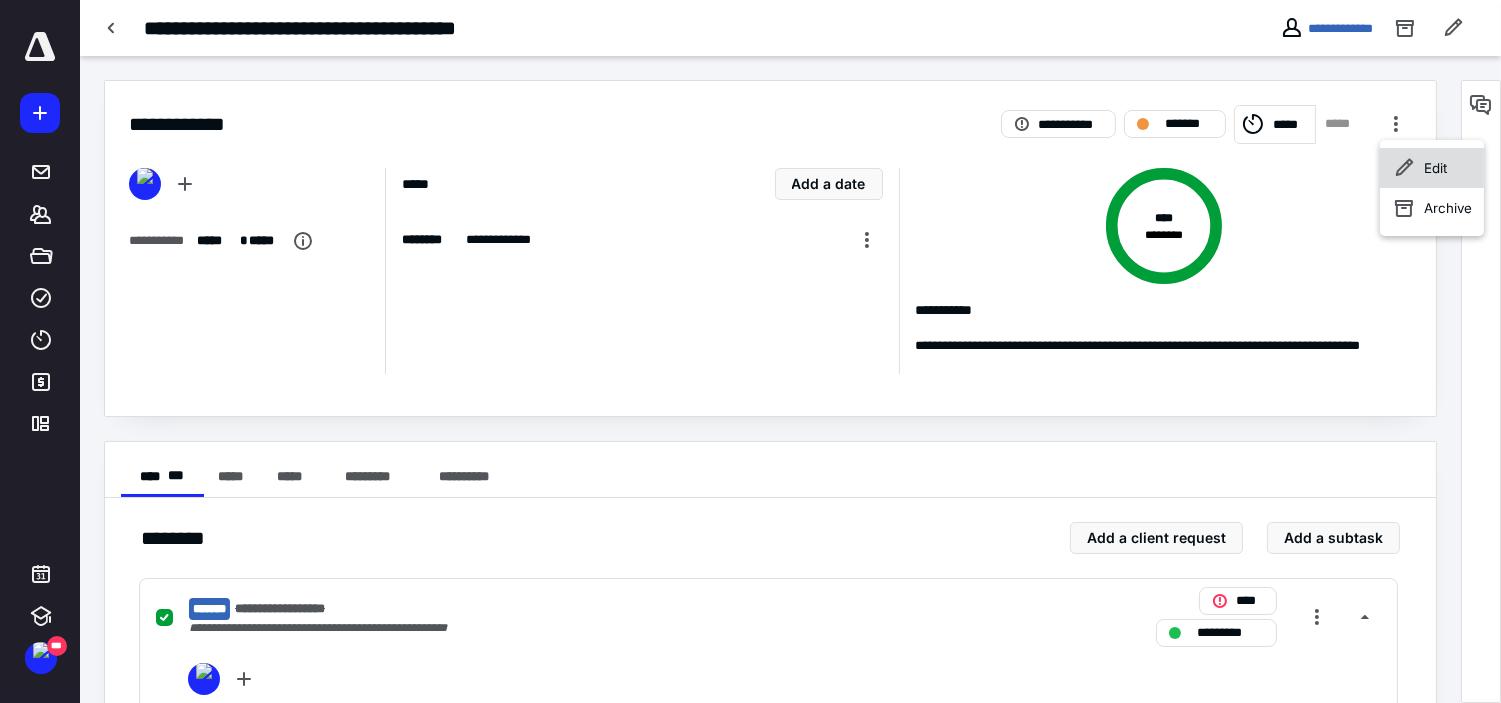 click 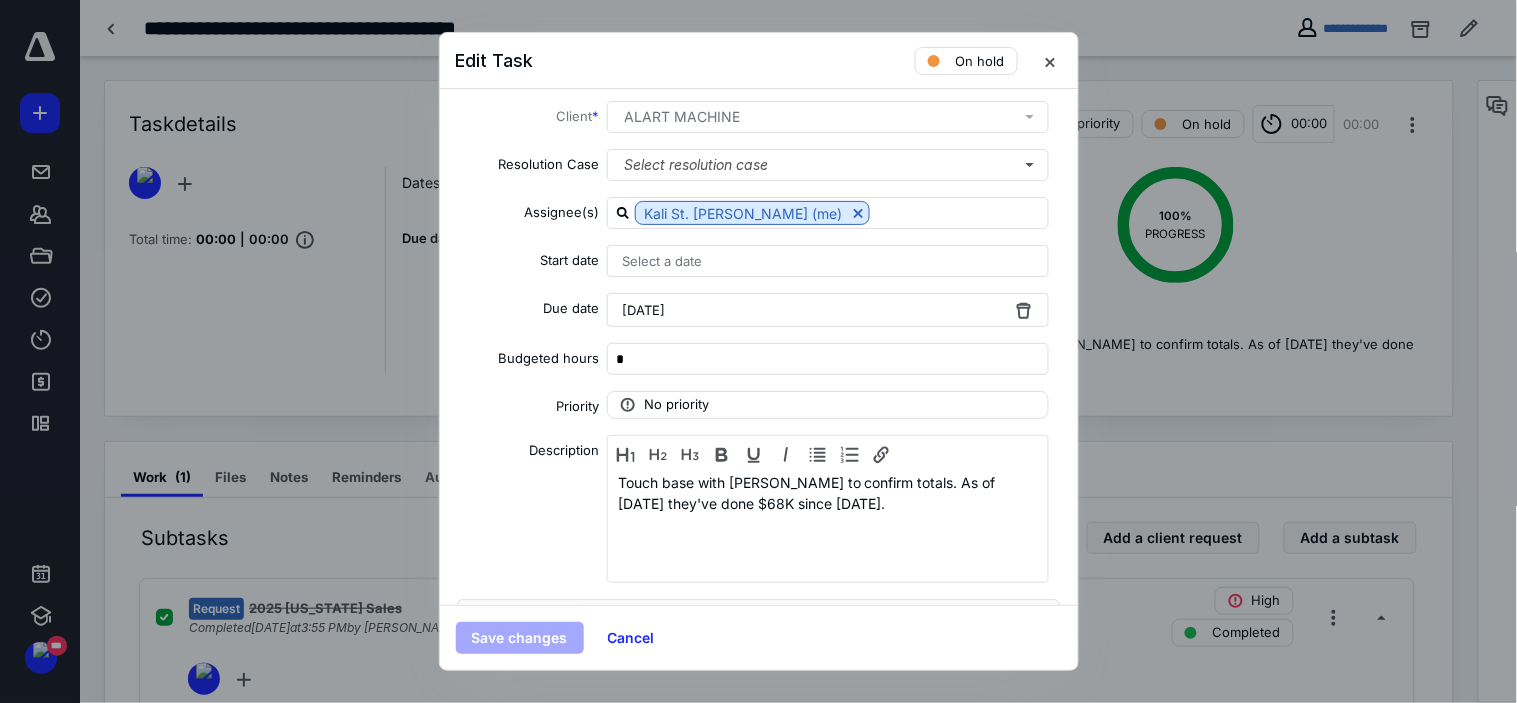 scroll, scrollTop: 111, scrollLeft: 0, axis: vertical 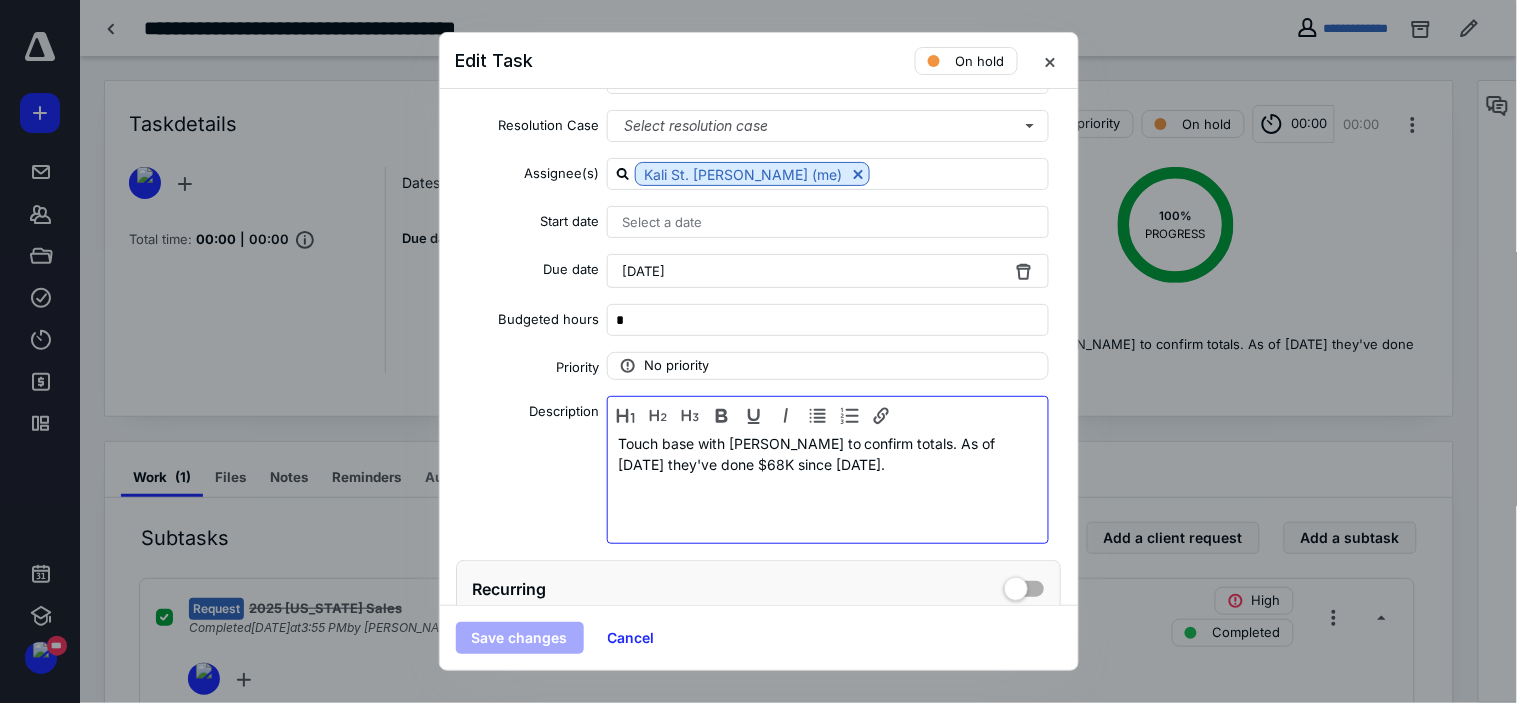 click on "Touch base with [PERSON_NAME] to confirm totals. As of [DATE] they've done $68K since [DATE]." at bounding box center [828, 485] 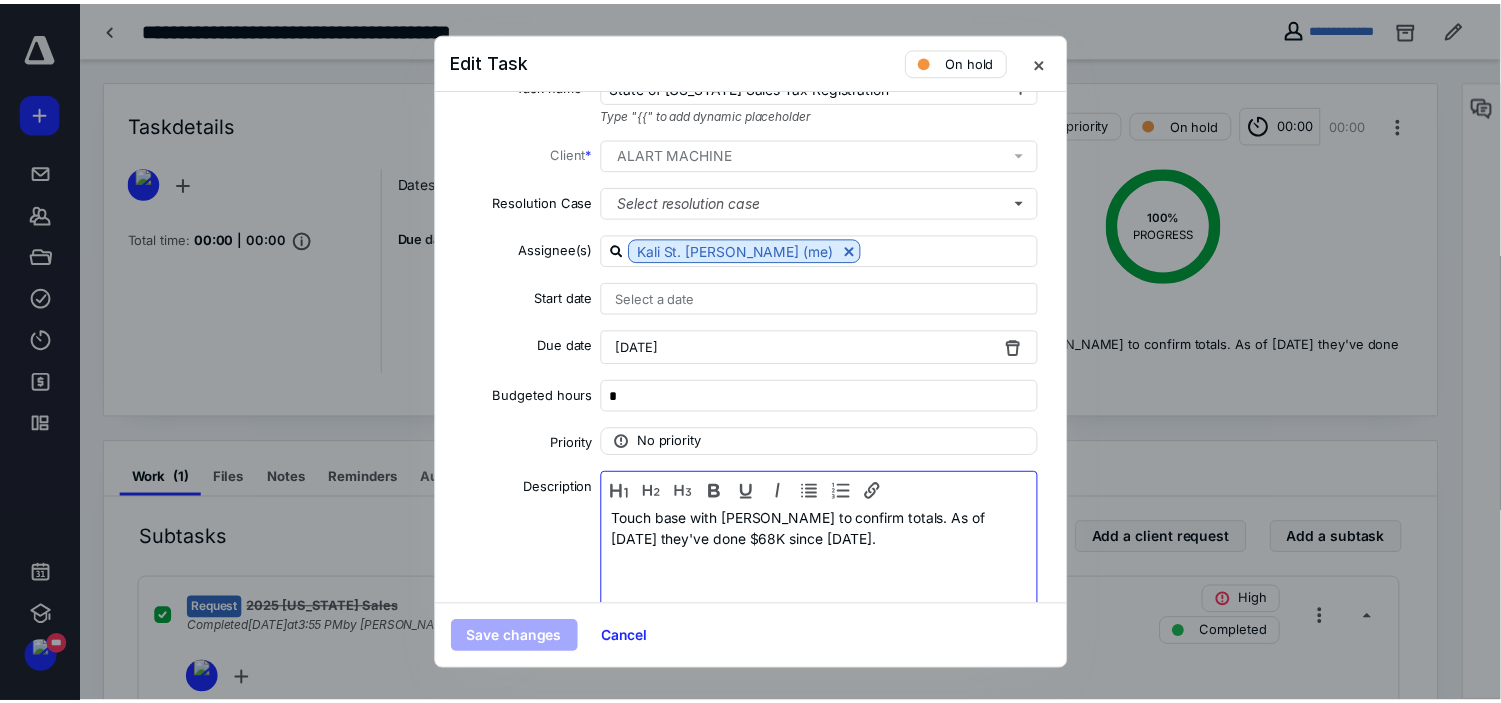 scroll, scrollTop: 0, scrollLeft: 0, axis: both 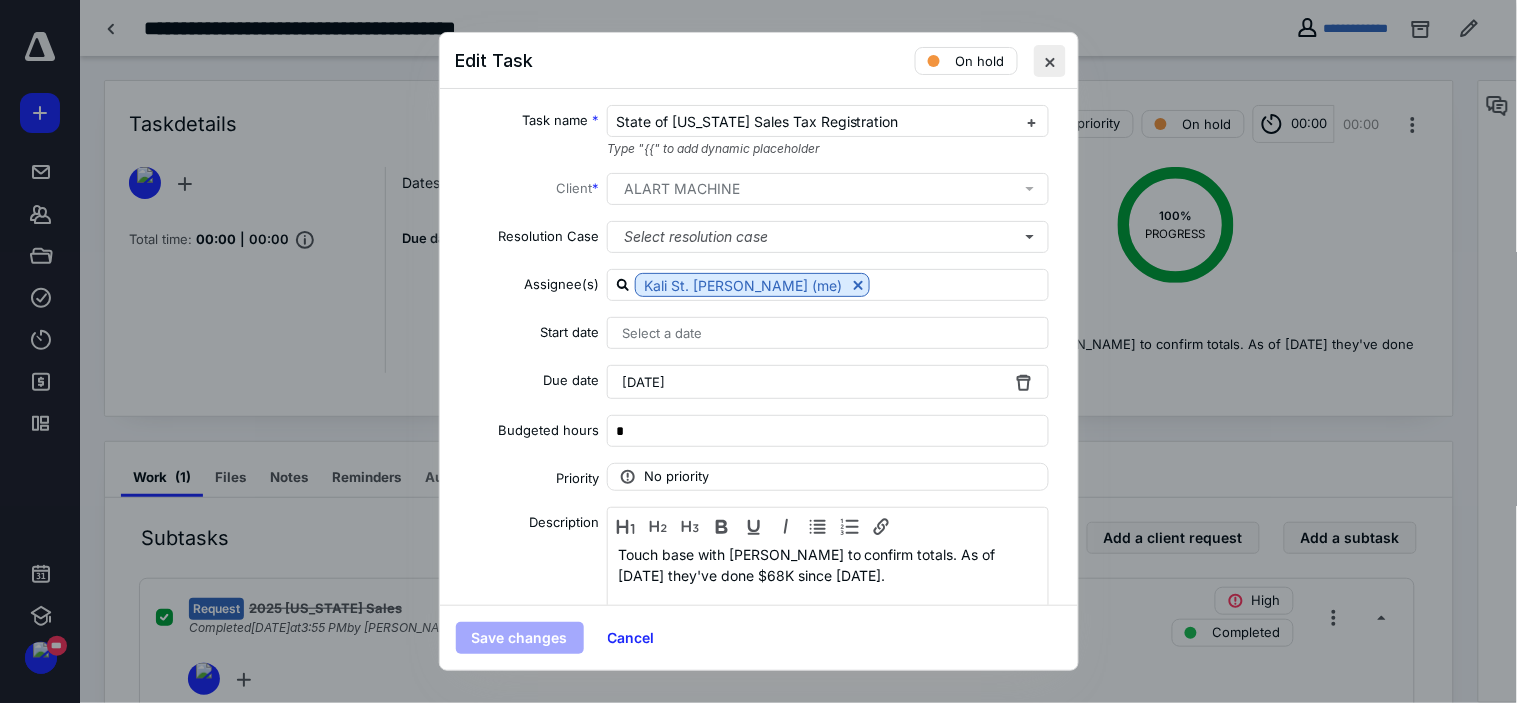 click at bounding box center [1050, 61] 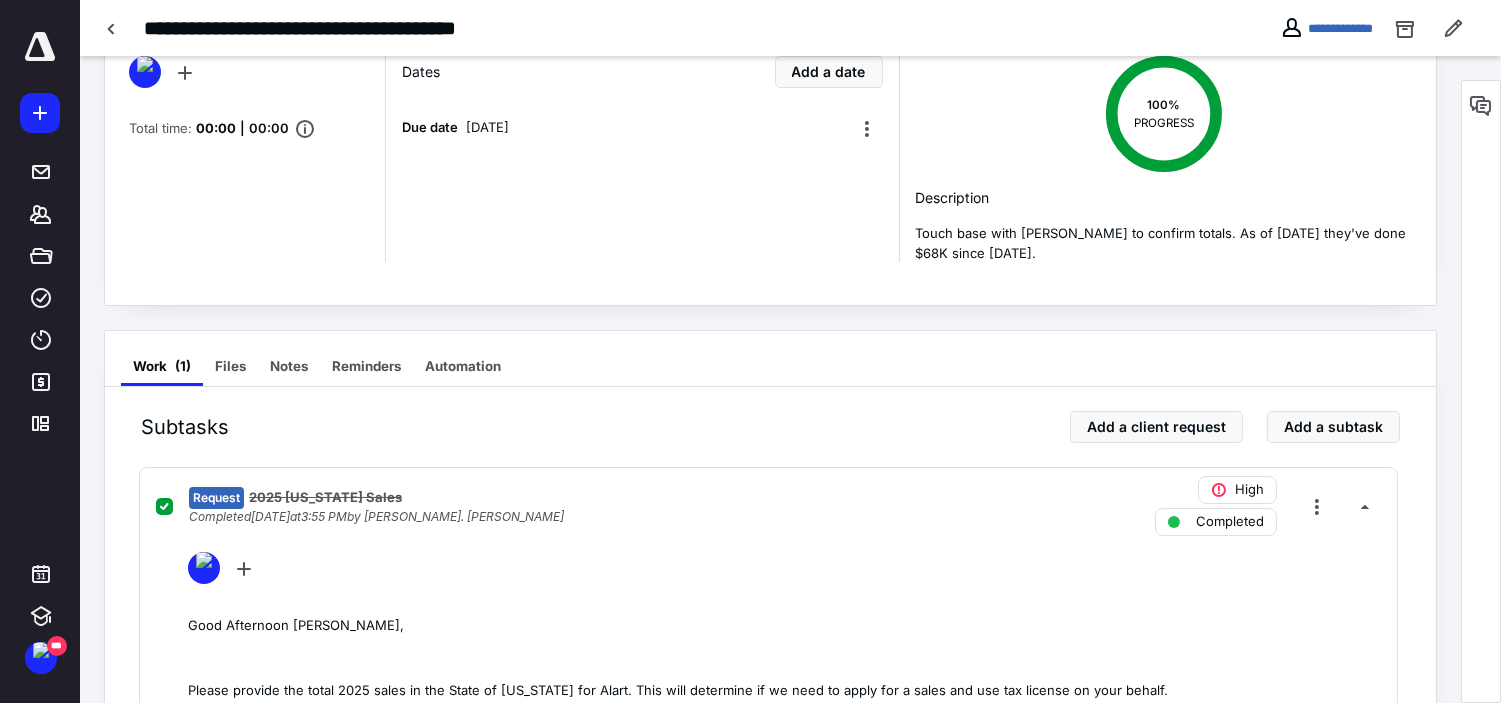 scroll, scrollTop: 0, scrollLeft: 0, axis: both 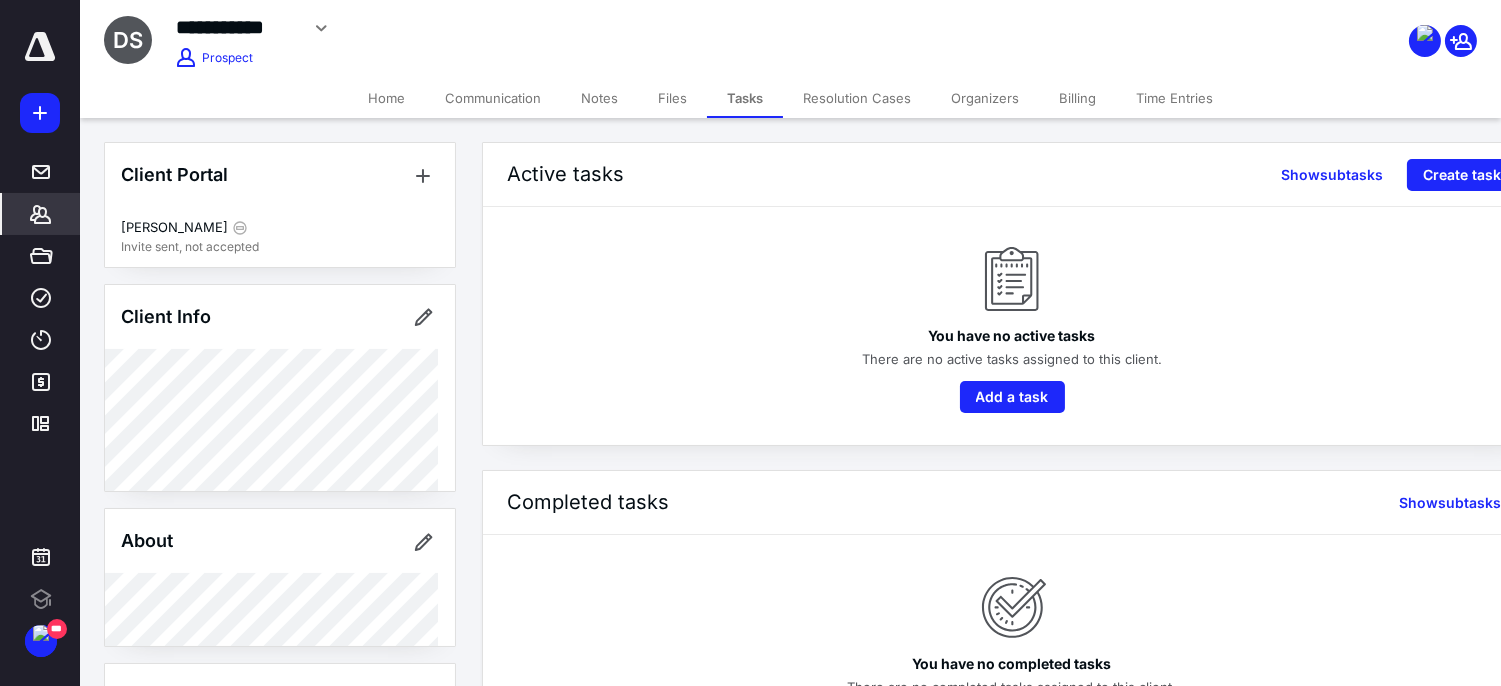 click 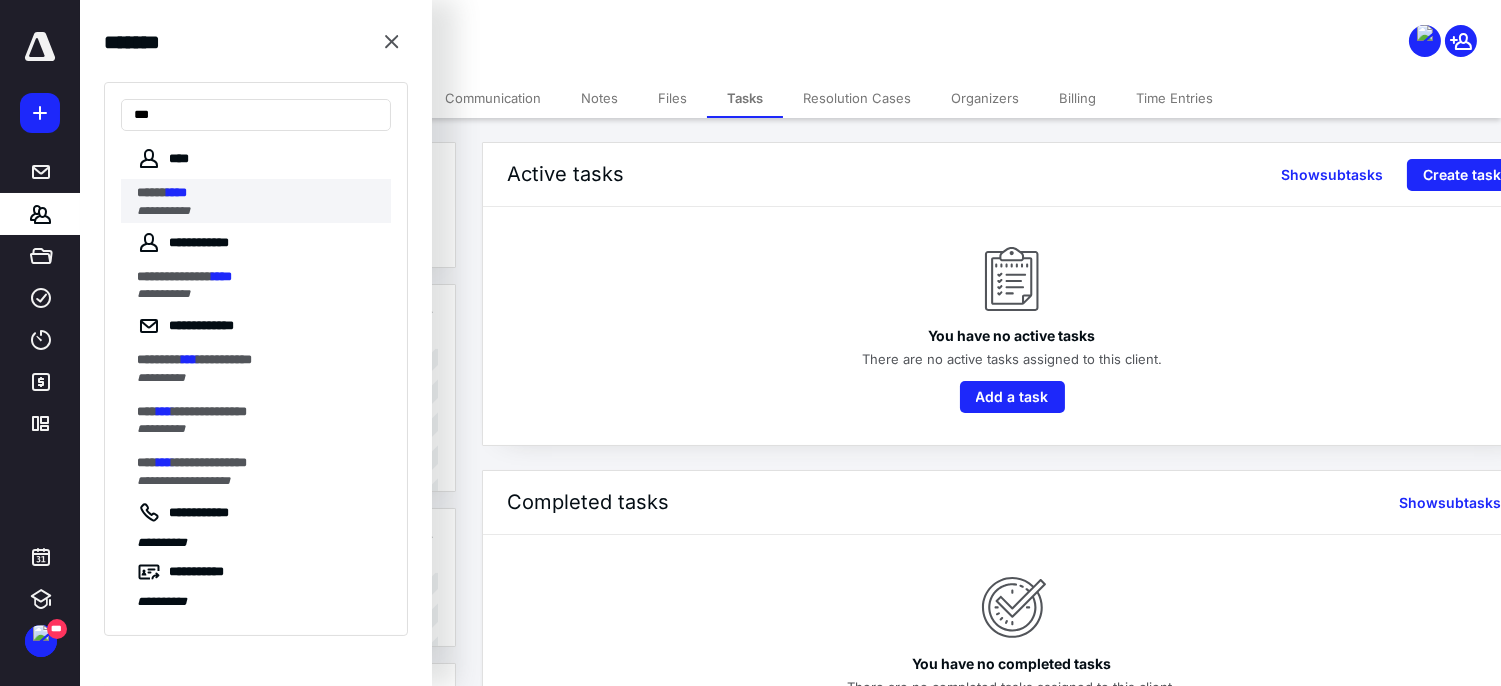 type on "***" 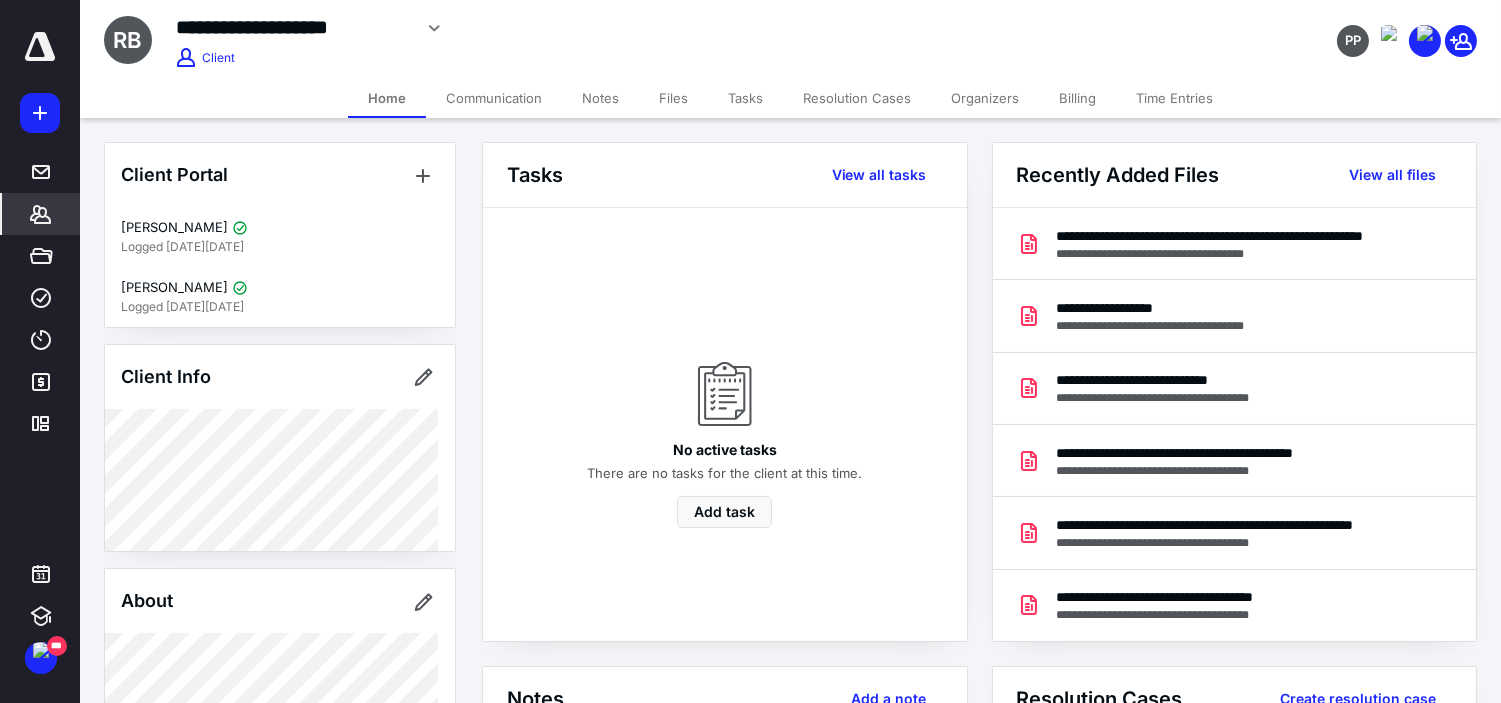 click on "Tasks" at bounding box center (745, 98) 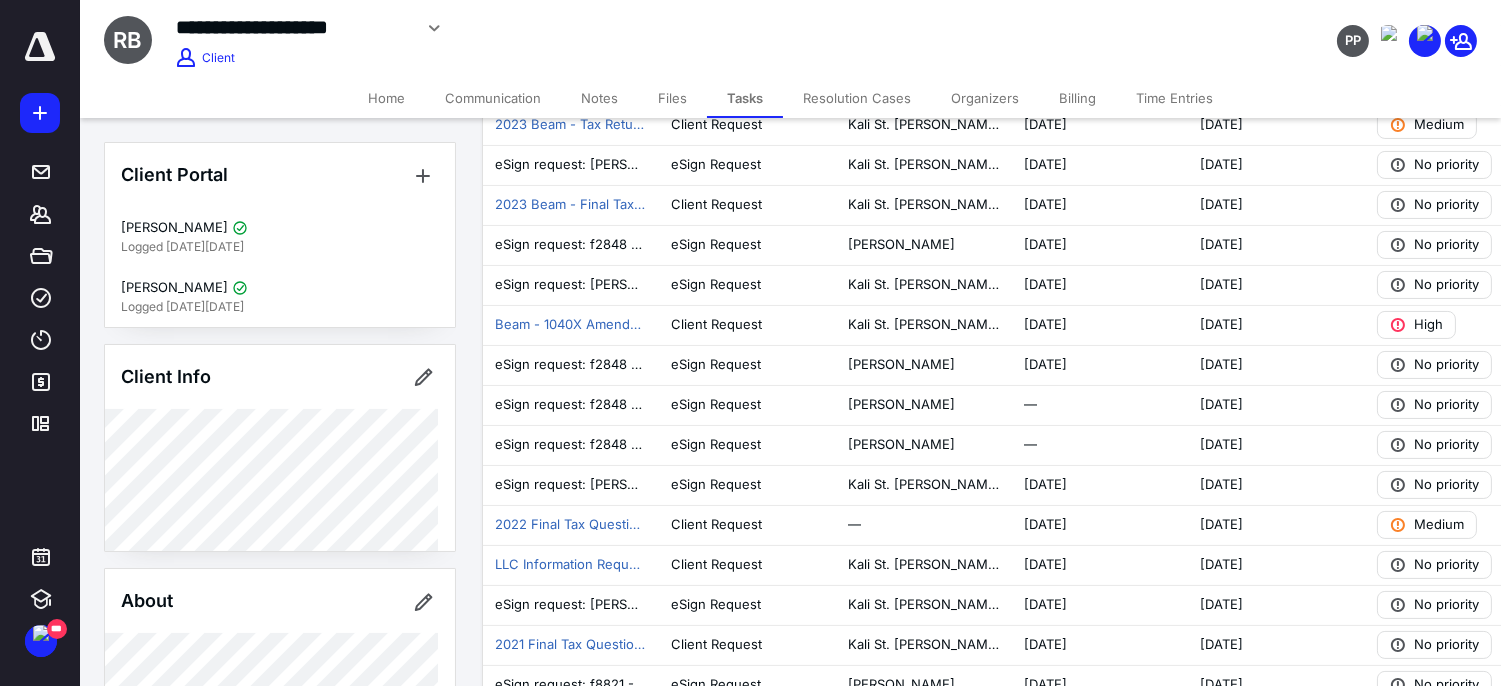 scroll, scrollTop: 666, scrollLeft: 0, axis: vertical 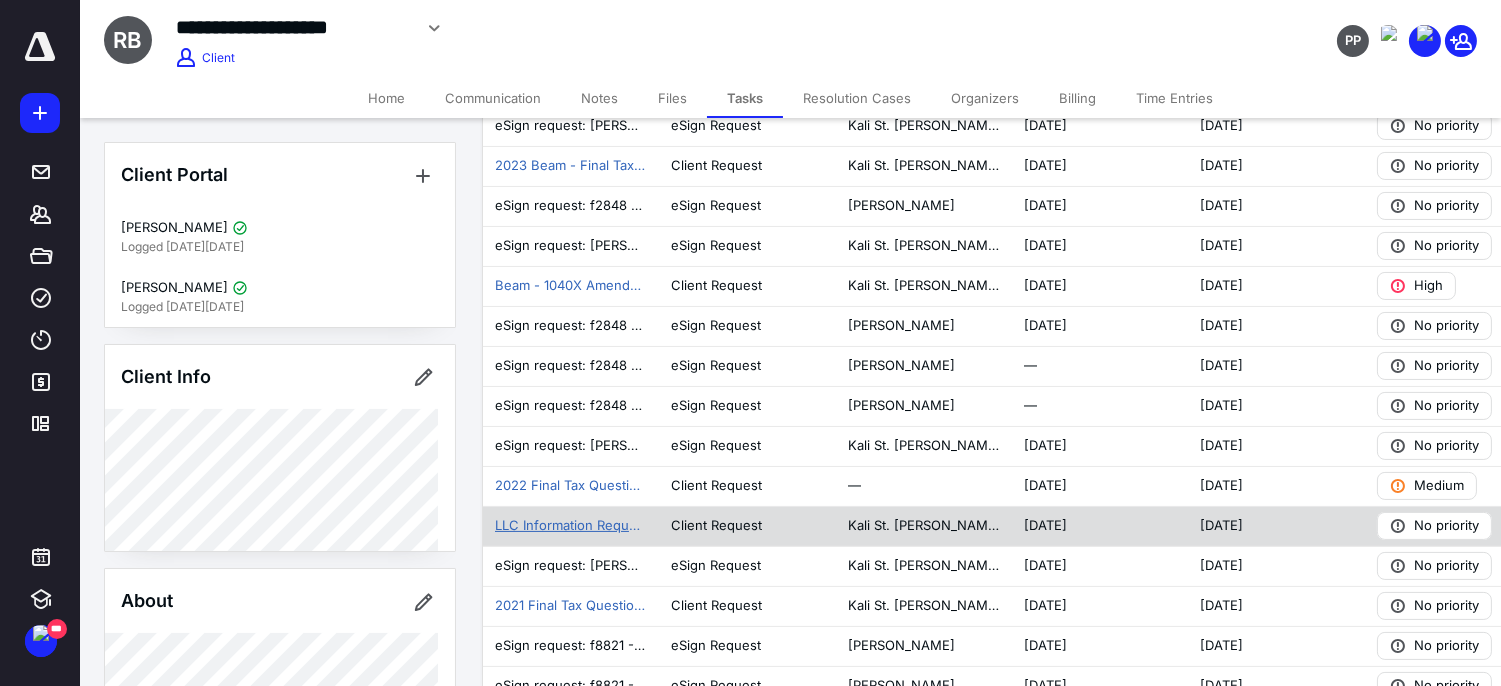 click on "LLC Information Request" at bounding box center [571, 526] 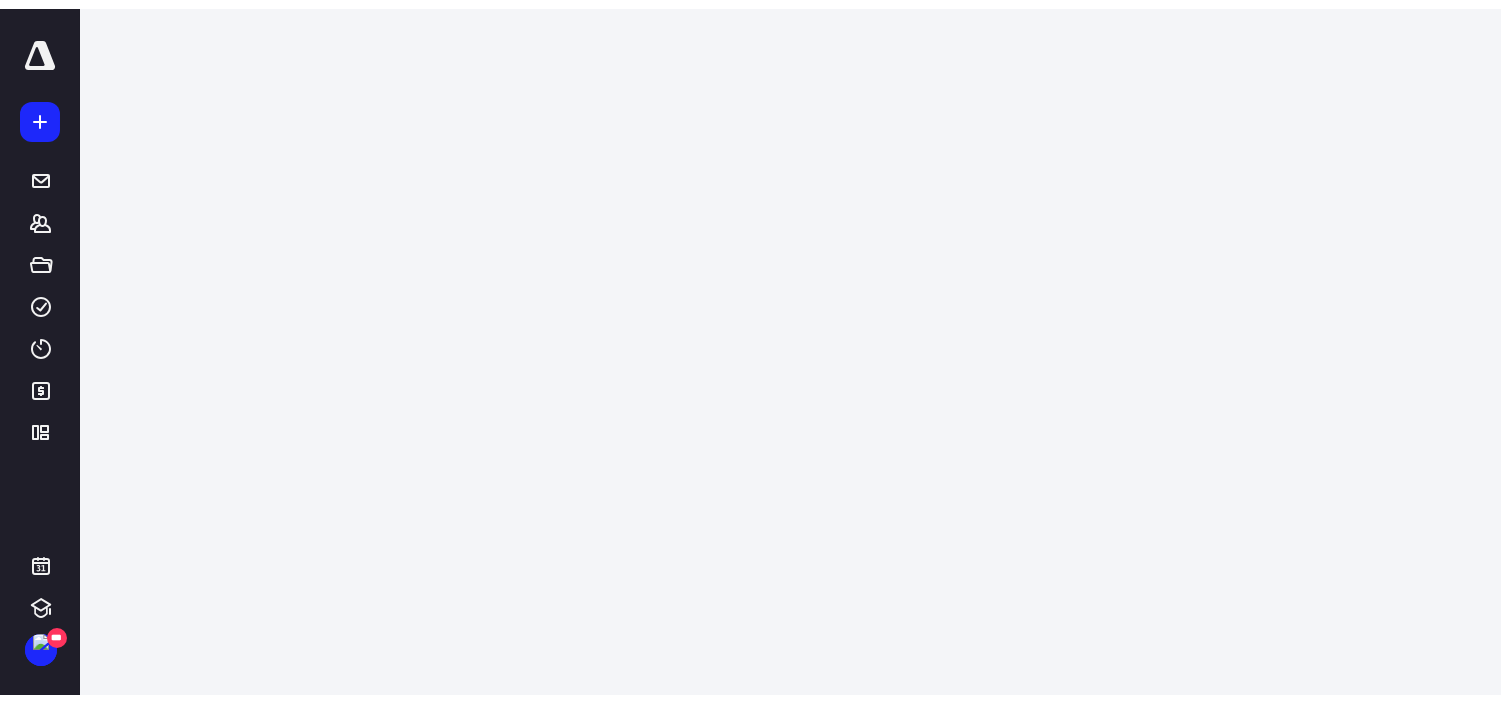 scroll, scrollTop: 0, scrollLeft: 0, axis: both 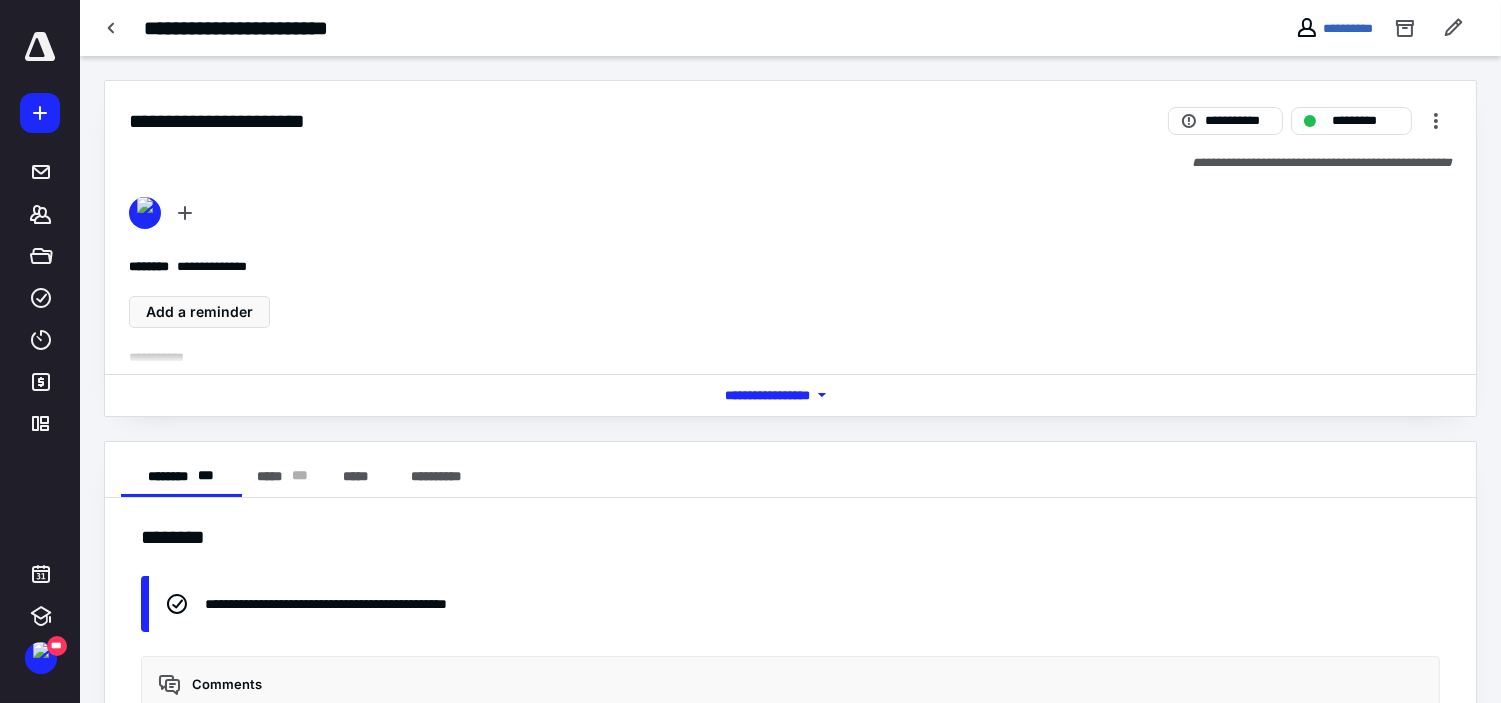 click on "*** **** *******" at bounding box center [790, 394] 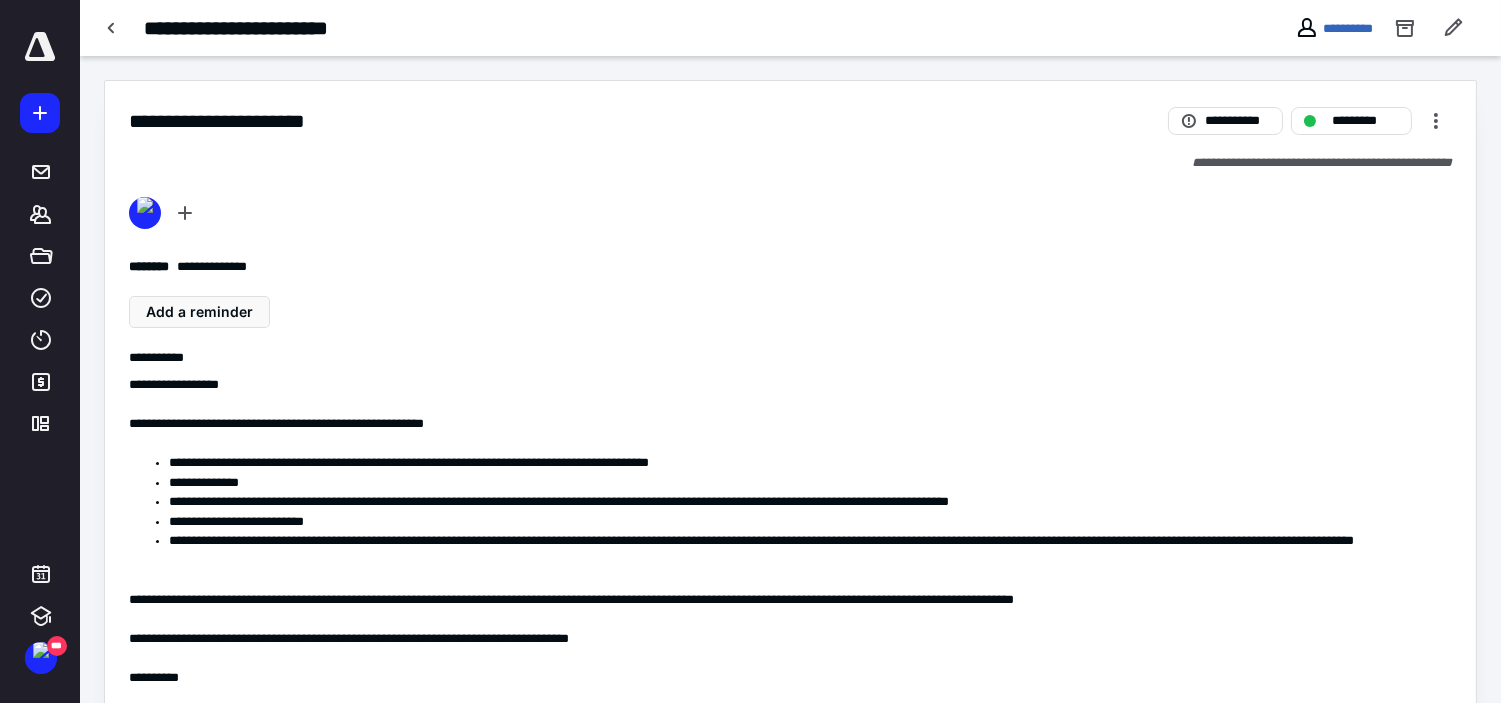 scroll, scrollTop: 111, scrollLeft: 0, axis: vertical 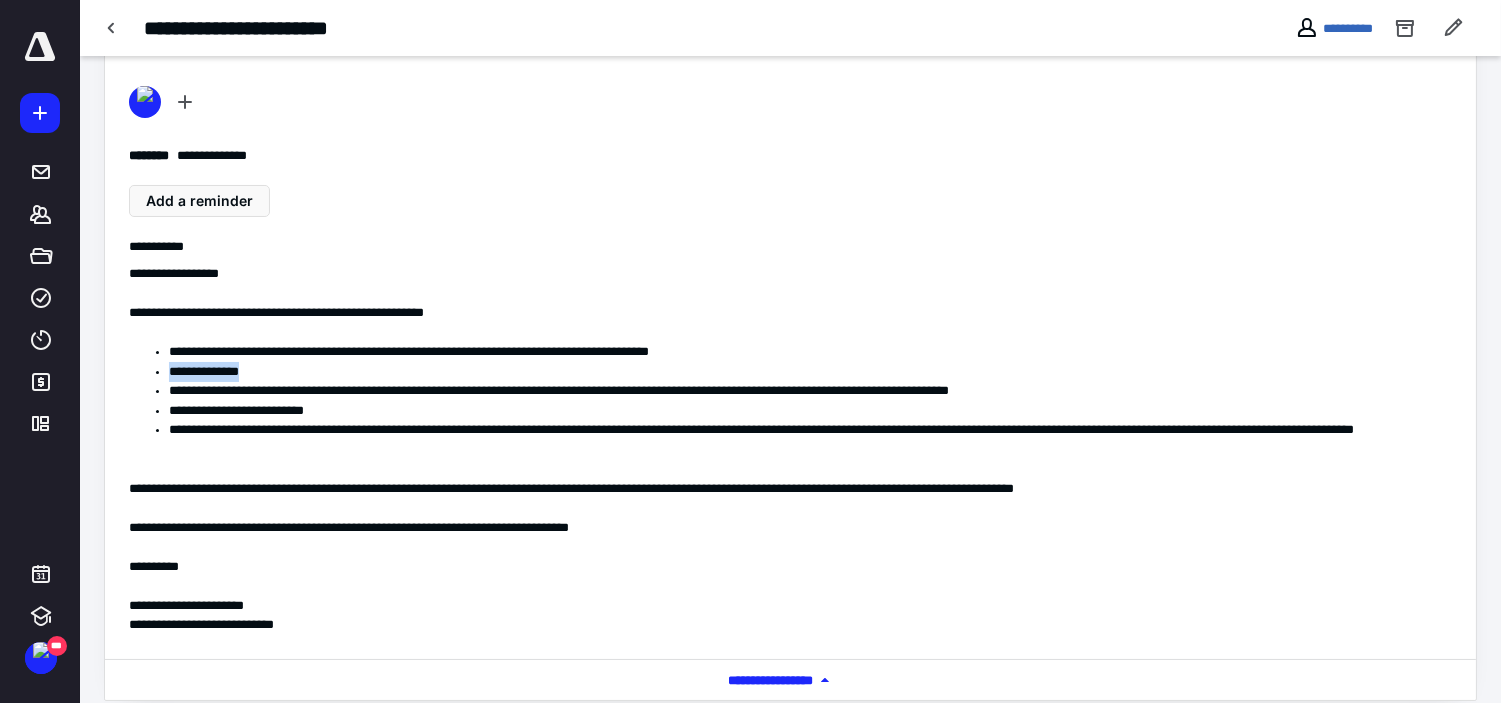 drag, startPoint x: 274, startPoint y: 370, endPoint x: 165, endPoint y: 363, distance: 109.22454 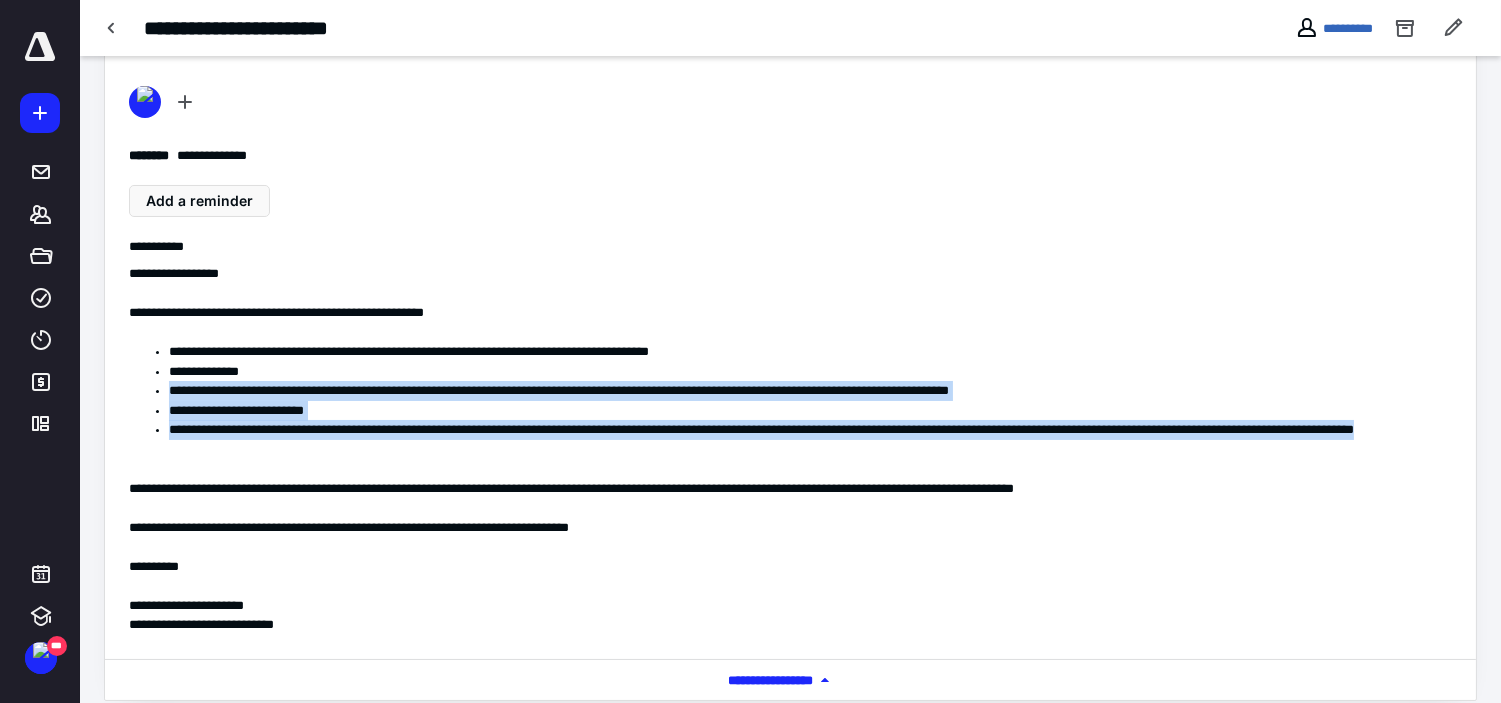 drag, startPoint x: 364, startPoint y: 450, endPoint x: 163, endPoint y: 394, distance: 208.65521 